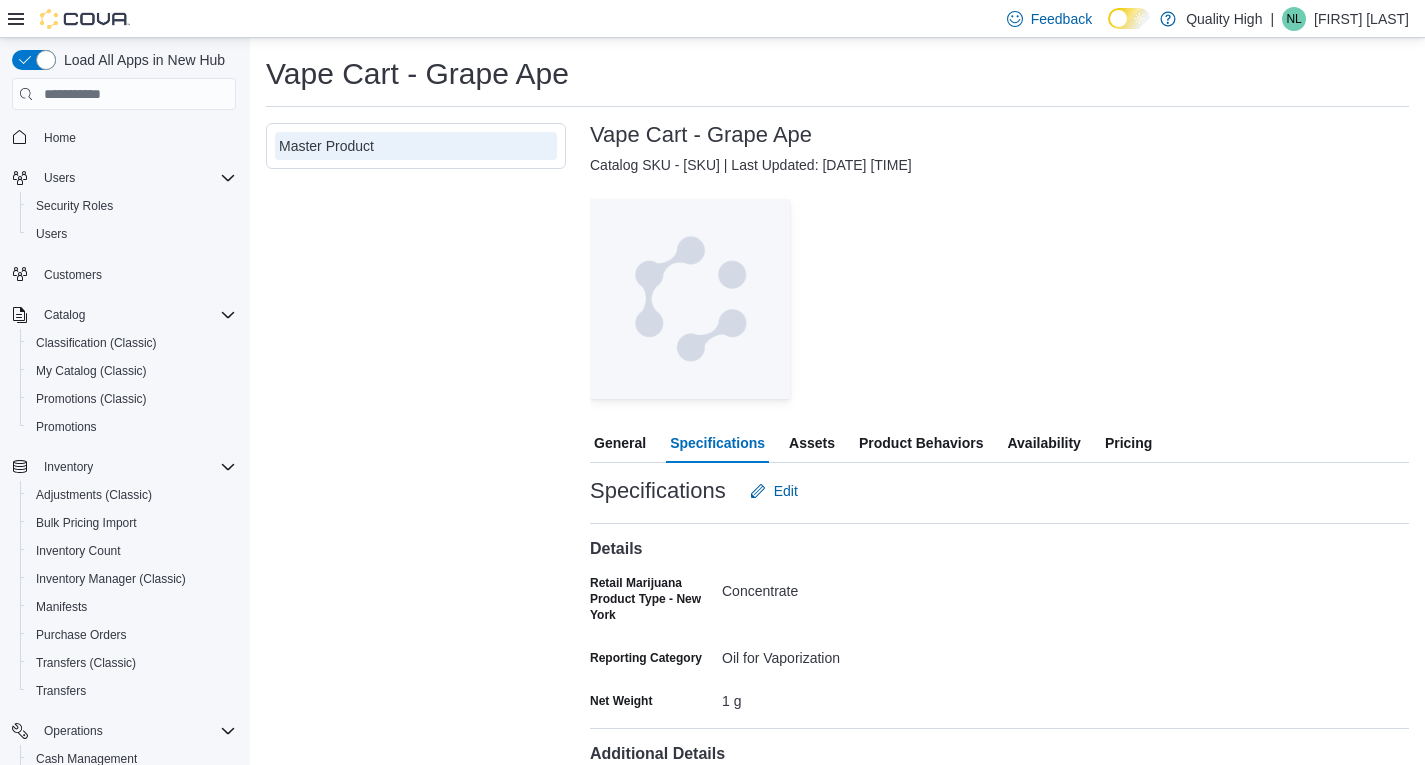 scroll, scrollTop: 0, scrollLeft: 0, axis: both 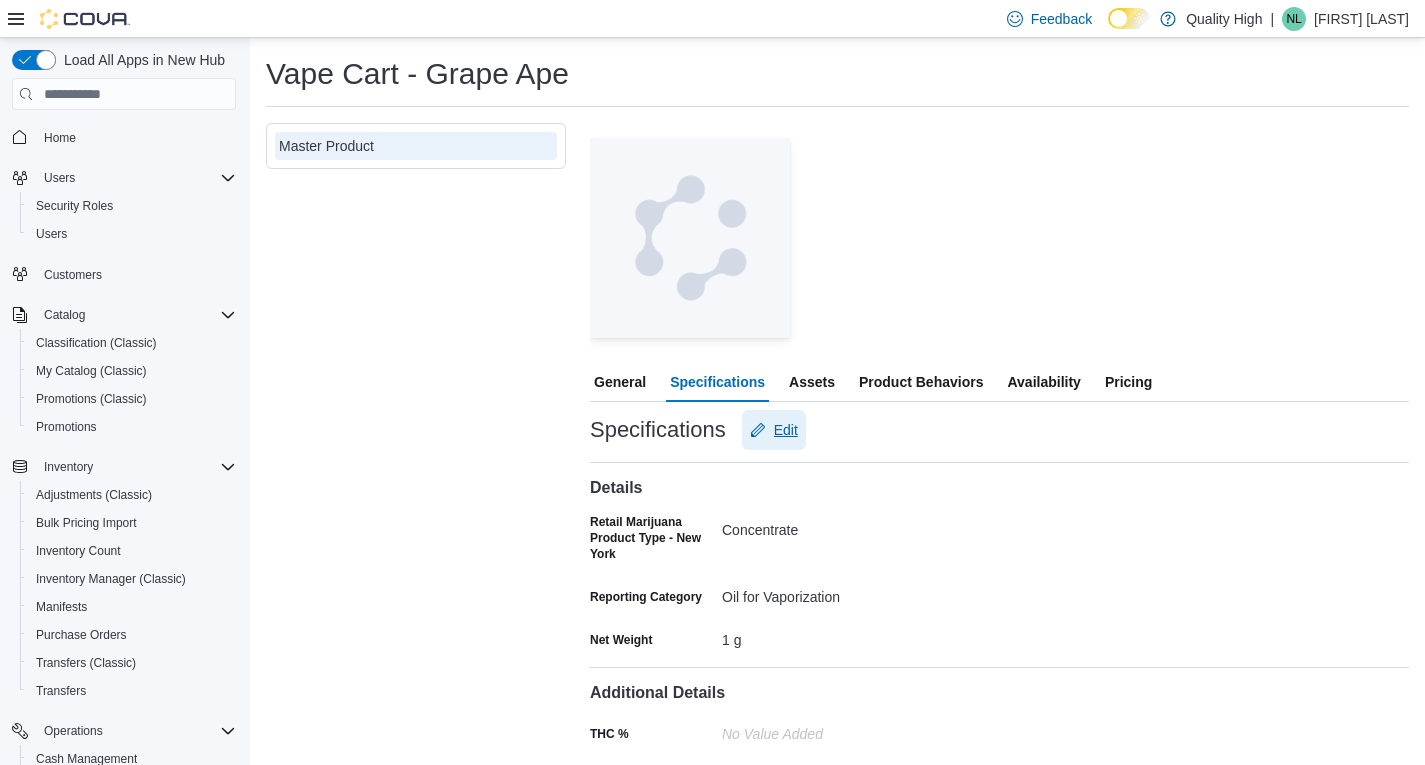 click on "Edit" at bounding box center [786, 430] 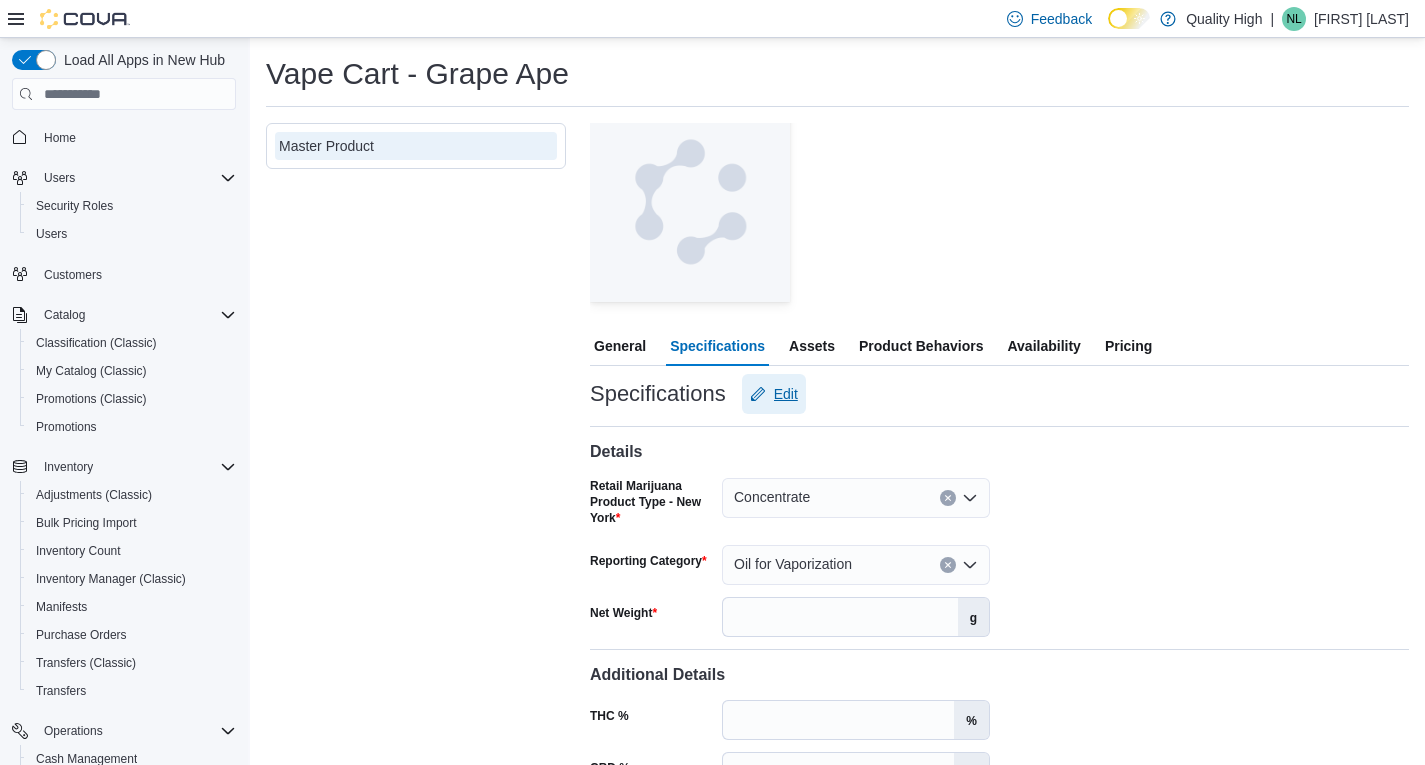 scroll, scrollTop: 146, scrollLeft: 0, axis: vertical 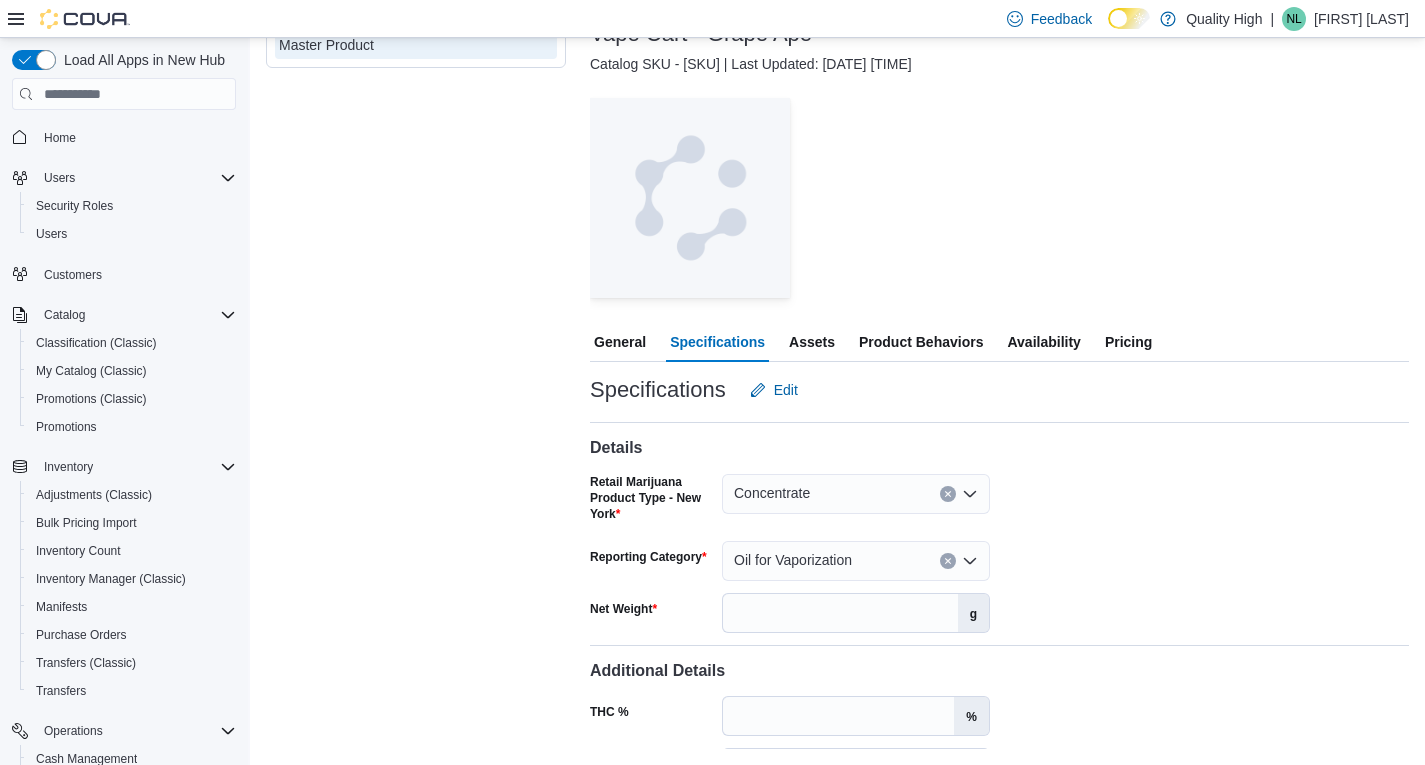drag, startPoint x: 806, startPoint y: 331, endPoint x: 815, endPoint y: 366, distance: 36.138622 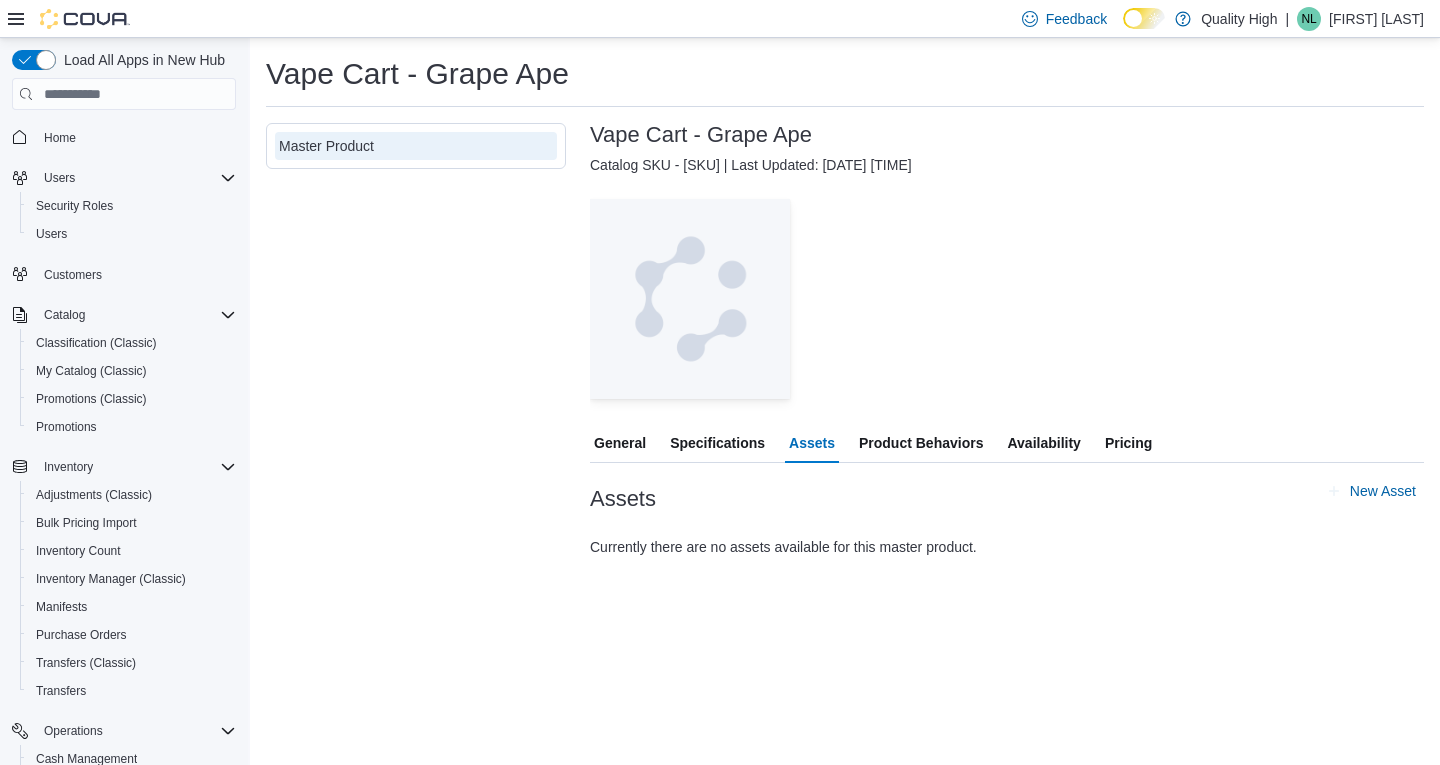click on "Product Behaviors" at bounding box center (921, 443) 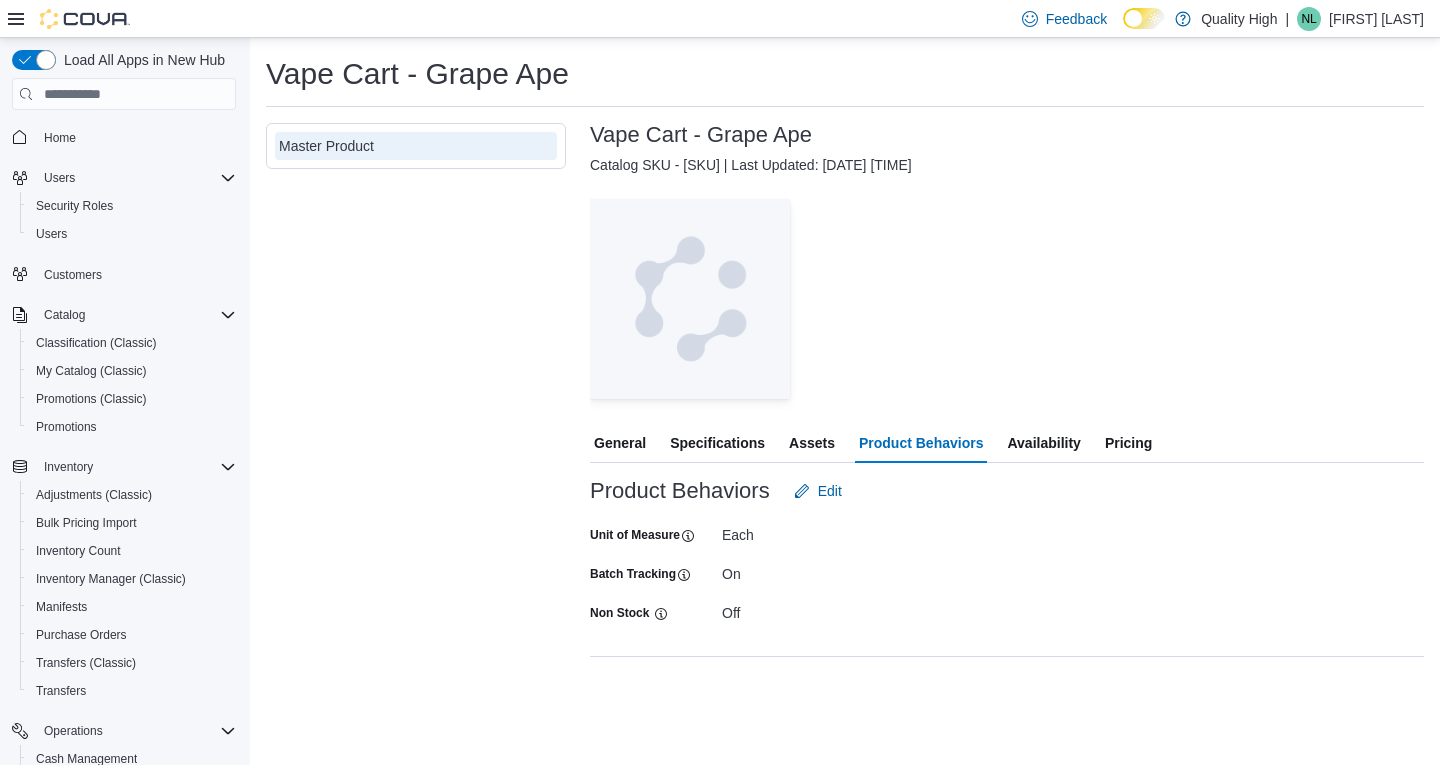 click on "Availability" at bounding box center [1043, 443] 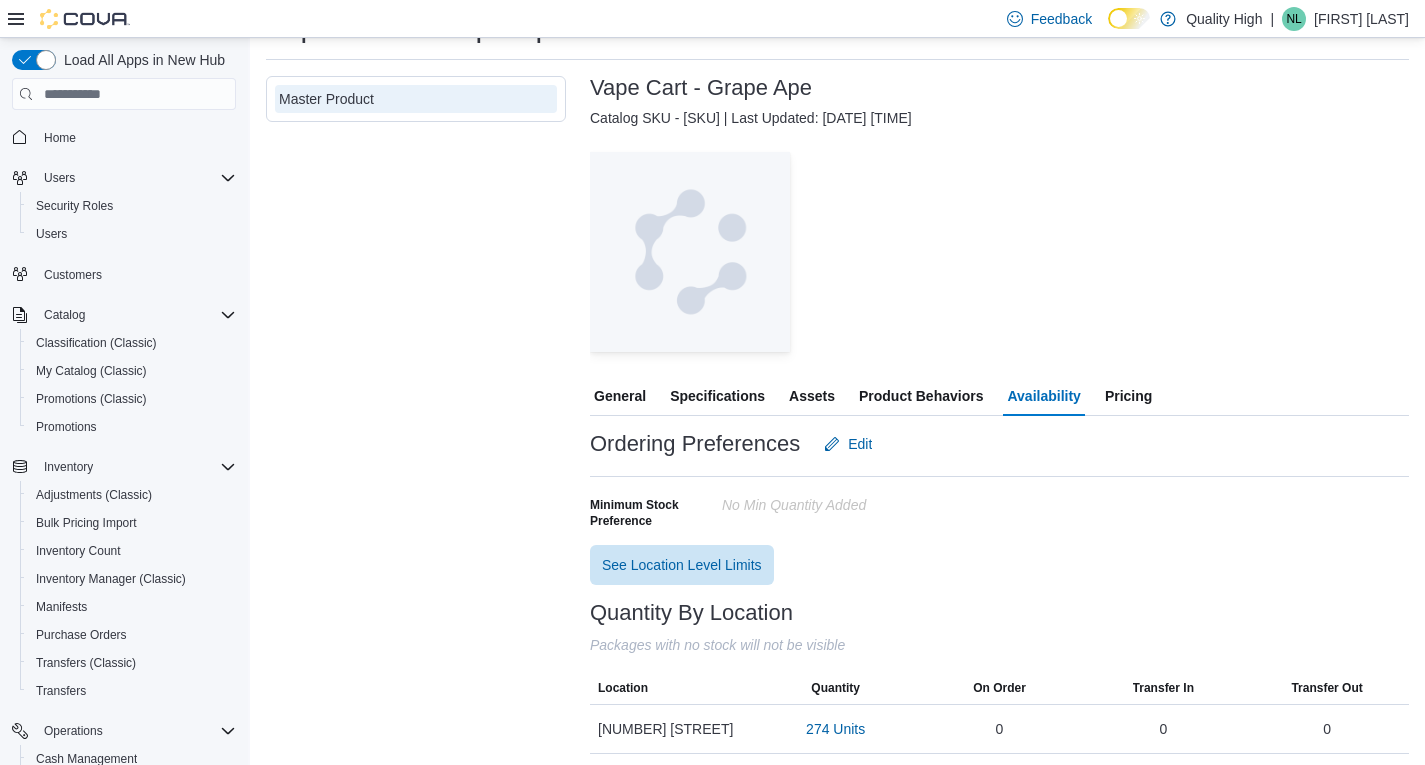 scroll, scrollTop: 52, scrollLeft: 0, axis: vertical 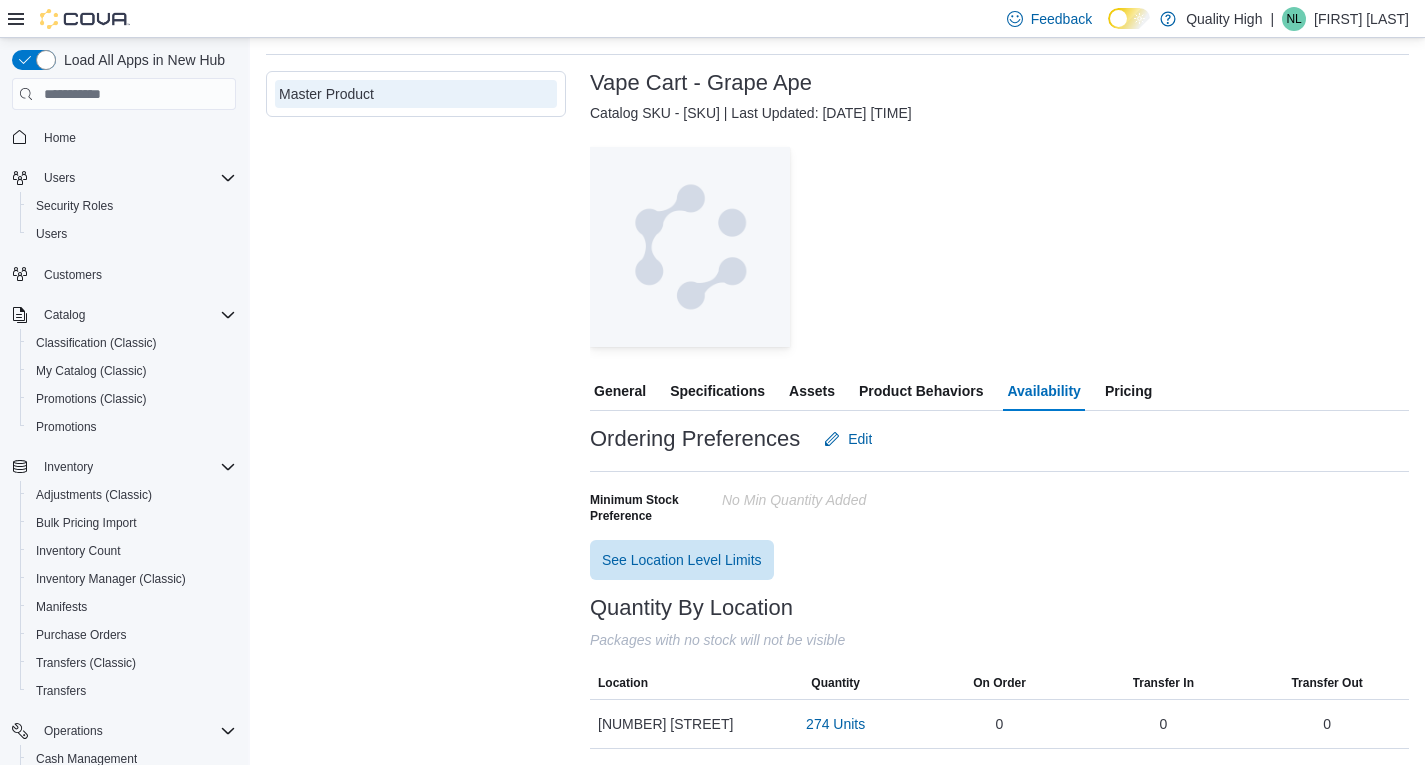 click on "Pricing" at bounding box center (1128, 391) 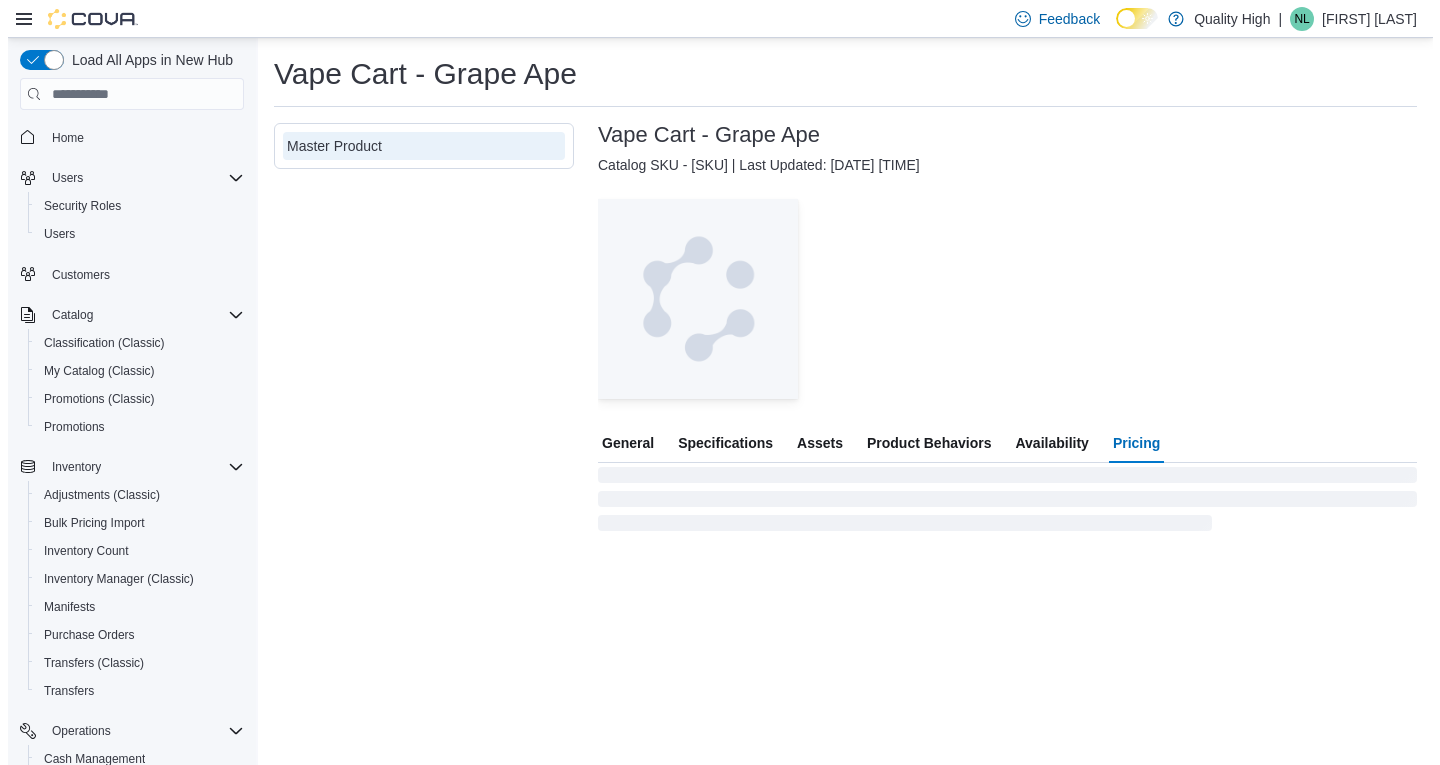 scroll, scrollTop: 0, scrollLeft: 0, axis: both 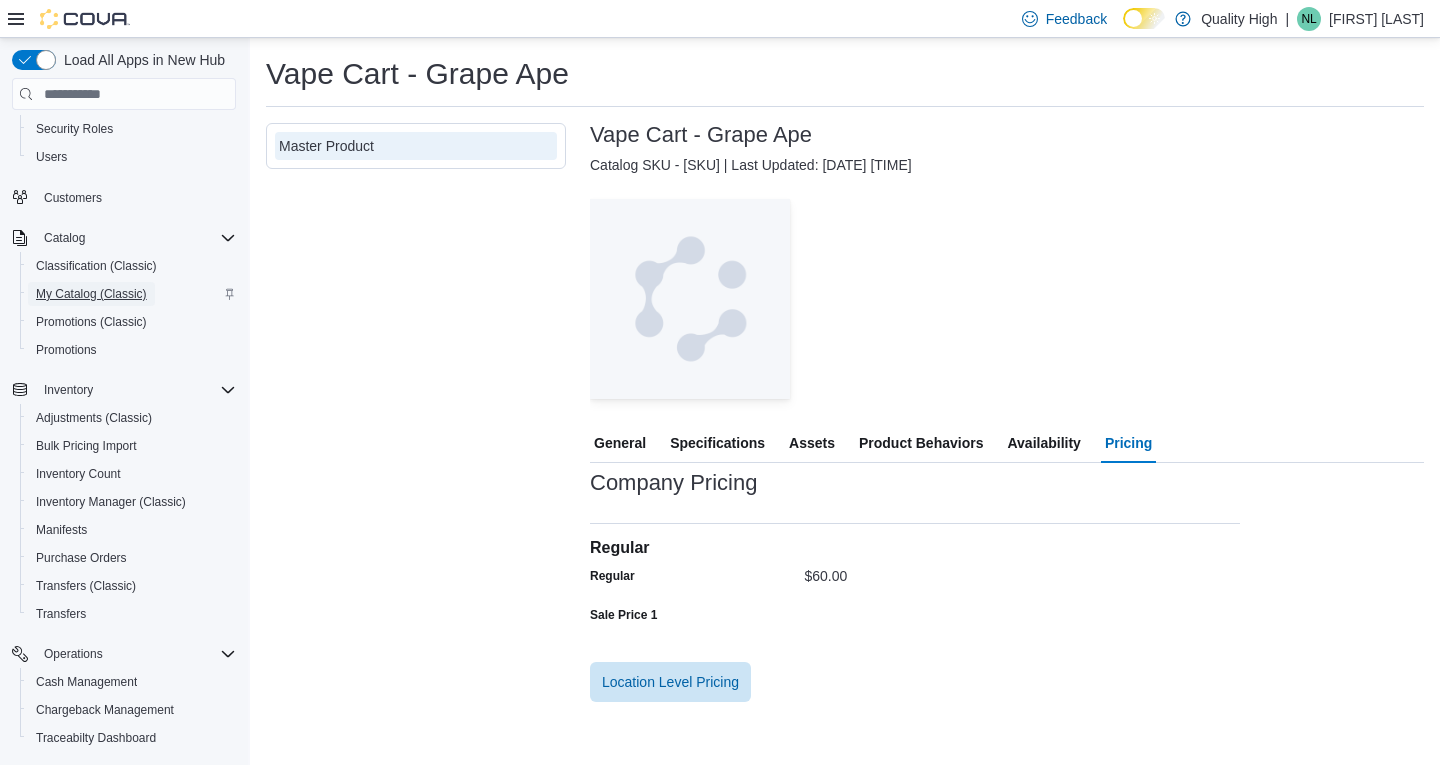 click on "My Catalog (Classic)" at bounding box center [91, 294] 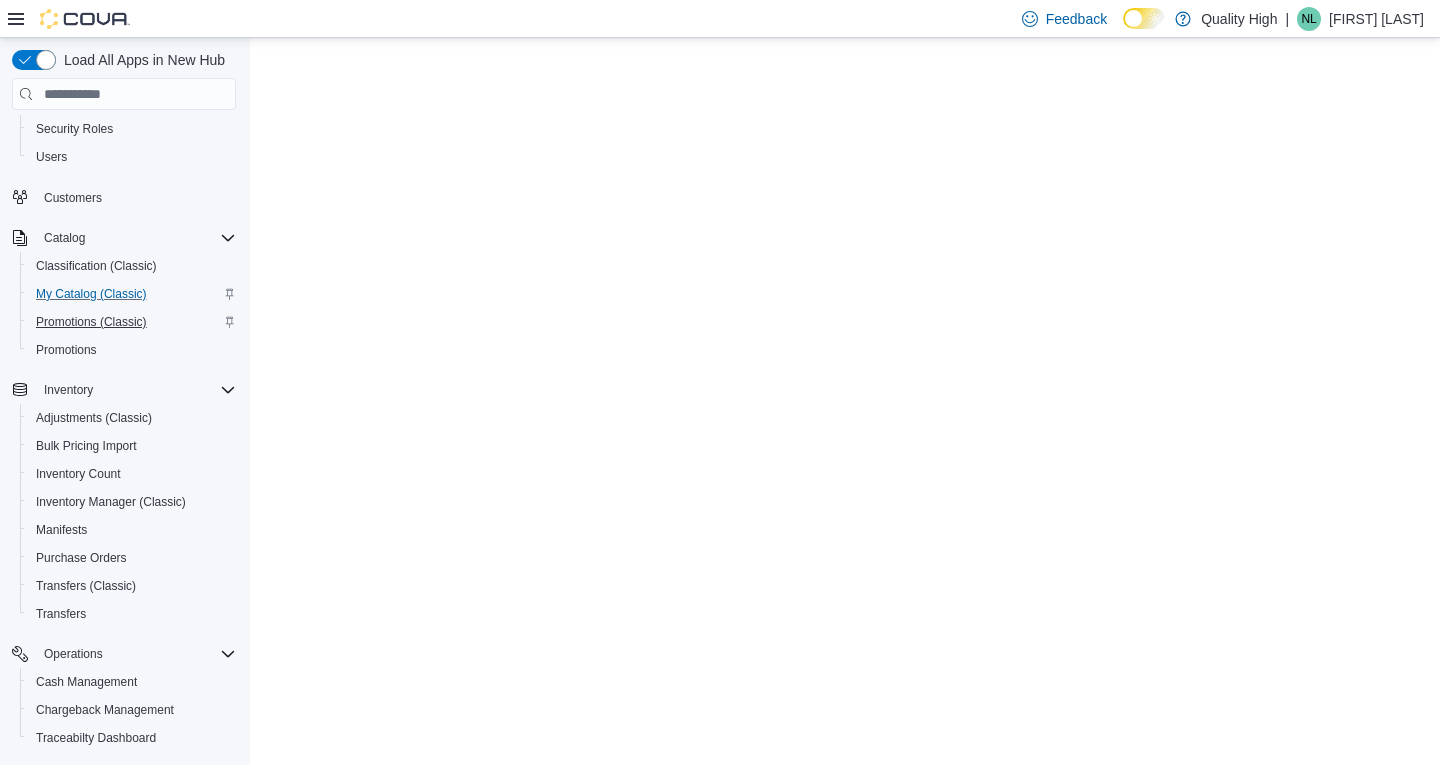 scroll, scrollTop: 0, scrollLeft: 0, axis: both 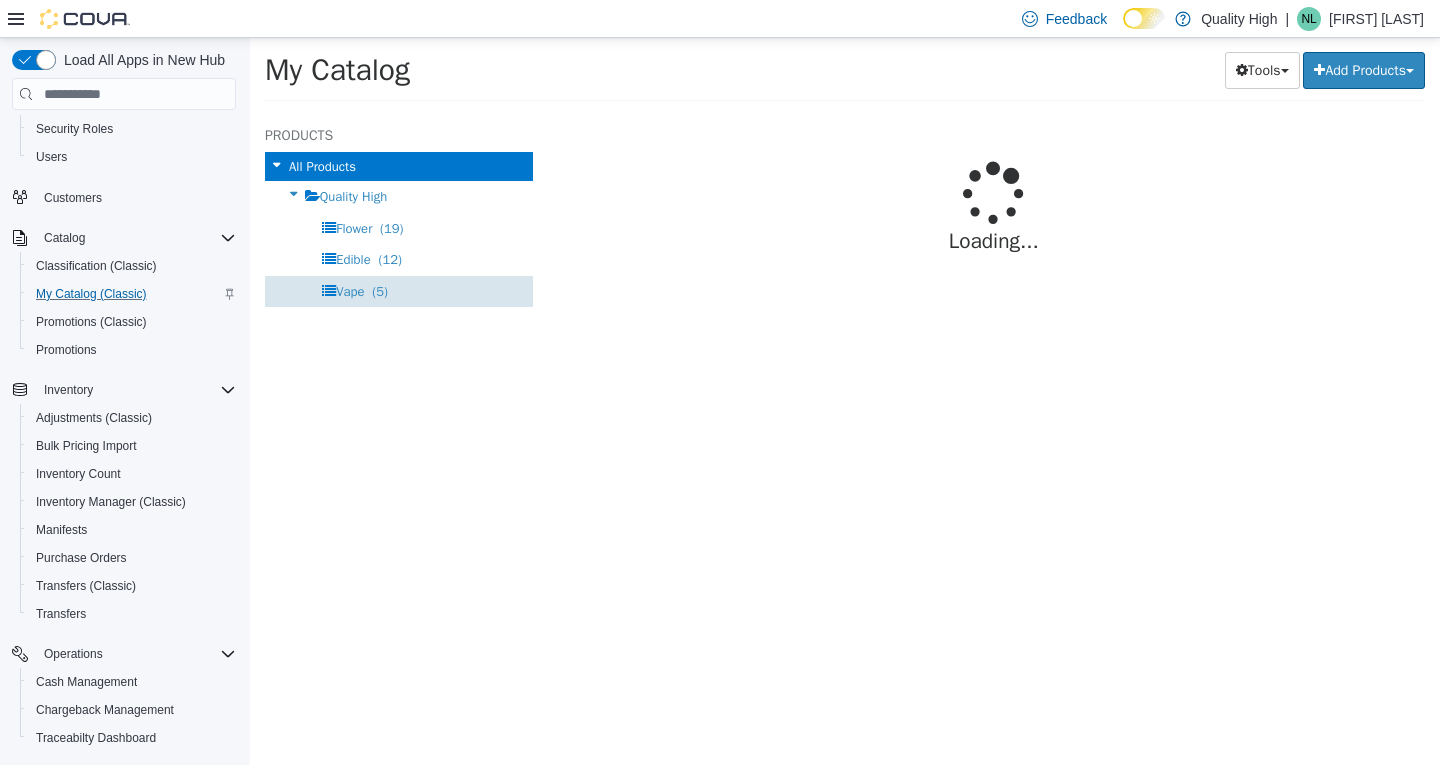 select on "**********" 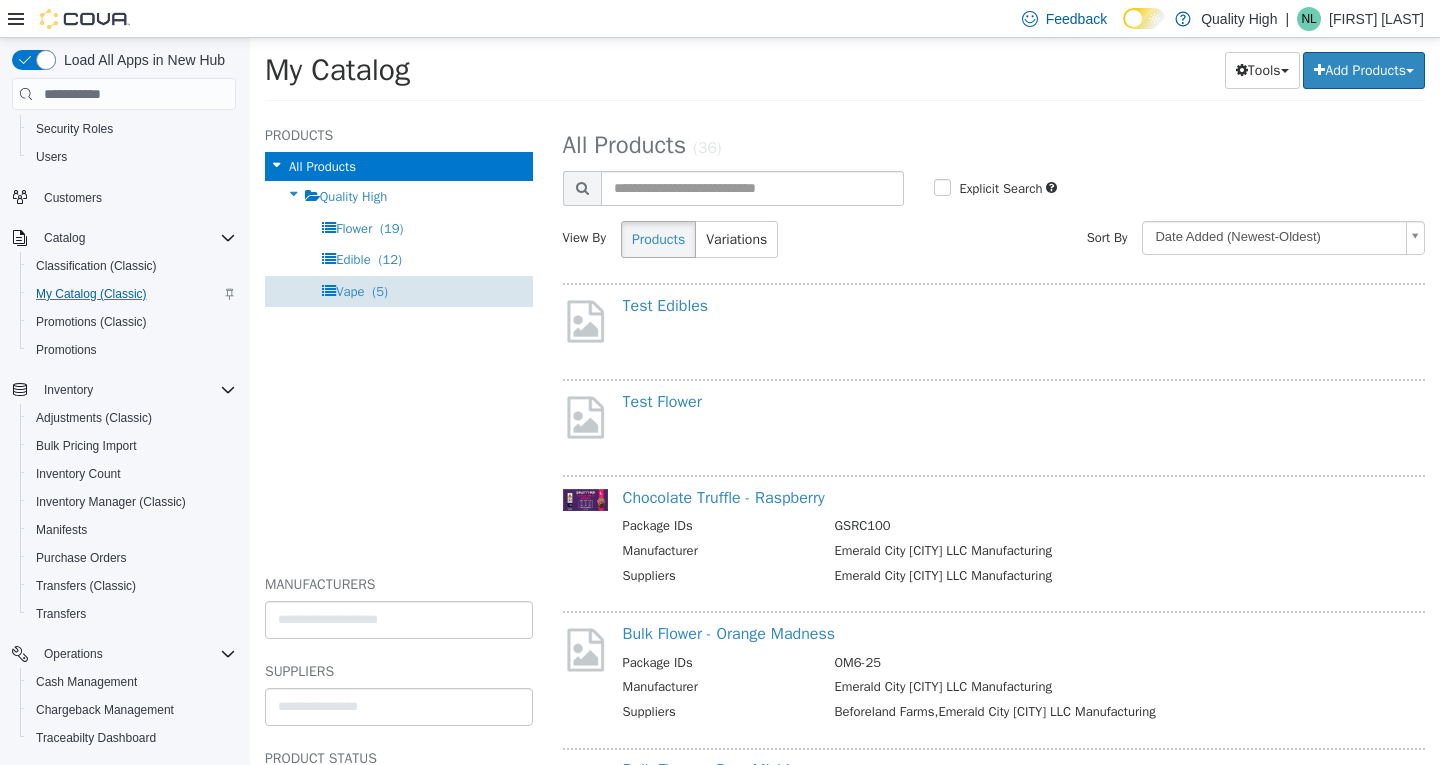 click on "Vape" at bounding box center (350, 291) 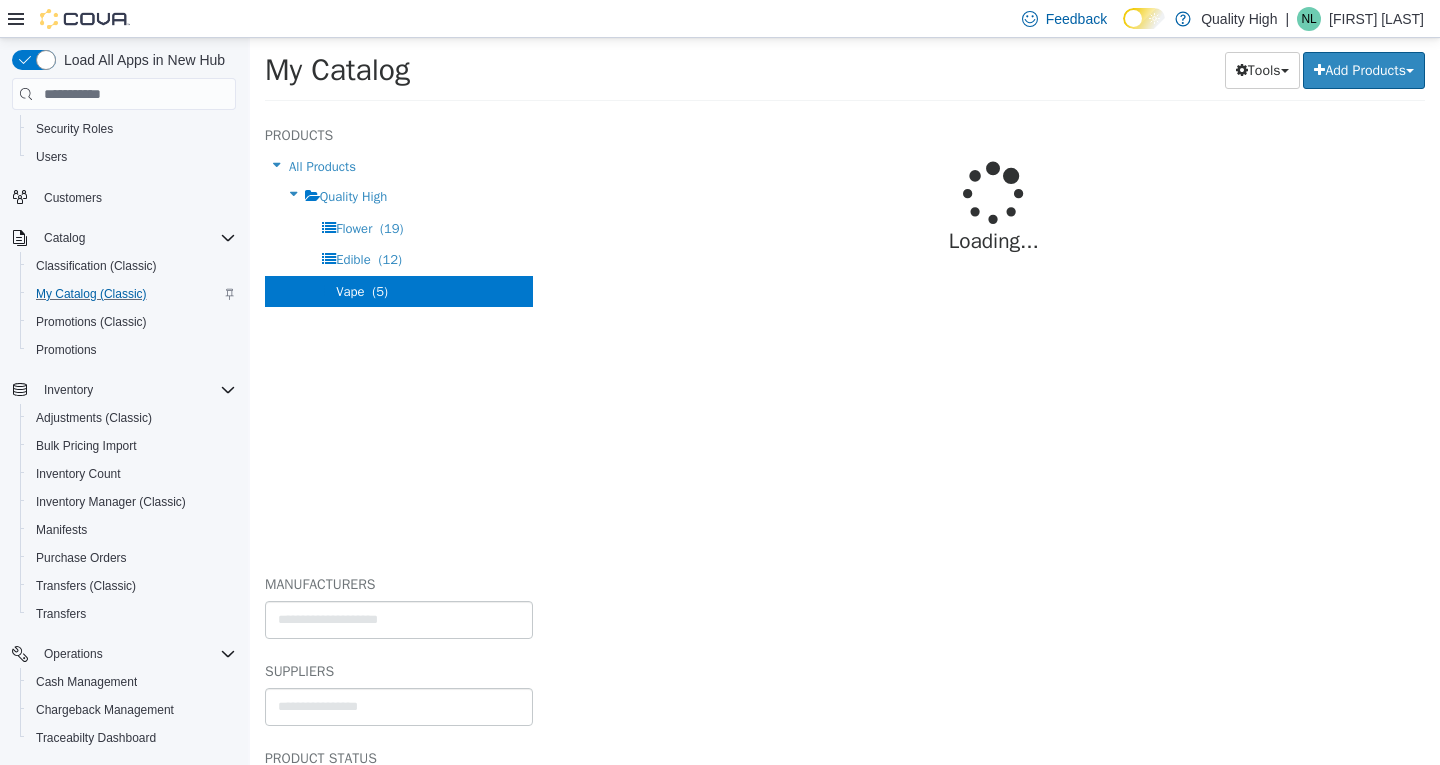 select on "**********" 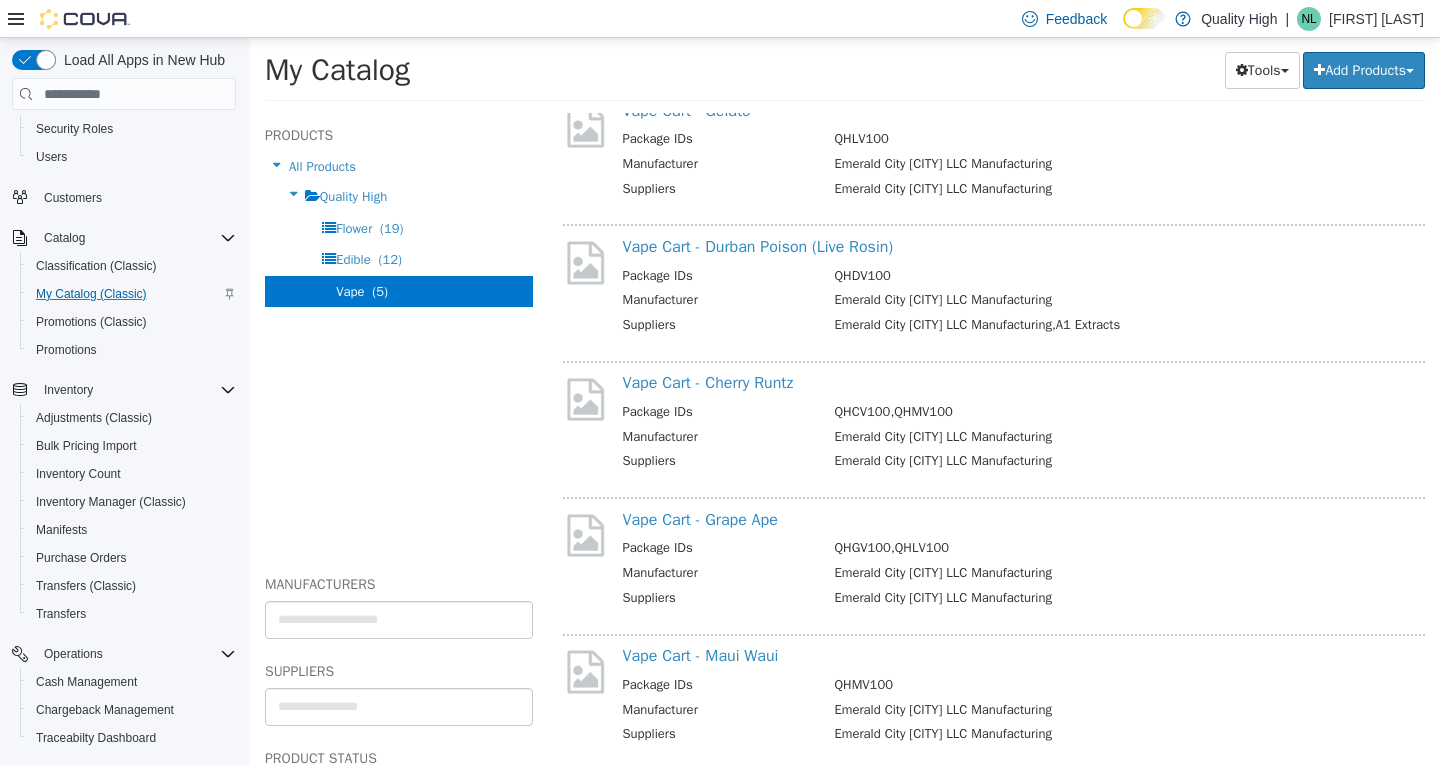 scroll, scrollTop: 200, scrollLeft: 0, axis: vertical 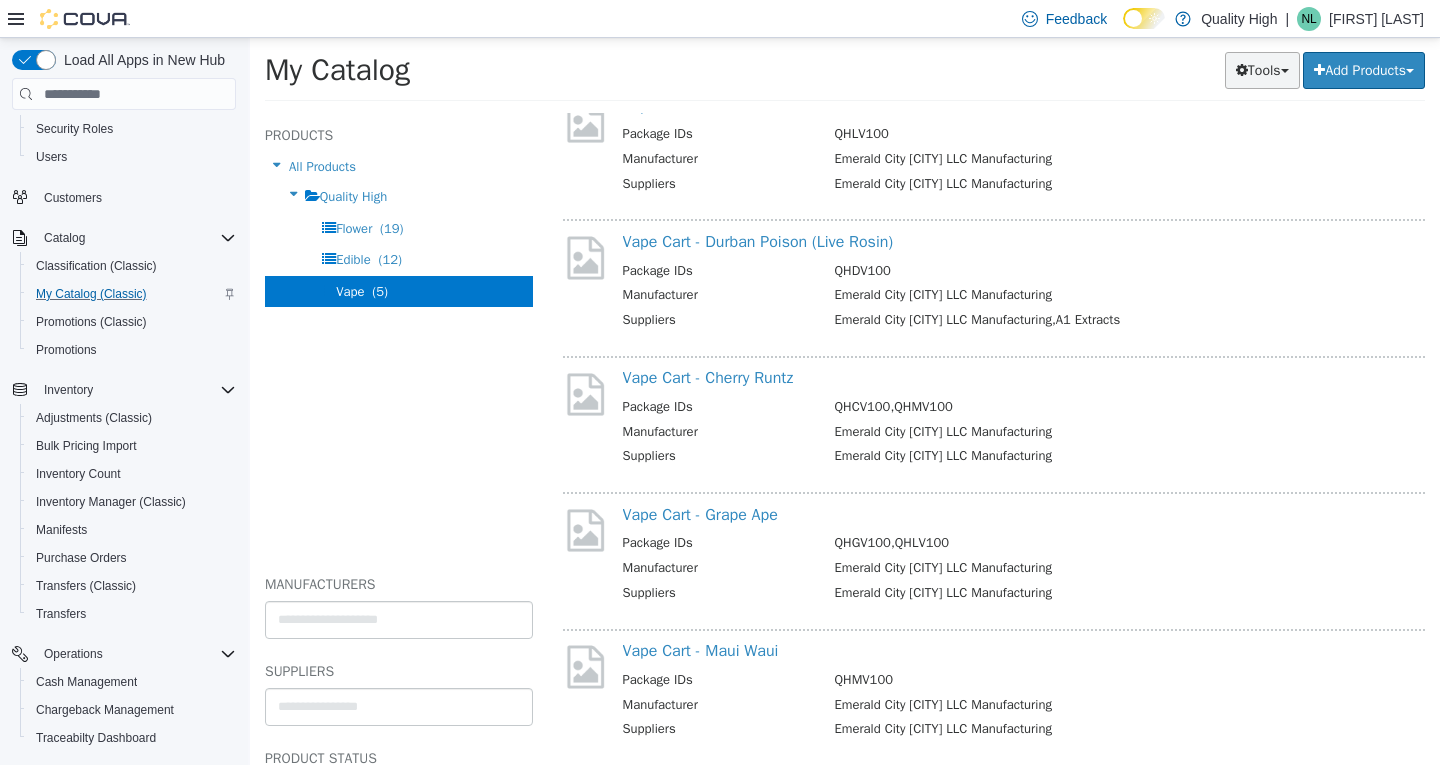 drag, startPoint x: 1265, startPoint y: 67, endPoint x: 1244, endPoint y: 70, distance: 21.213203 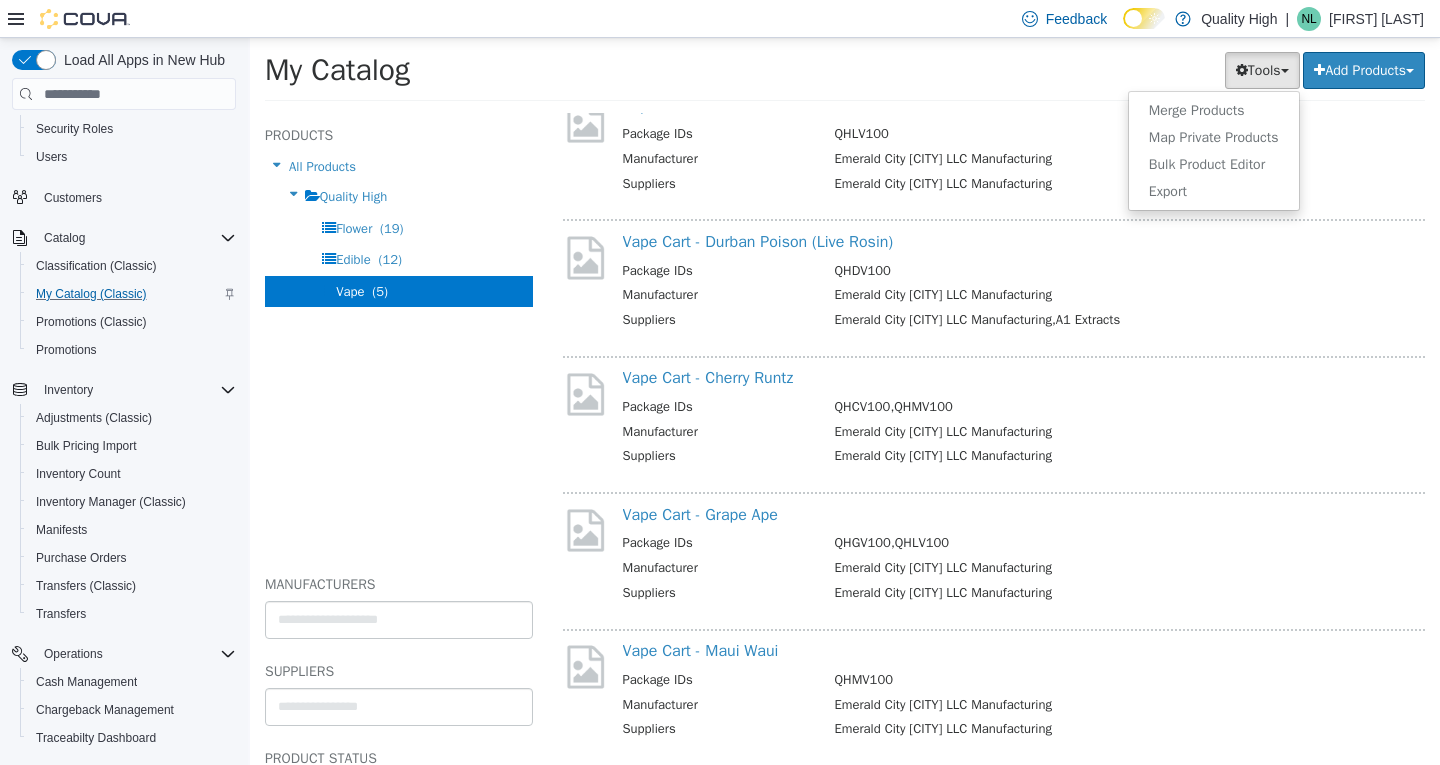 click on "Tools
Merge Products Map Private Products Bulk Product Editor Export
Add Products
Create New Product Bulk Import New Products" at bounding box center (1086, 70) 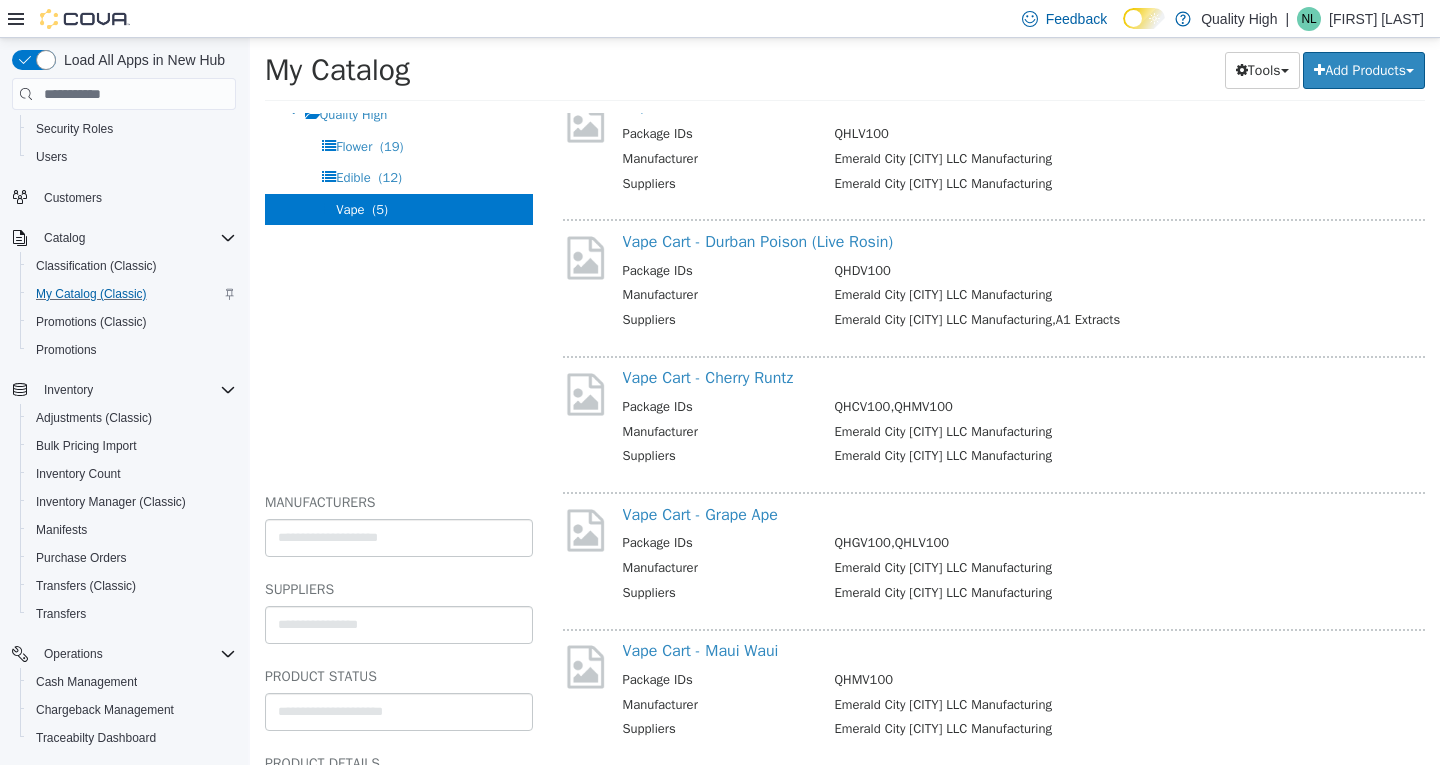 scroll, scrollTop: 200, scrollLeft: 0, axis: vertical 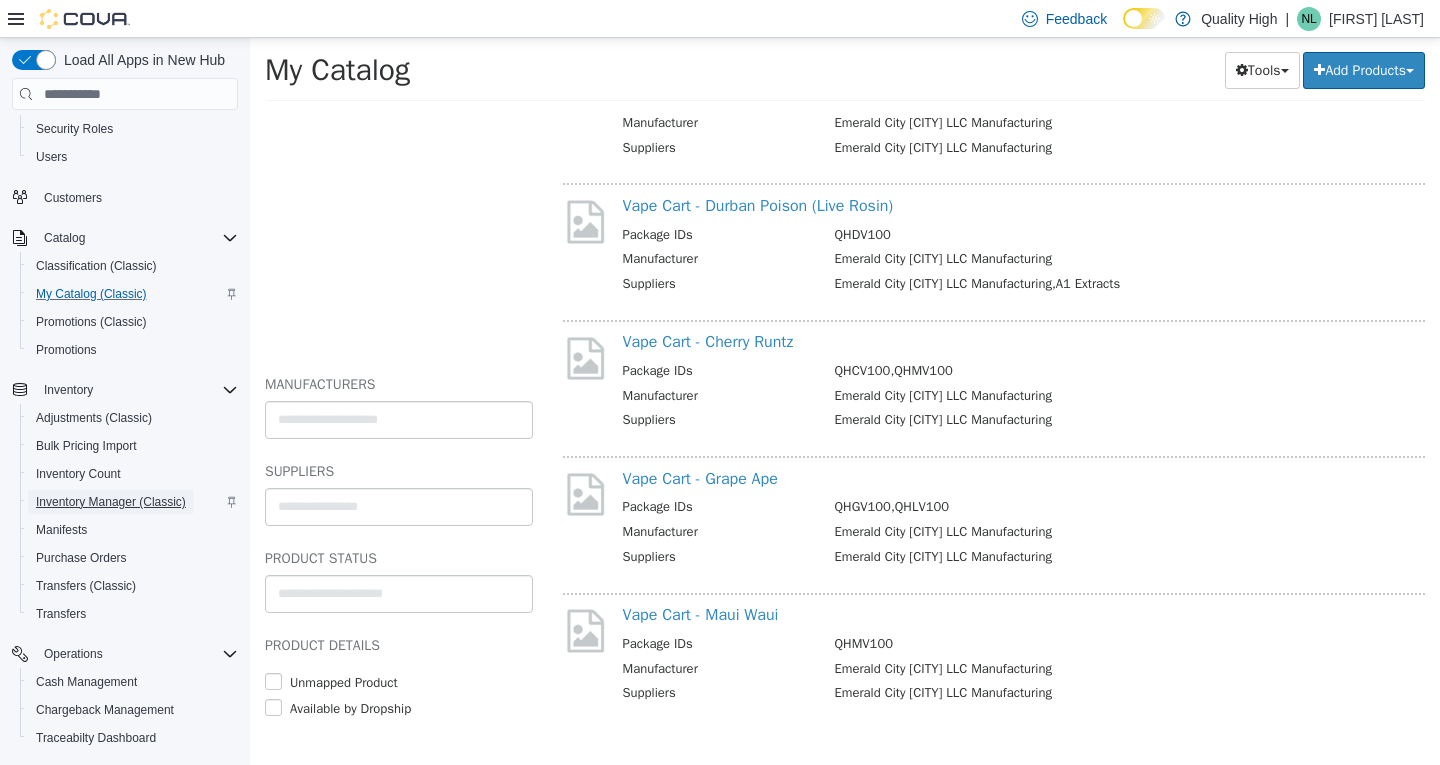 click on "Inventory Manager (Classic)" at bounding box center [111, 502] 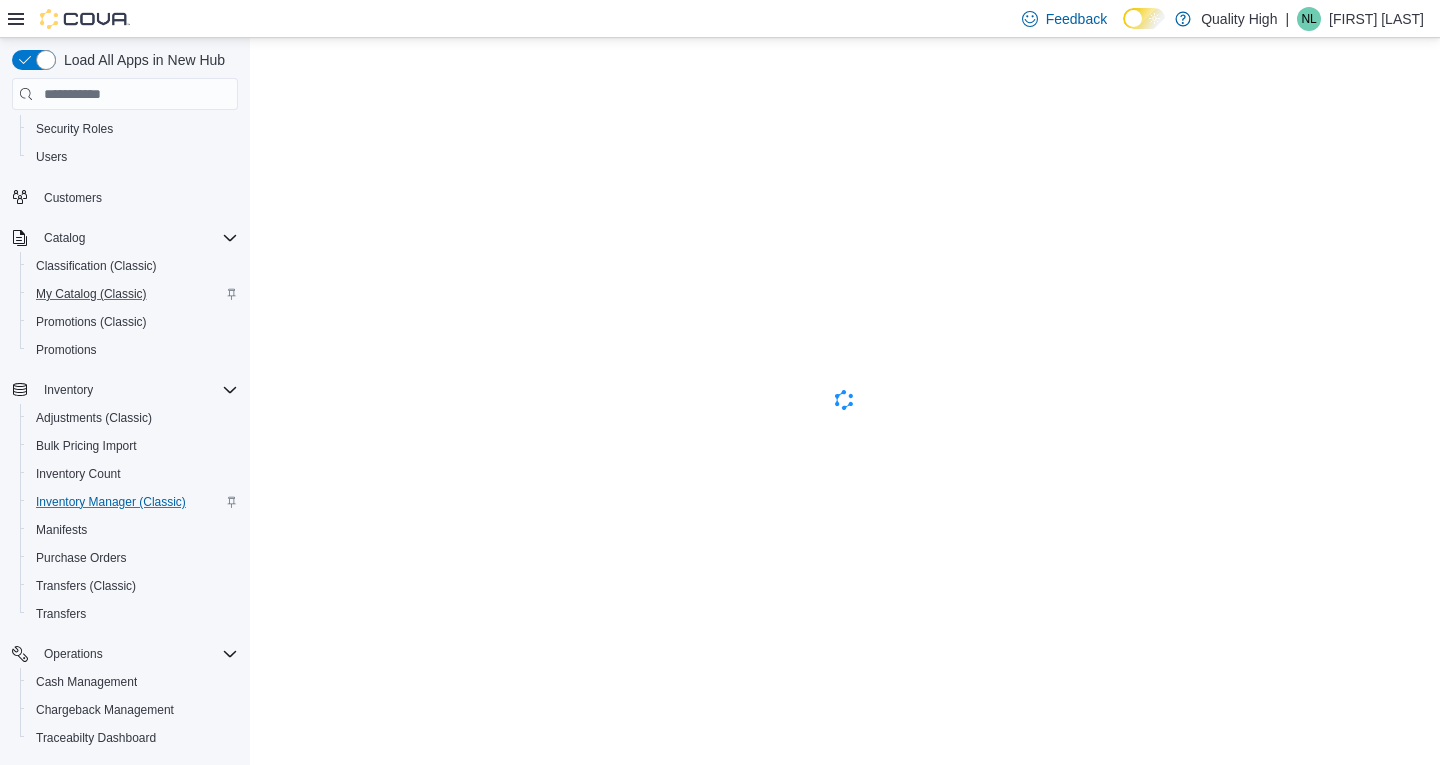 scroll, scrollTop: 0, scrollLeft: 0, axis: both 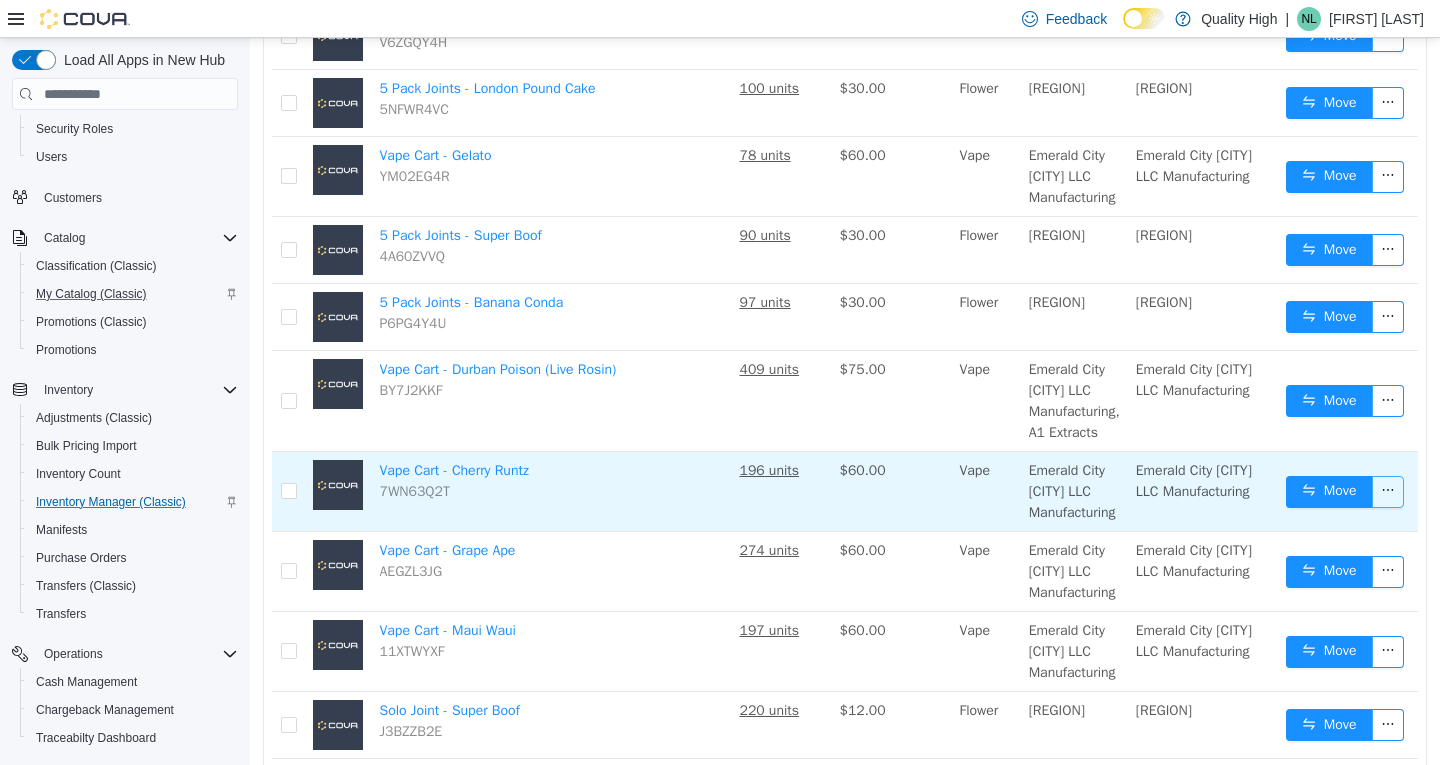 click at bounding box center [1388, 492] 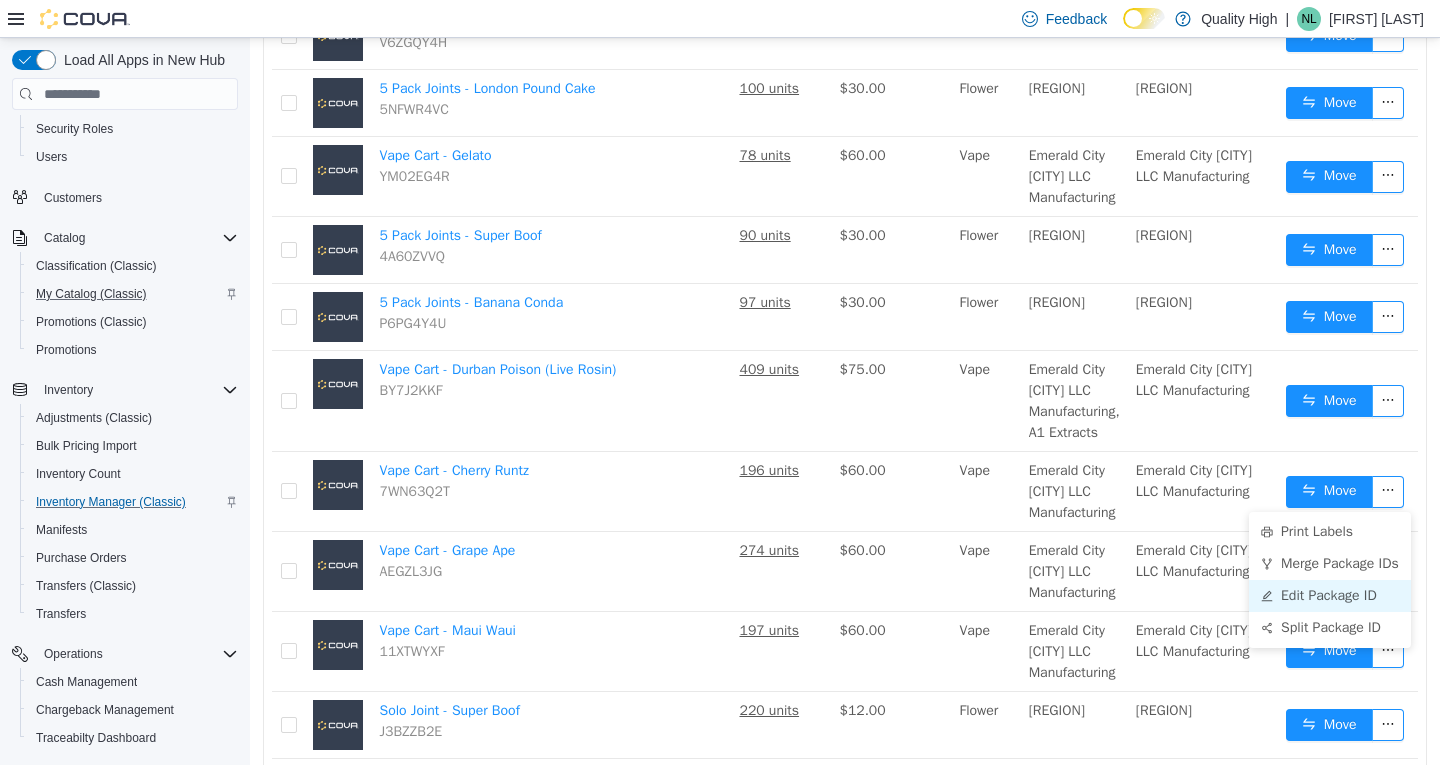 click on "Edit Package ID" at bounding box center [1330, 596] 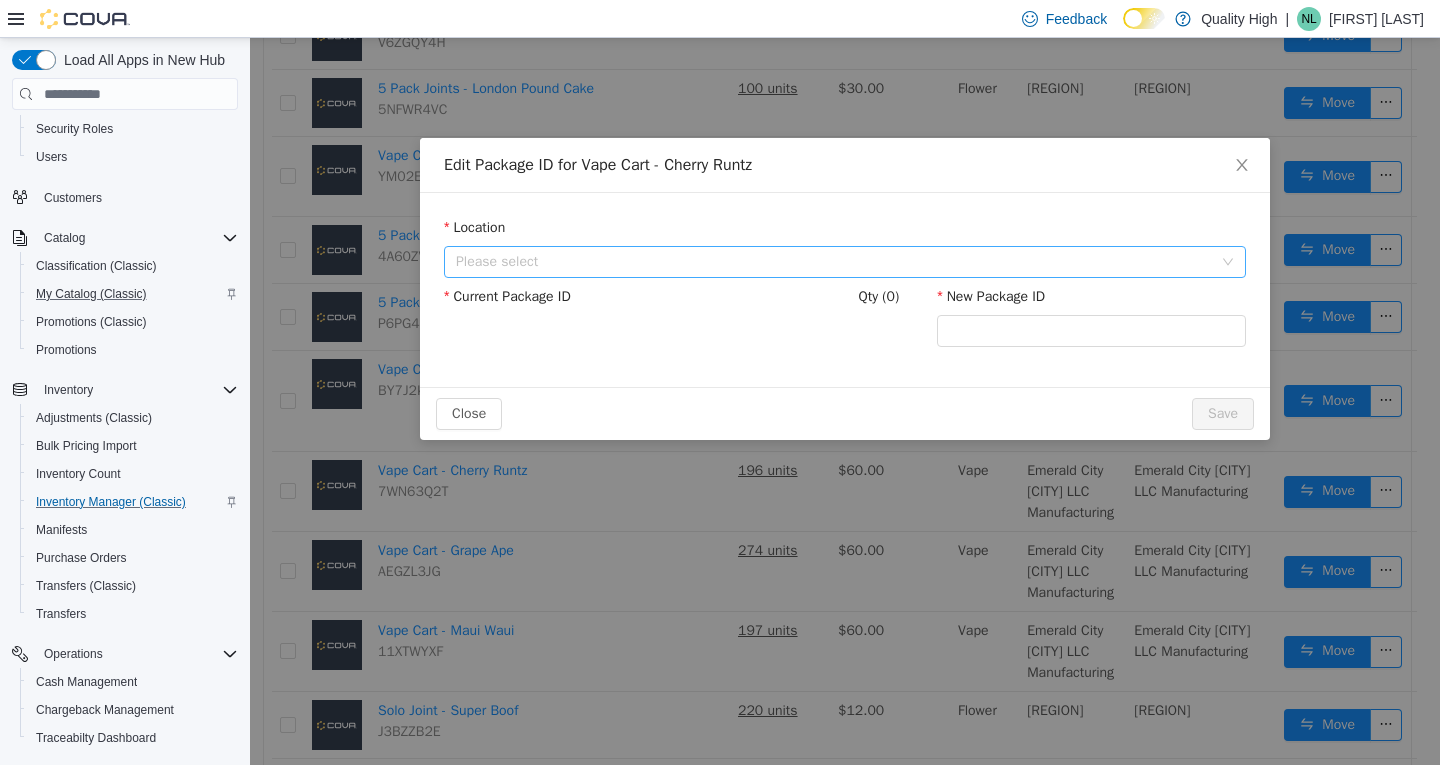click on "Please select" at bounding box center (834, 262) 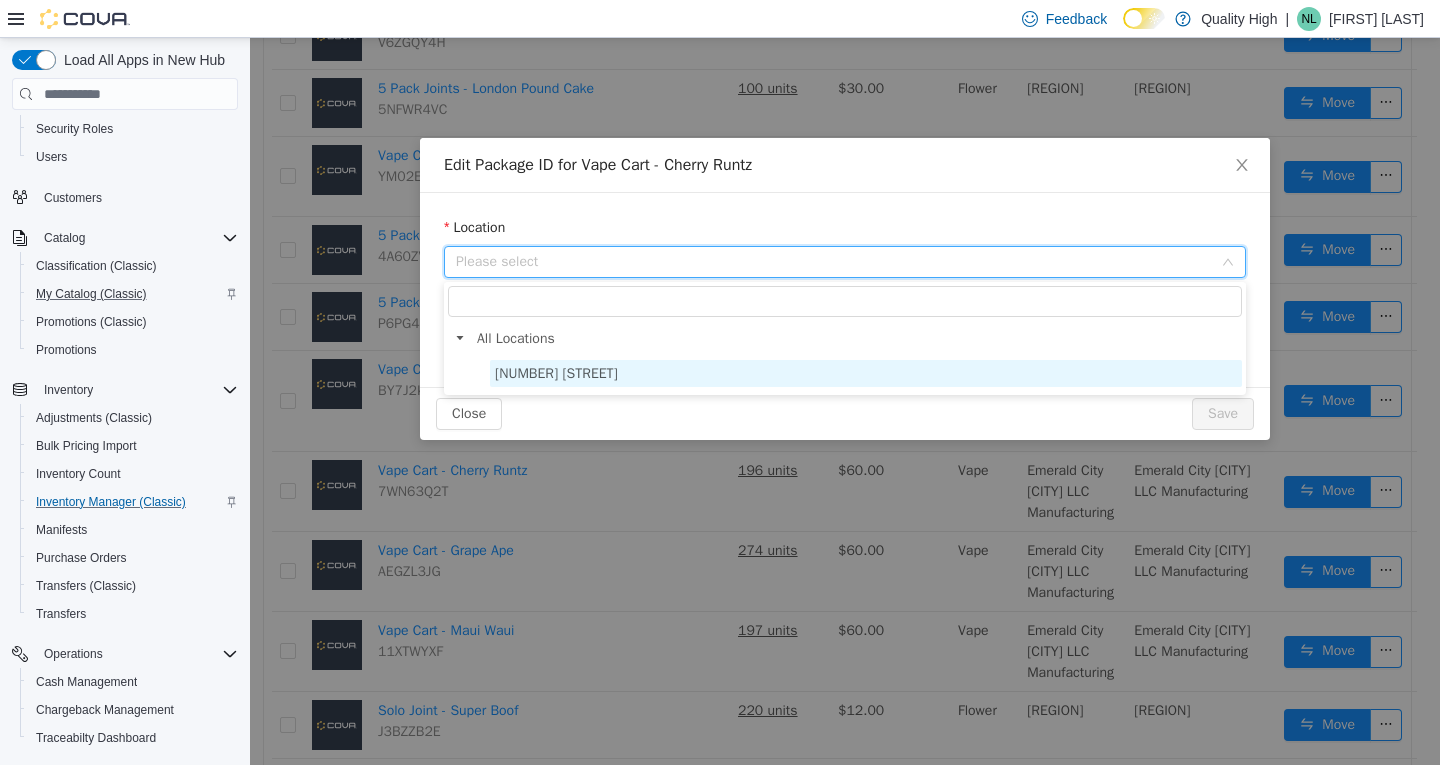 click on "25 Beekman Ave" at bounding box center (556, 373) 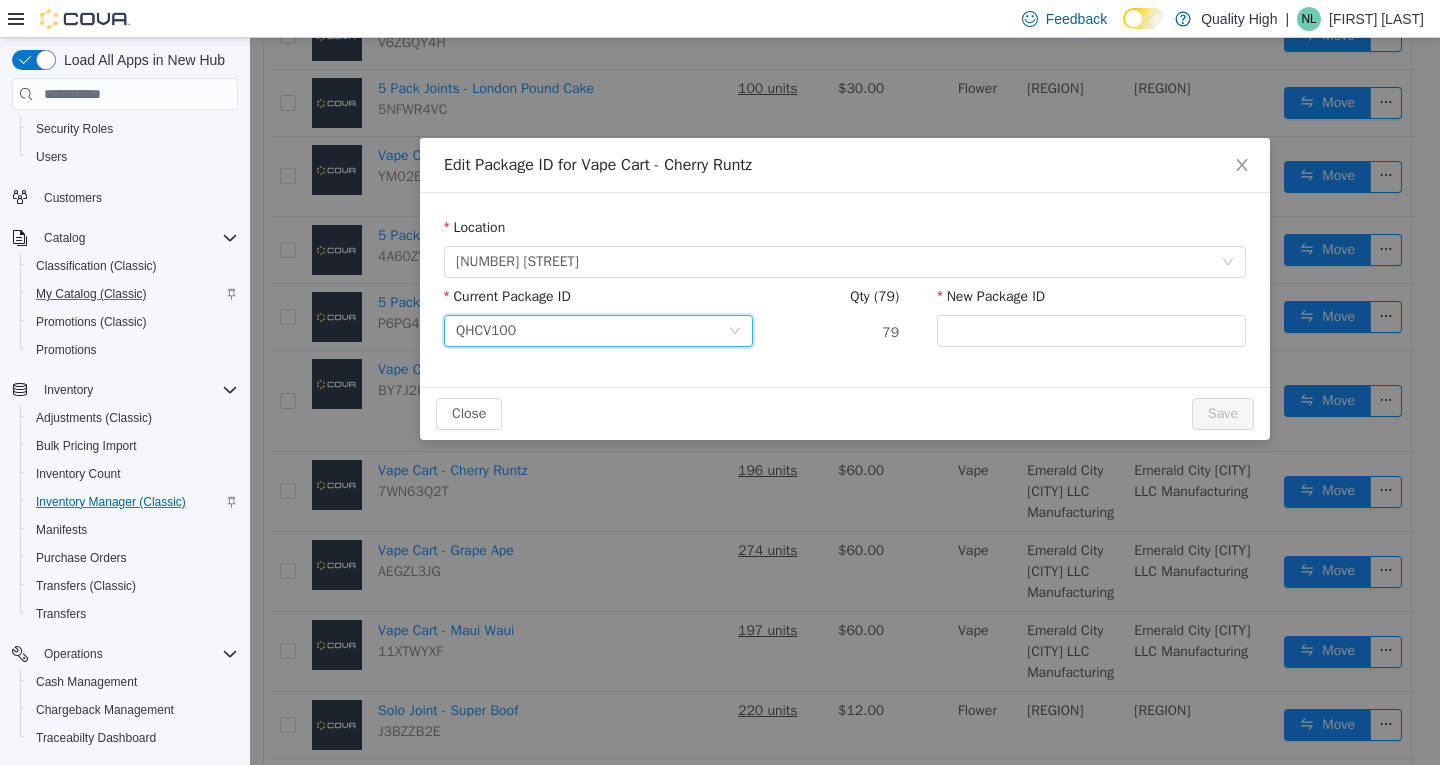 click 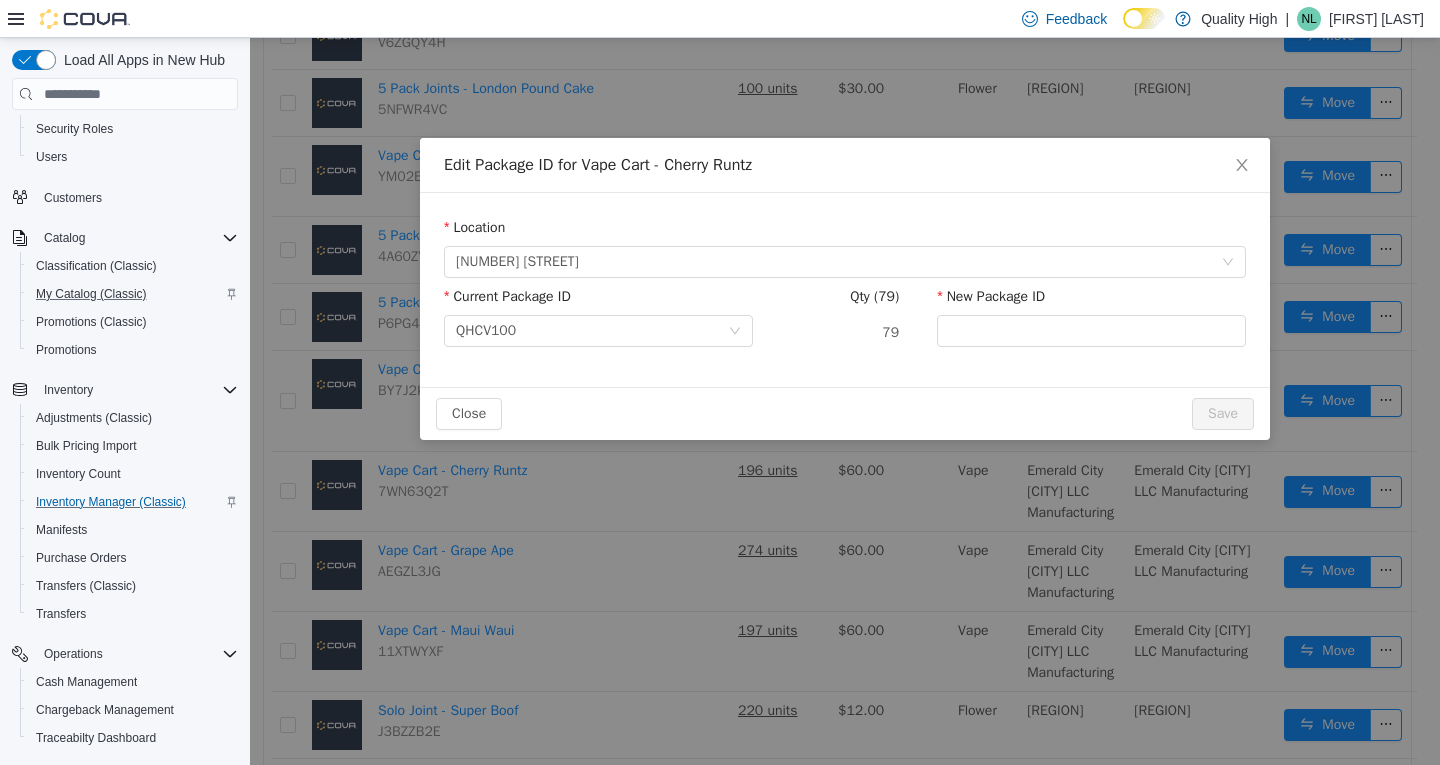 click on "Current Package ID QHCV100   Qty (79) 79  New Package ID" at bounding box center (845, 324) 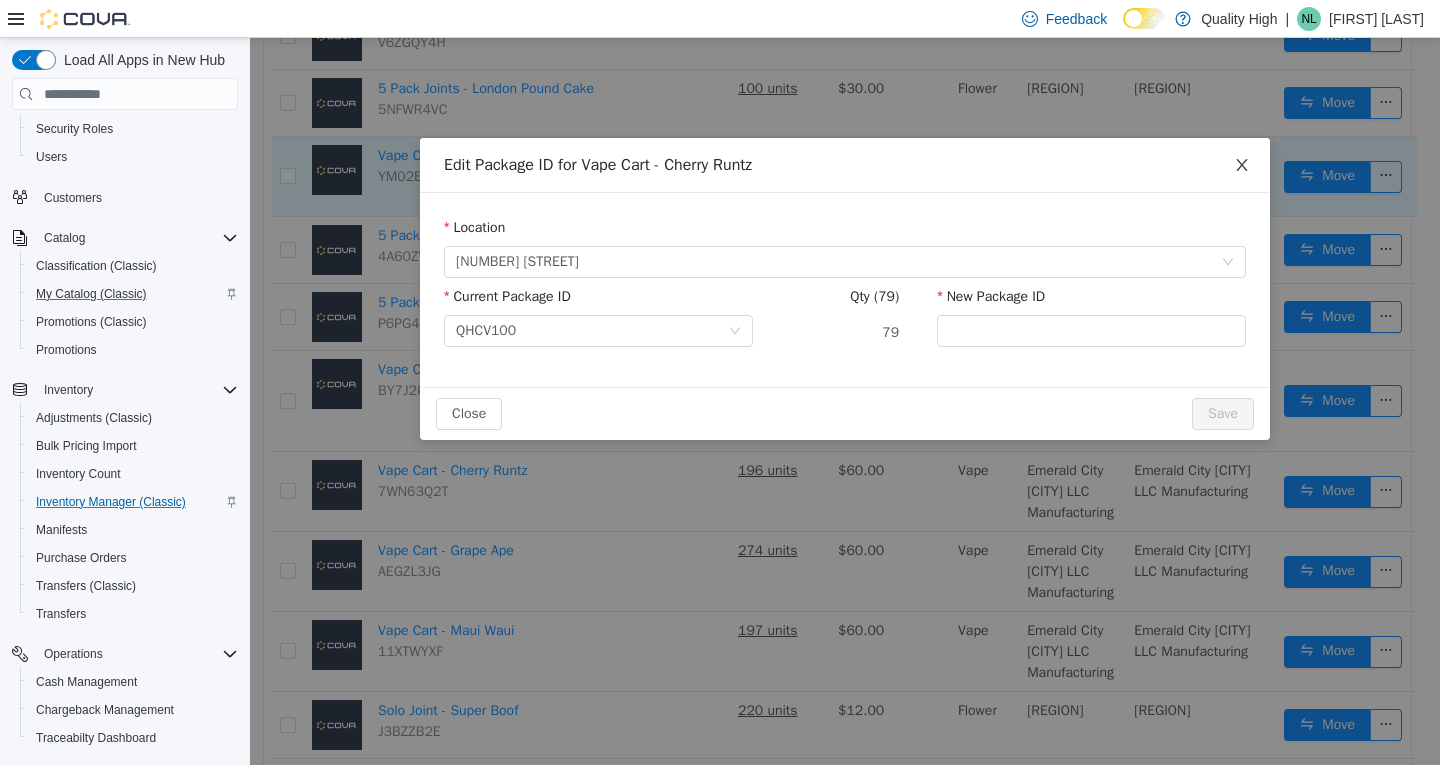 click 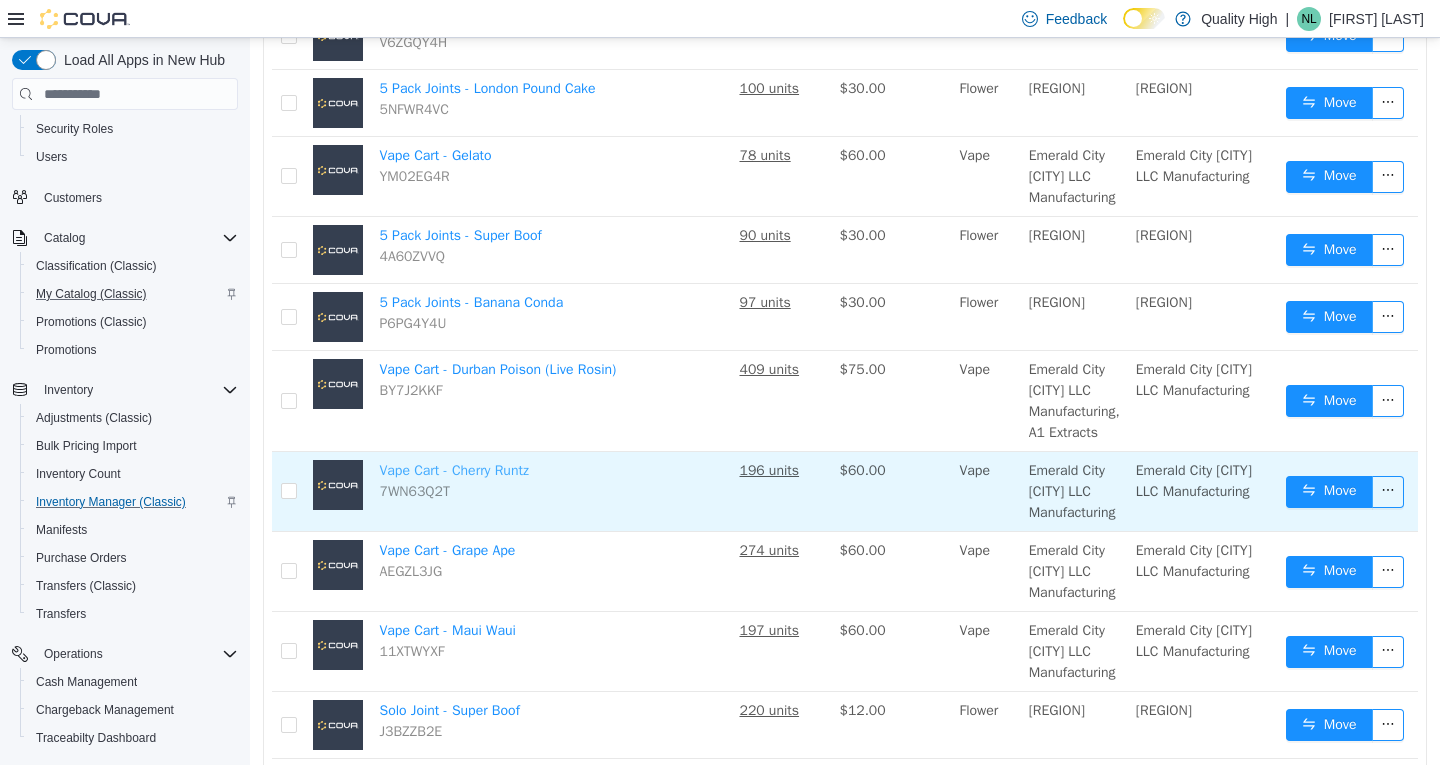 click on "Vape Cart - Cherry Runtz" at bounding box center [453, 470] 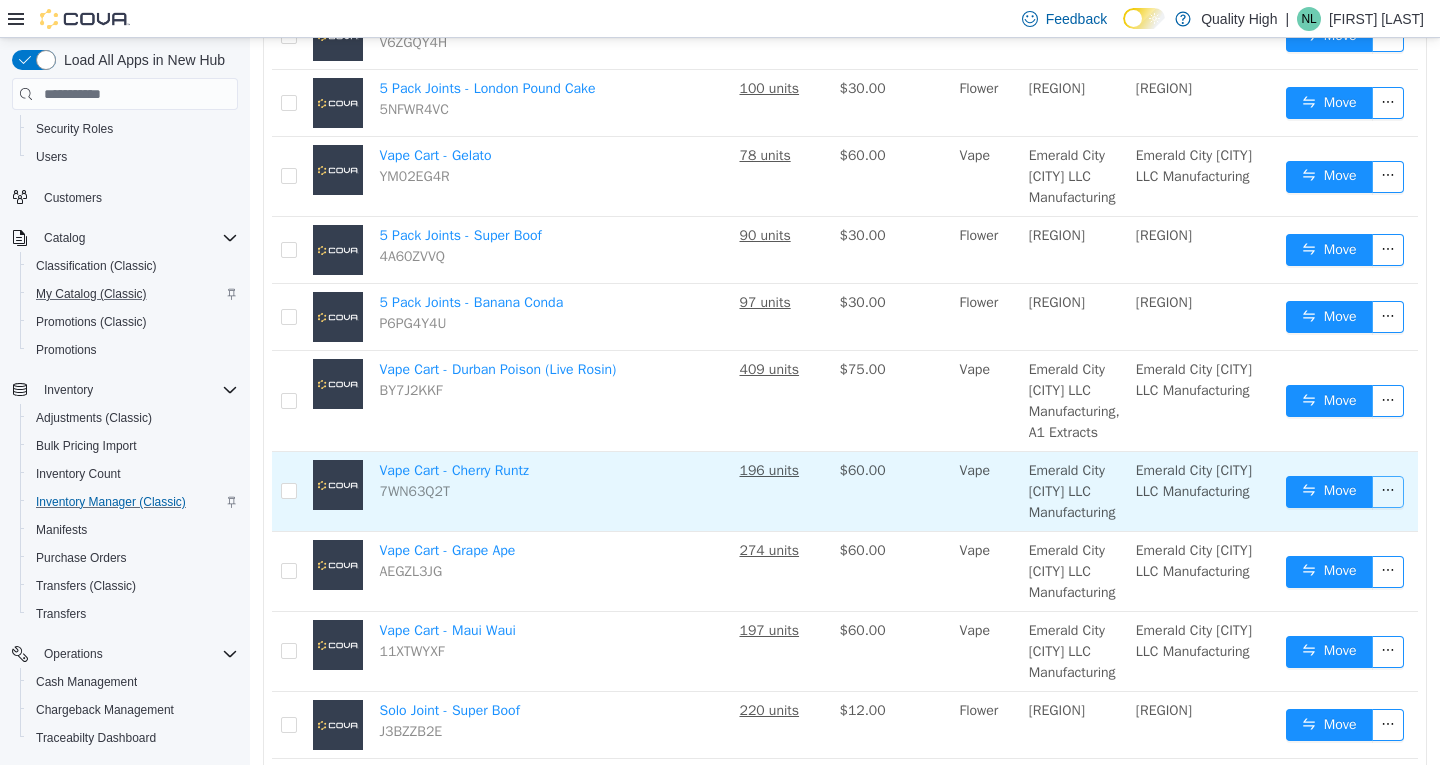 click at bounding box center (1388, 492) 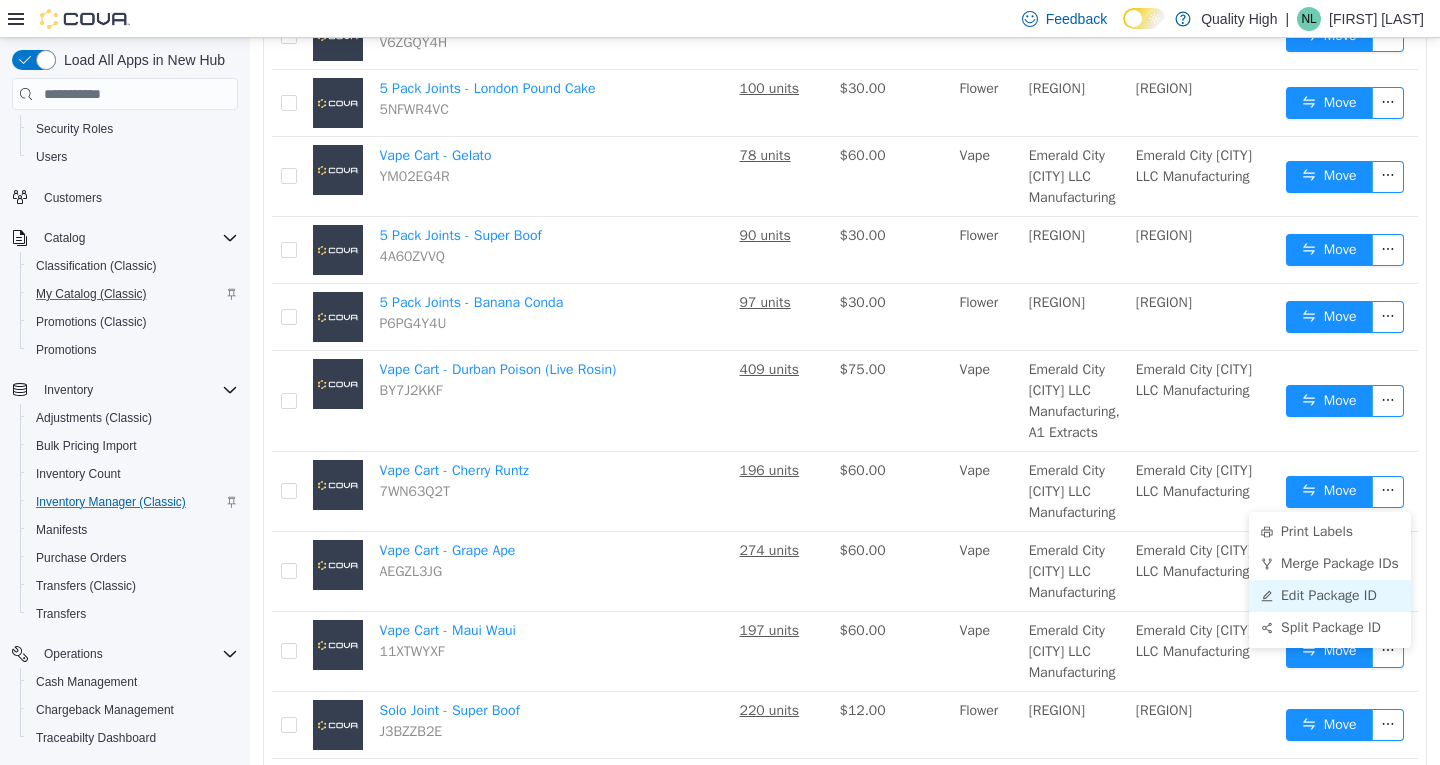 click on "Edit Package ID" at bounding box center [1330, 596] 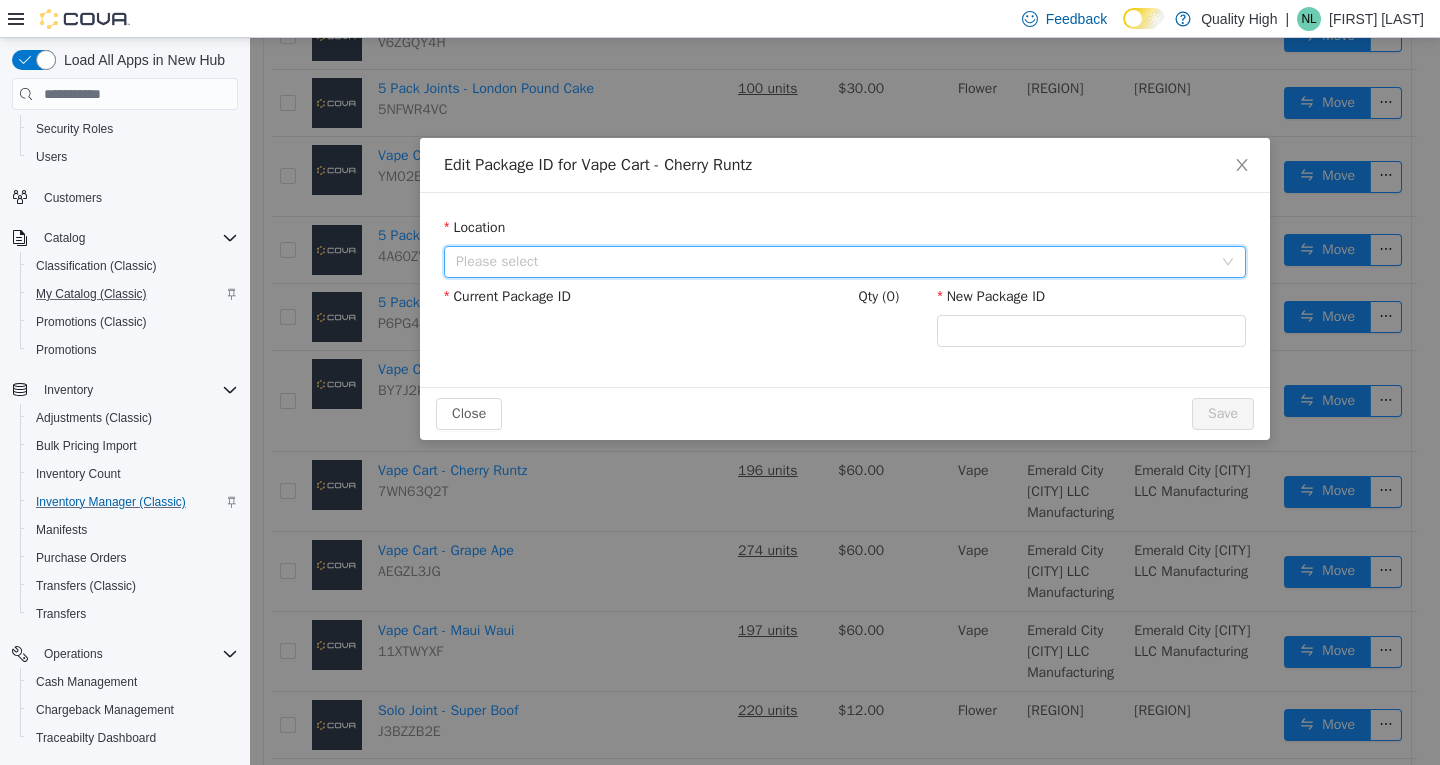 click on "Please select" at bounding box center [838, 262] 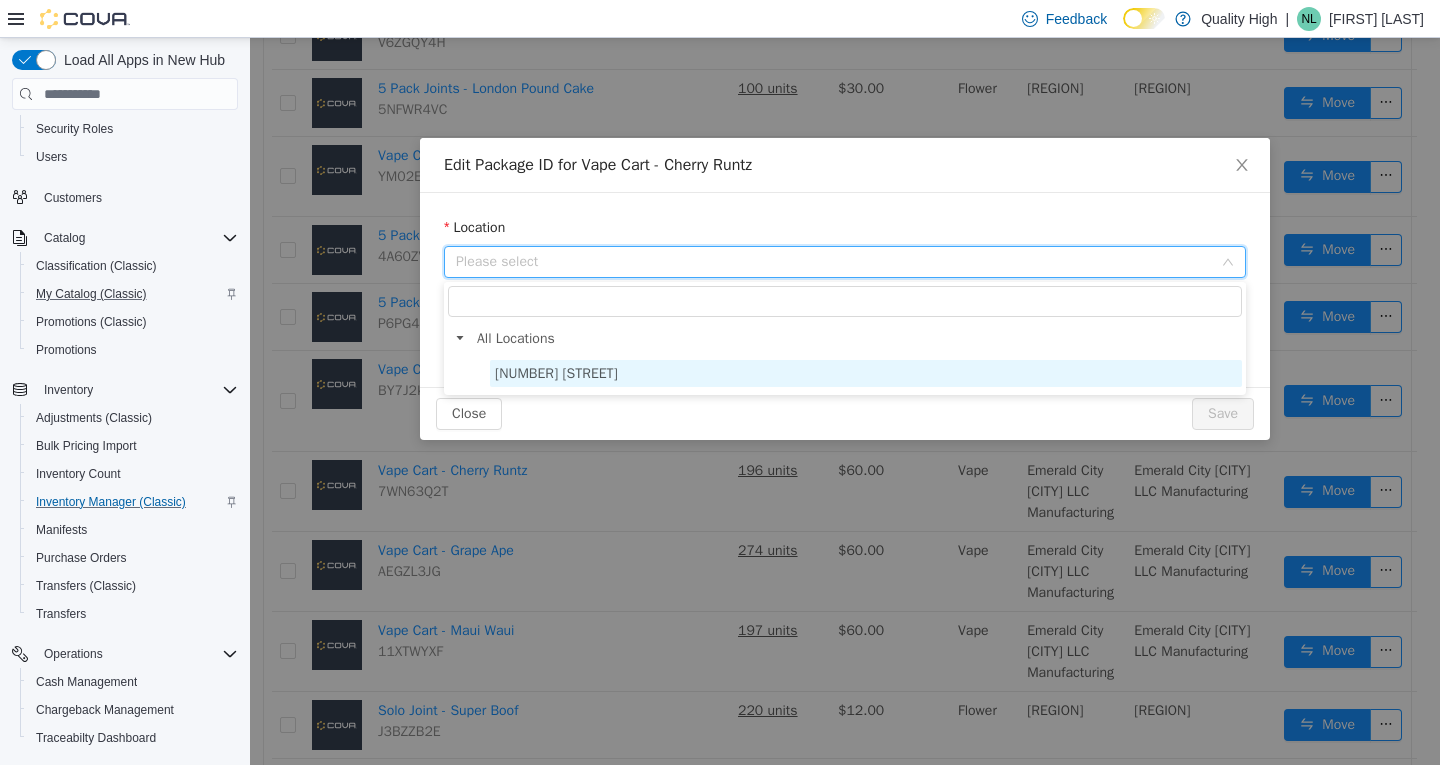click on "25 Beekman Ave" at bounding box center [556, 373] 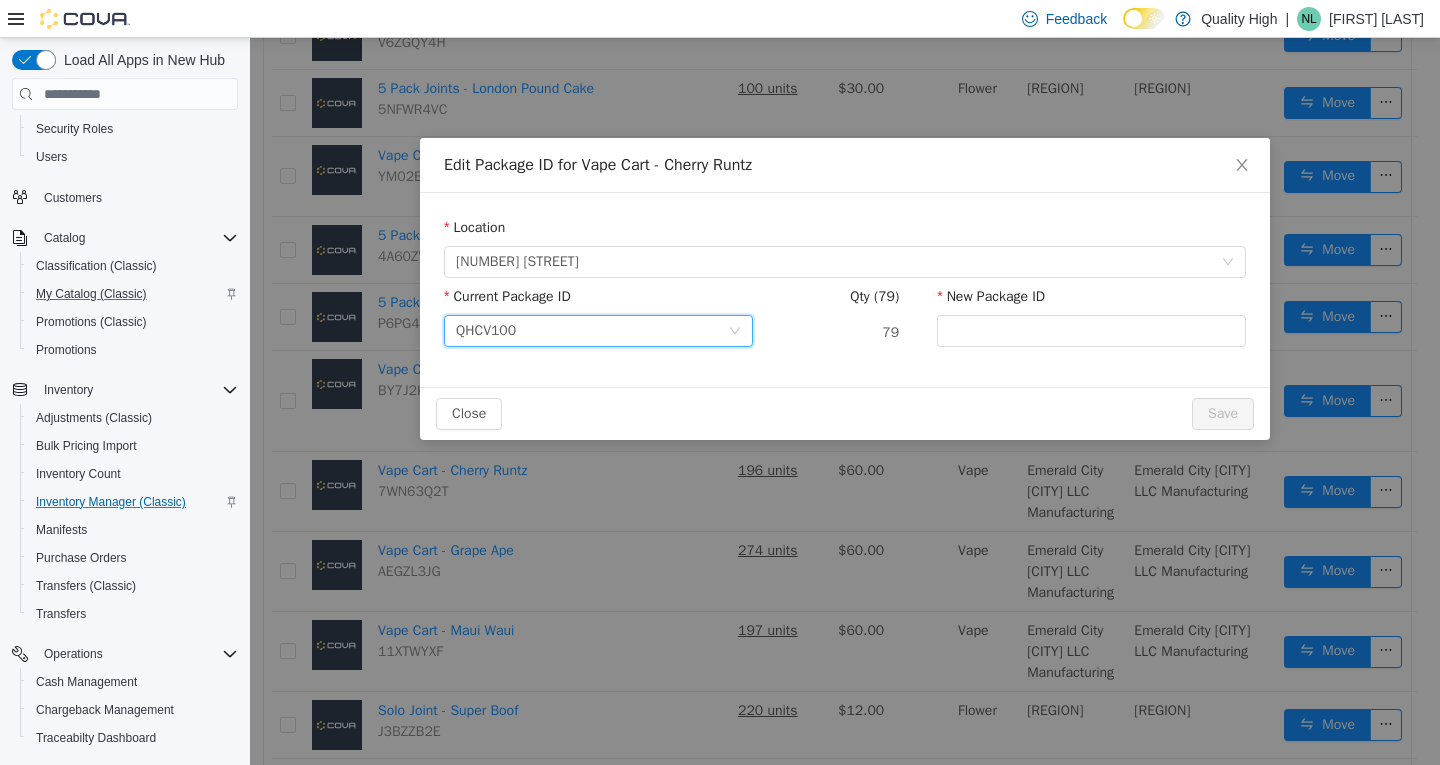 click on "QHCV100" at bounding box center [592, 331] 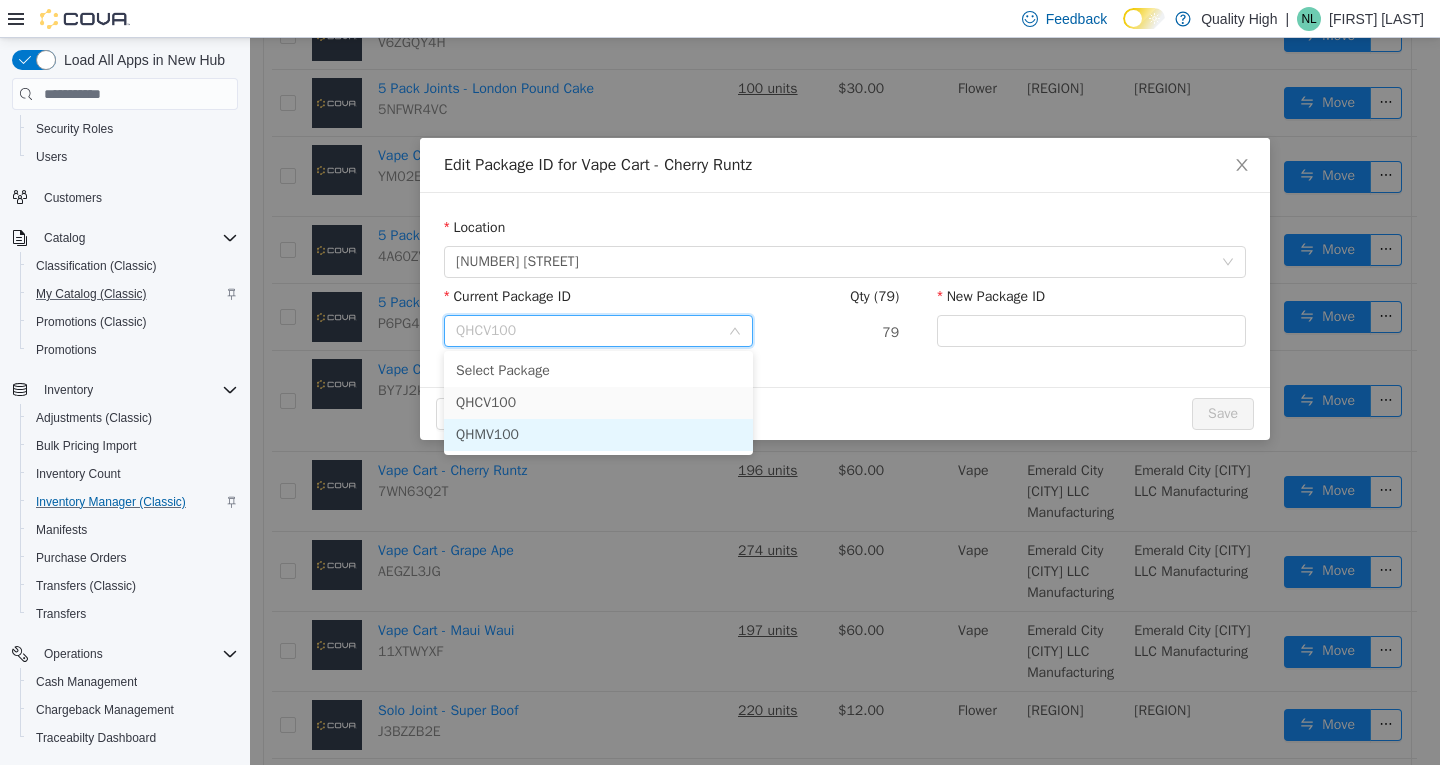 click on "QHMV100" at bounding box center [487, 434] 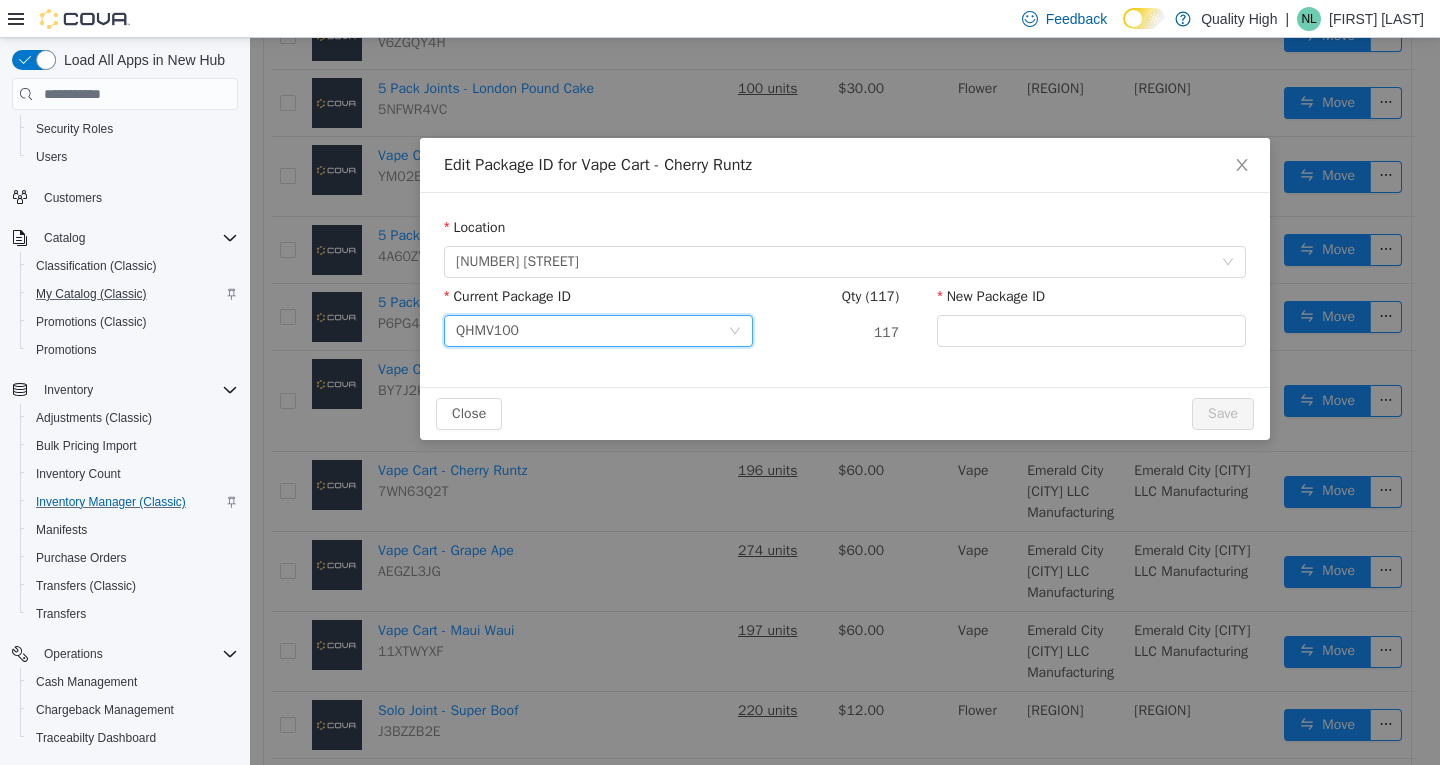 click on "QHMV100" at bounding box center [598, 331] 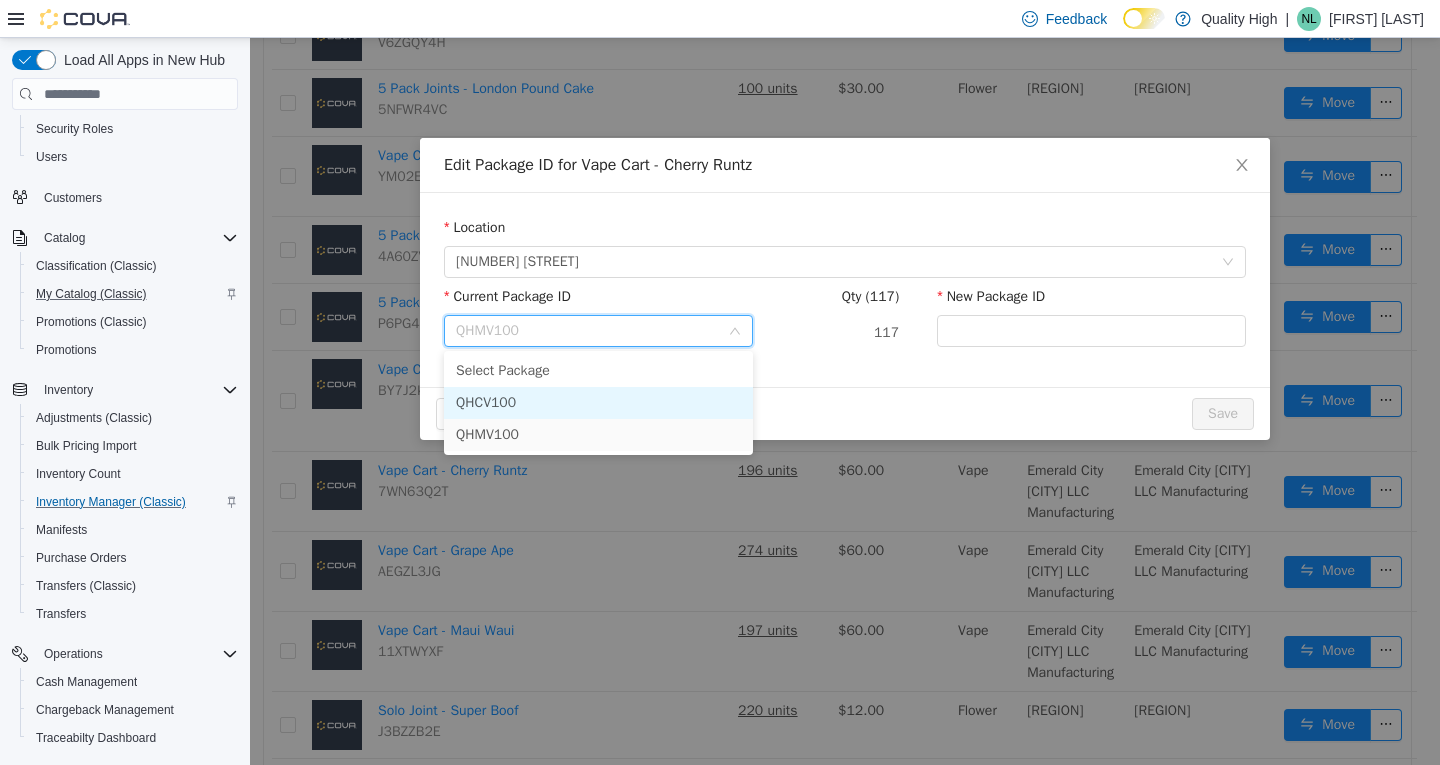click on "QHCV100" at bounding box center (486, 402) 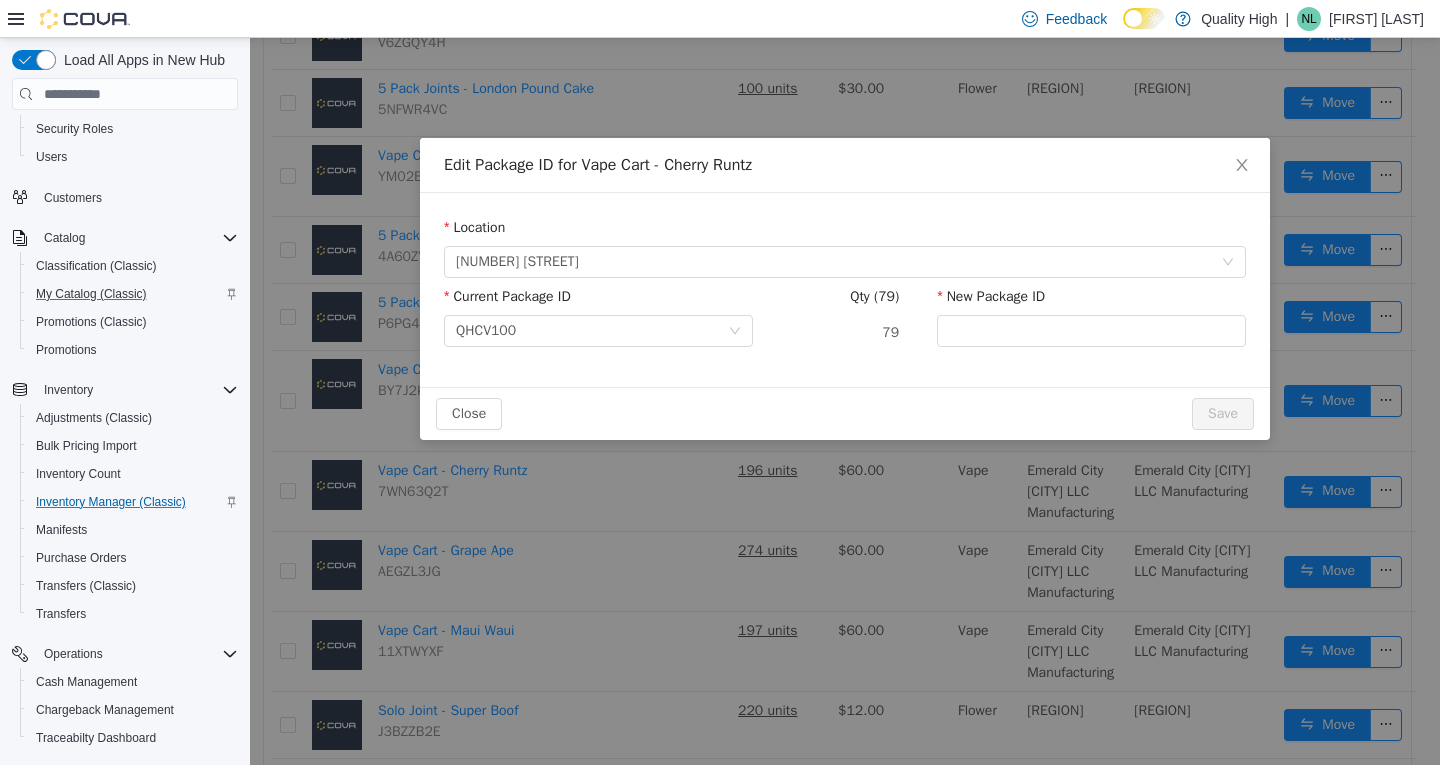 click on "Qty (79) 79" at bounding box center (845, 320) 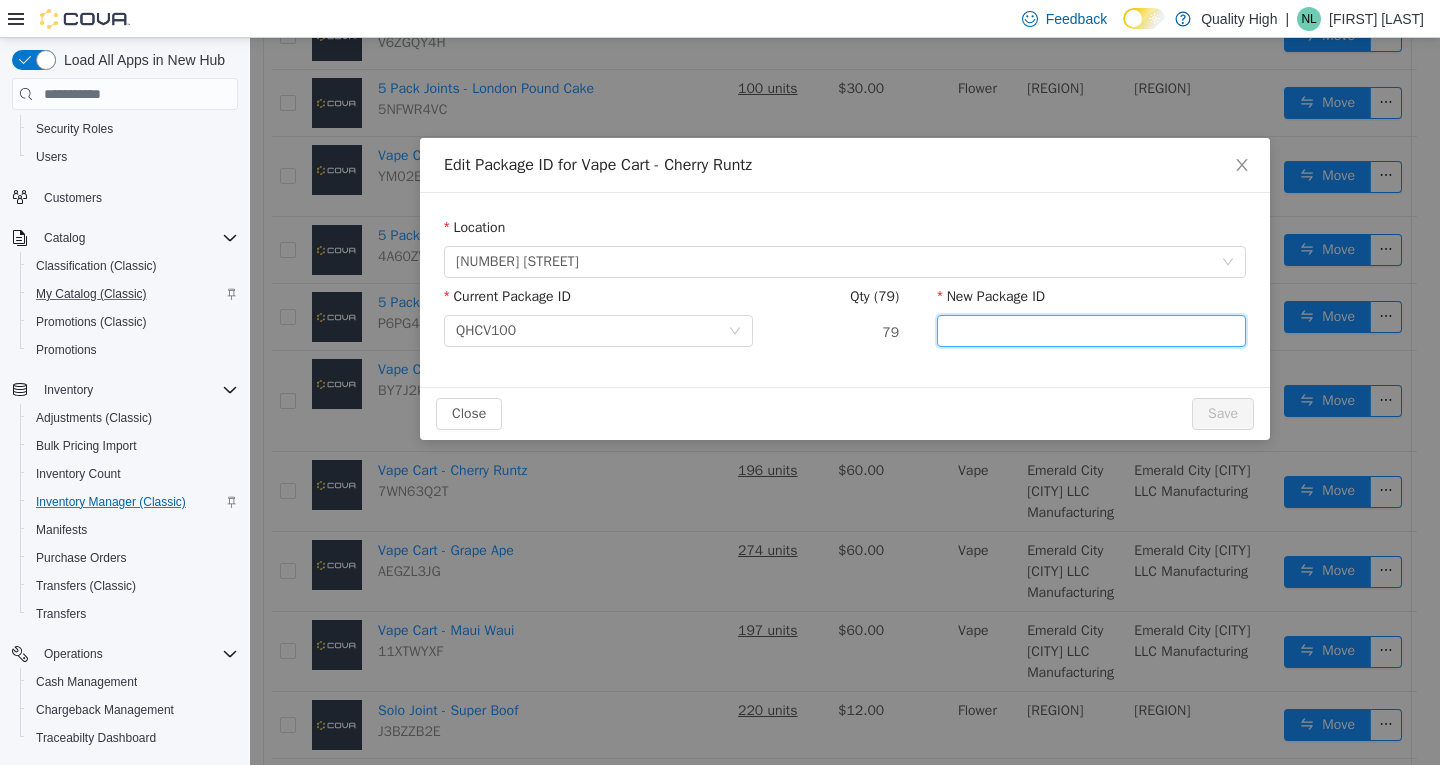 click on "New Package ID" at bounding box center (1091, 331) 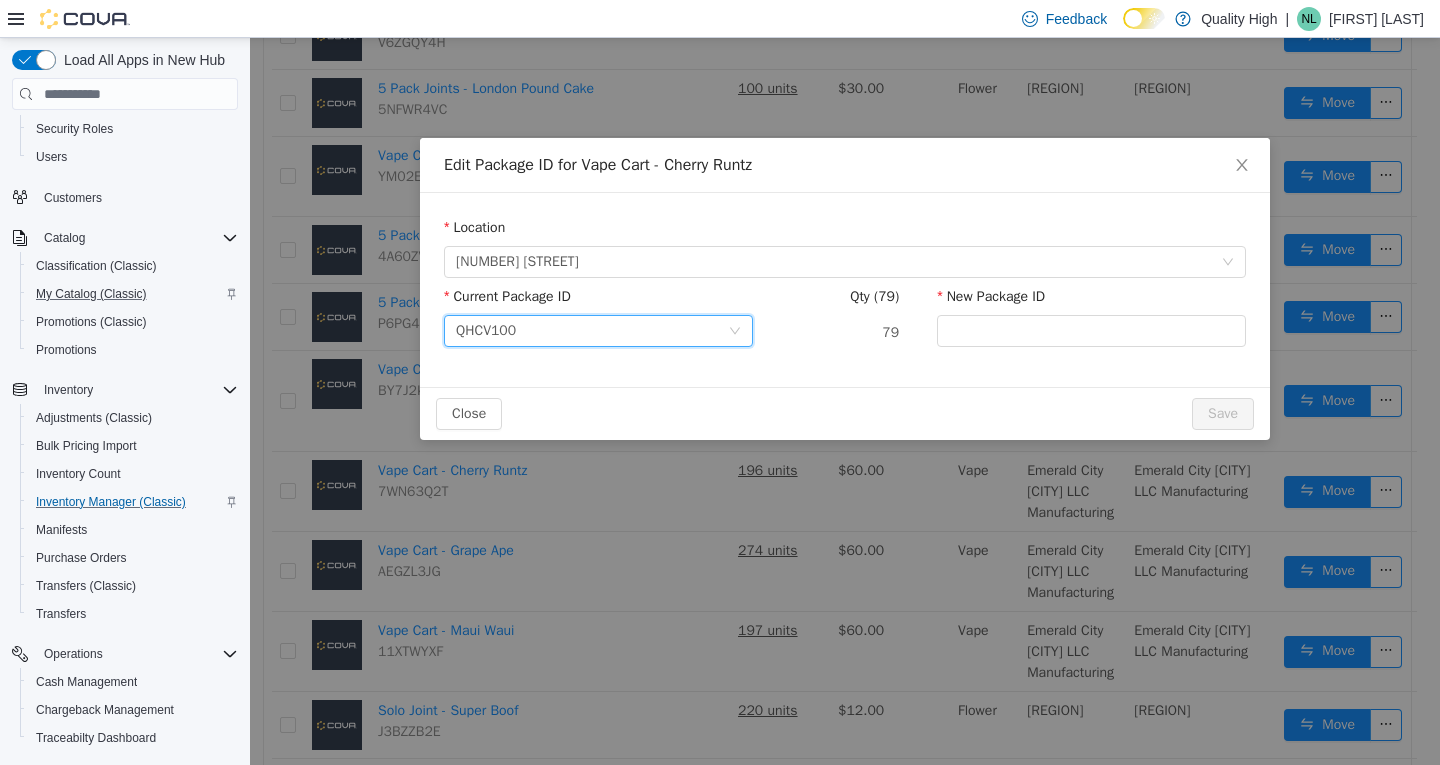 click 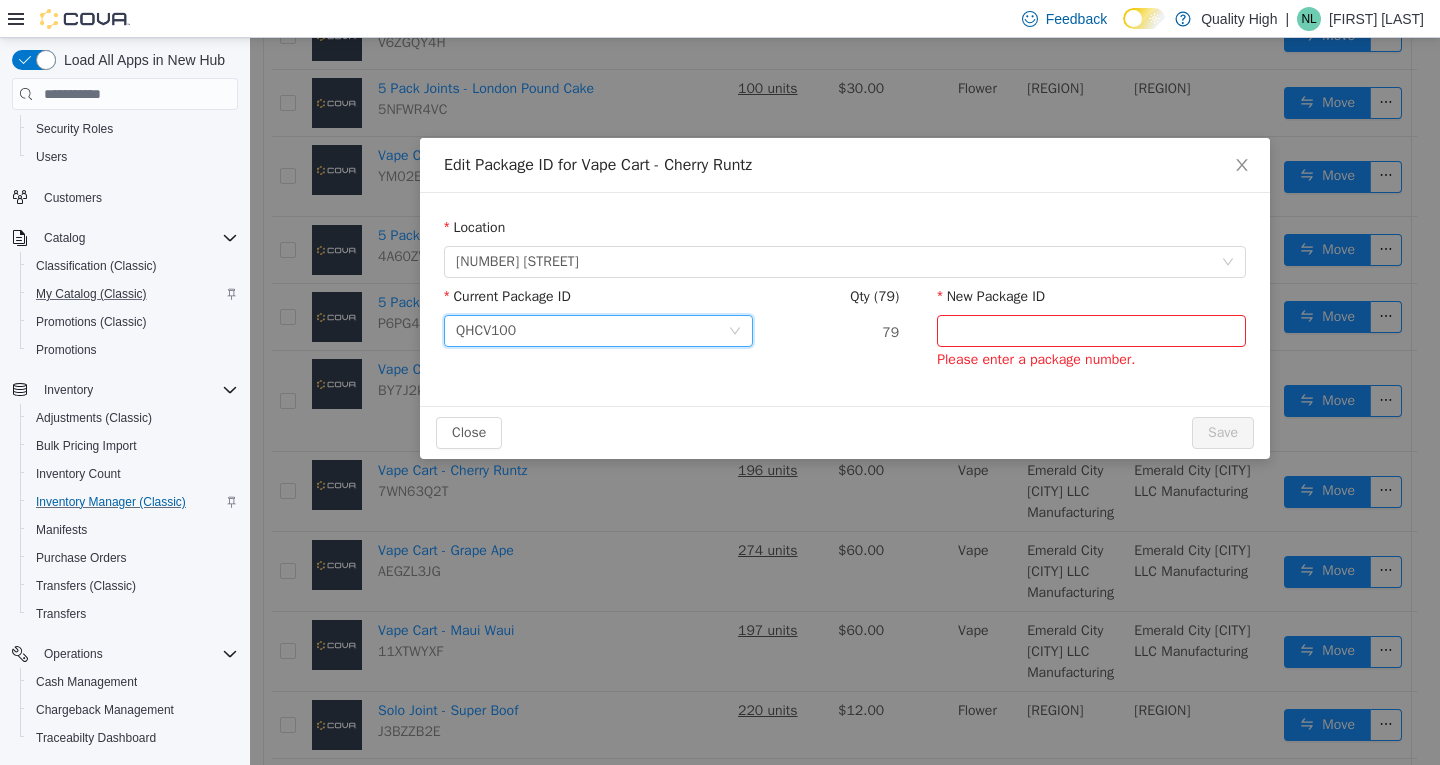 click 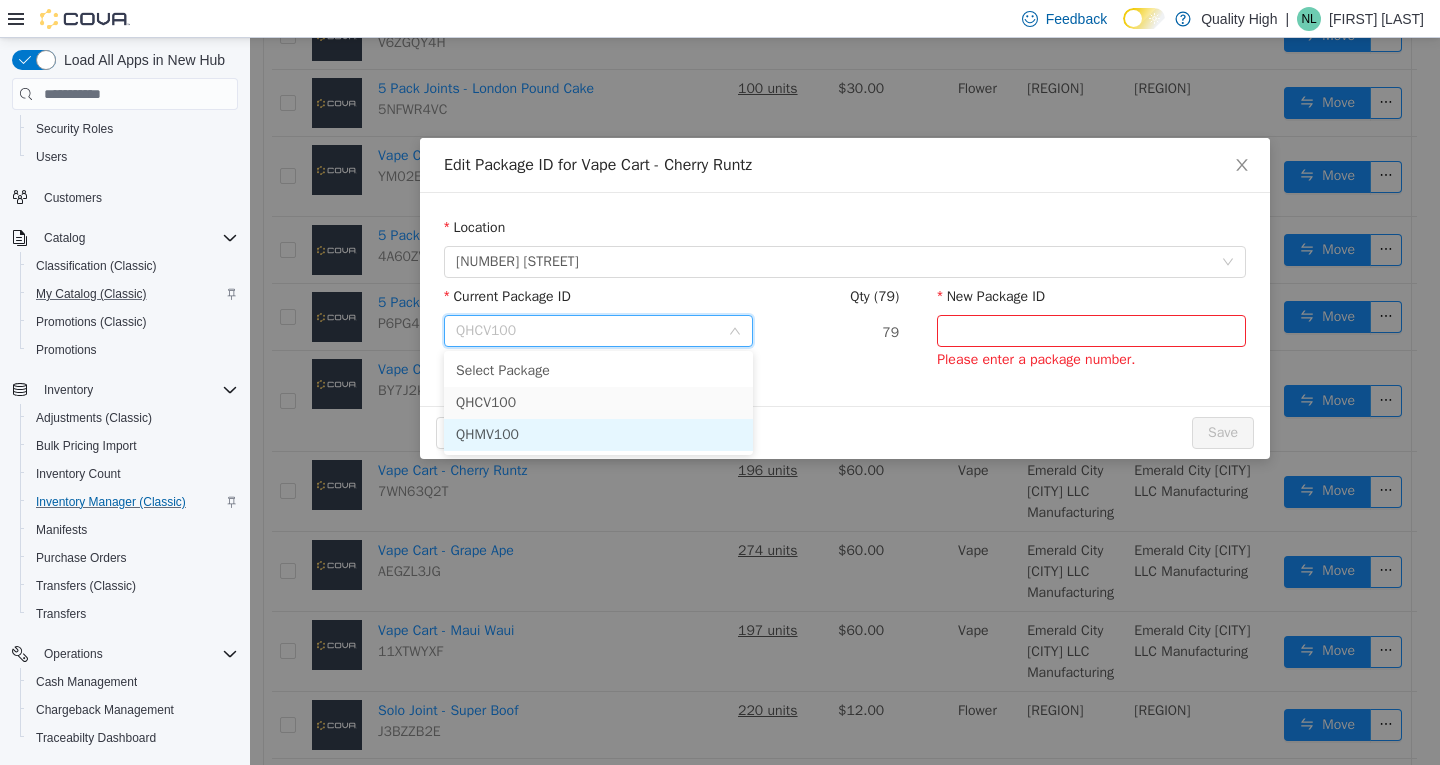 click on "QHMV100" at bounding box center [598, 435] 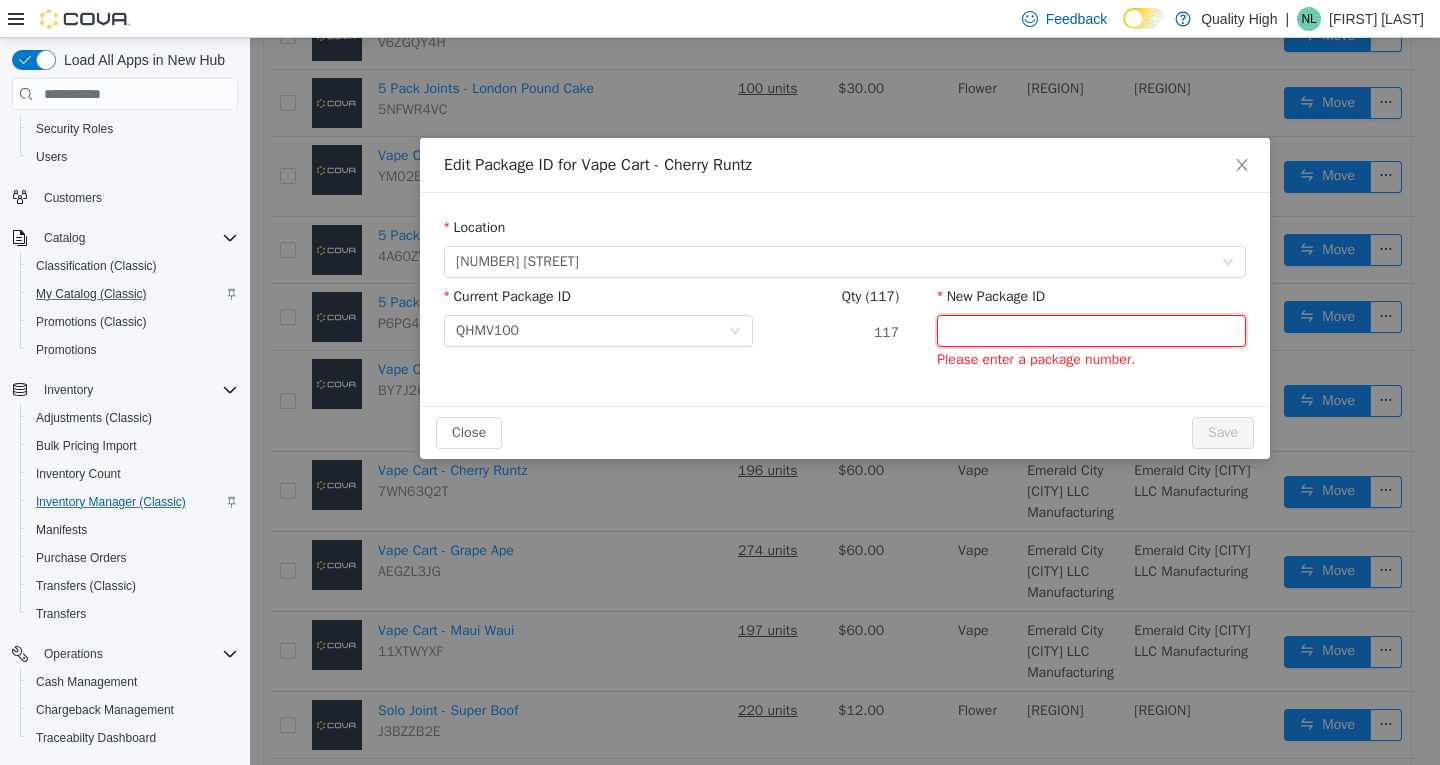 click on "New Package ID" at bounding box center [1091, 331] 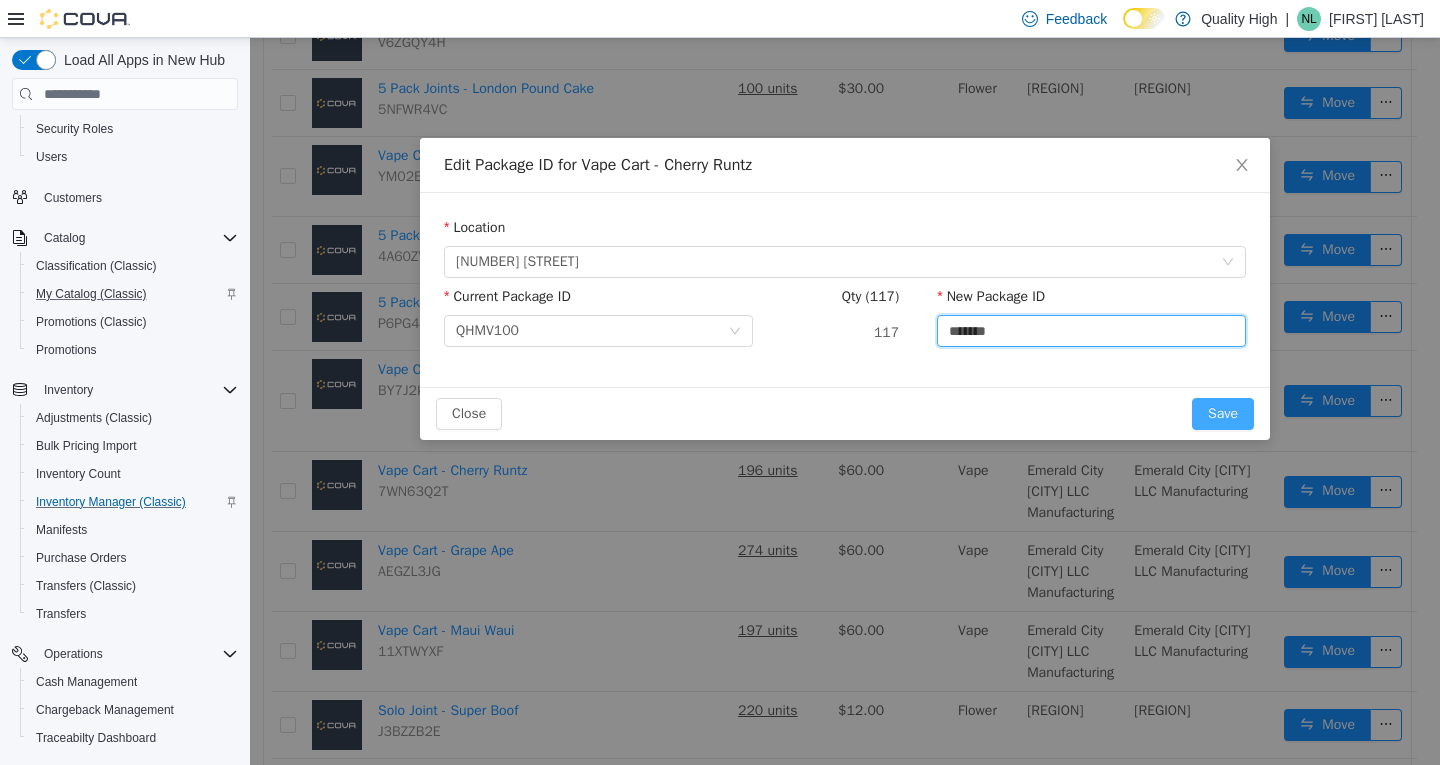 type on "*******" 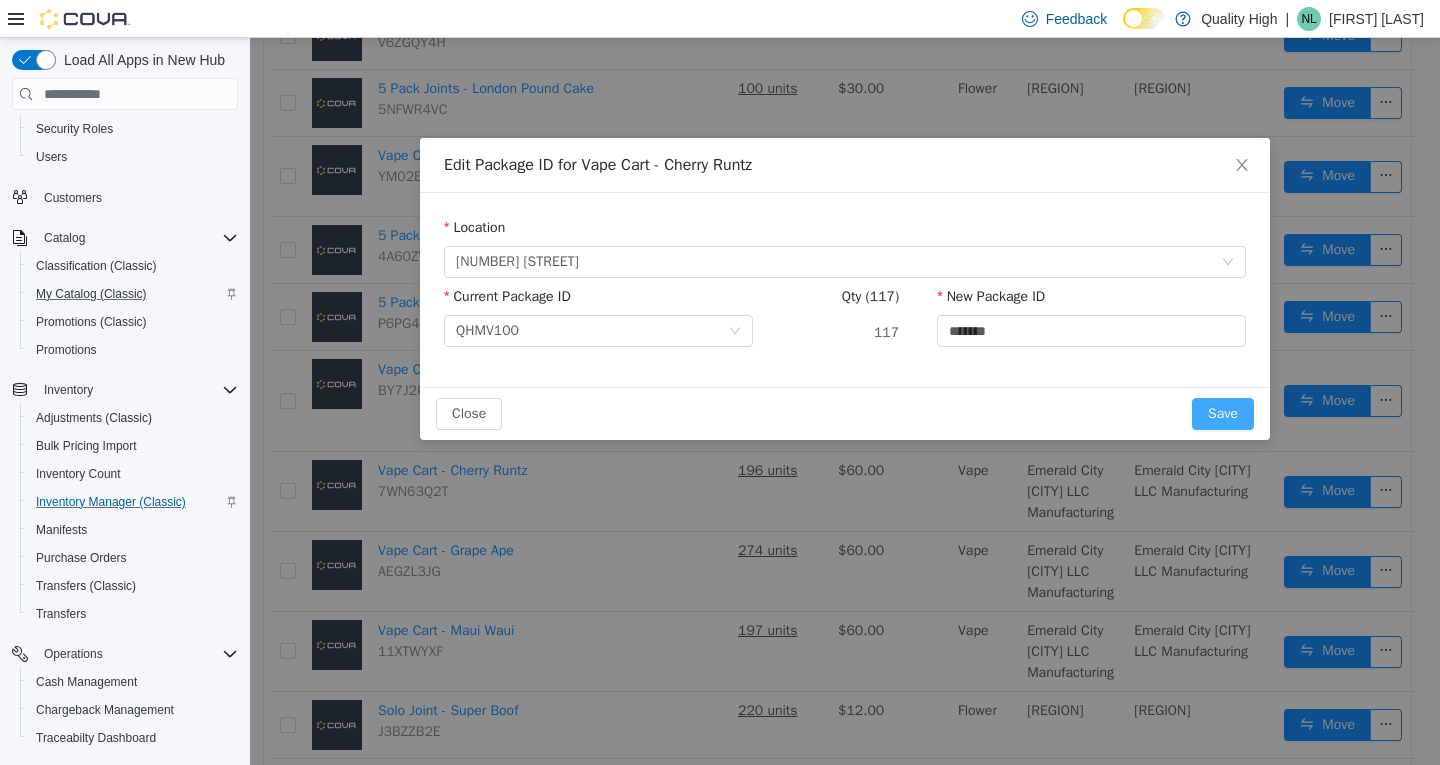 click on "Save" at bounding box center (1223, 414) 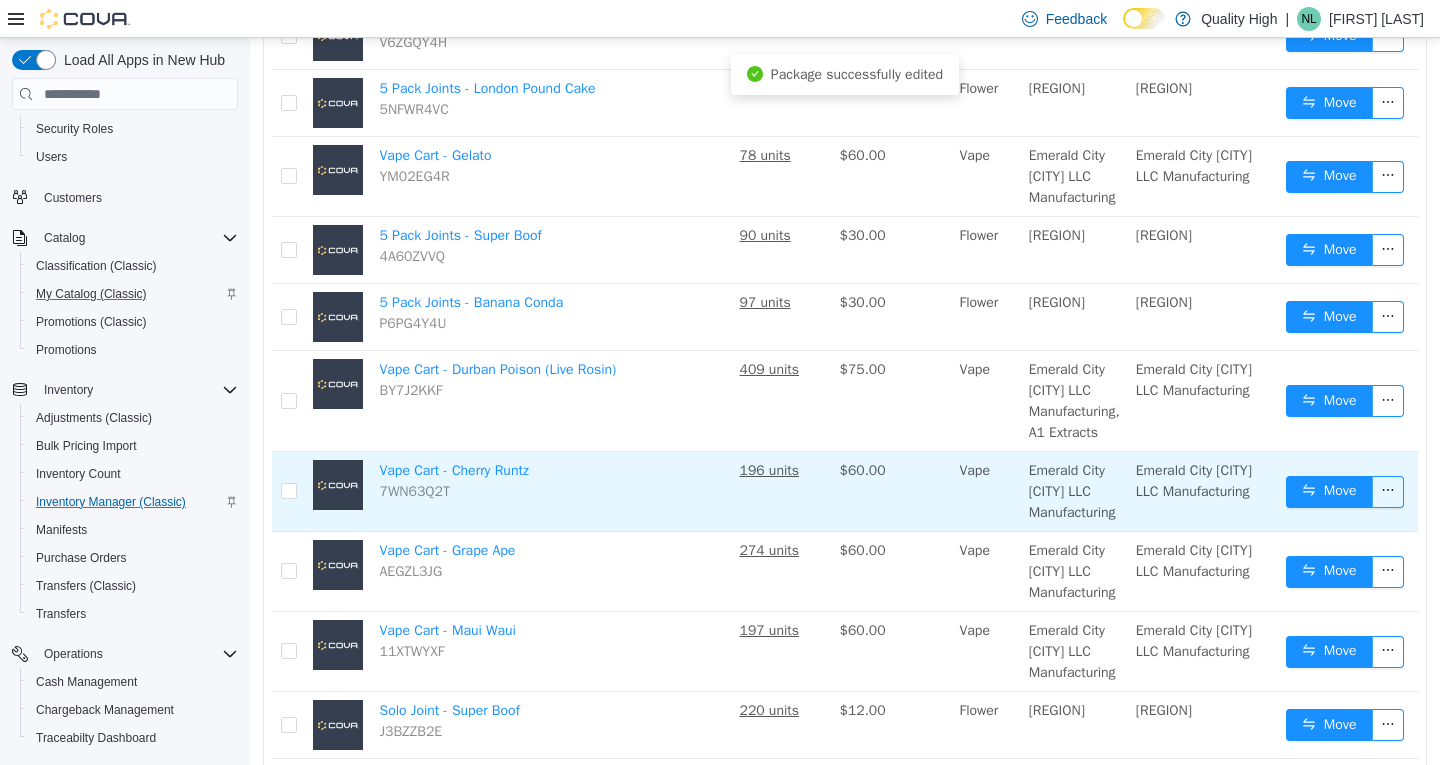 click on "Vape Cart - Cherry Runtz 7WN63Q2T" at bounding box center (551, 492) 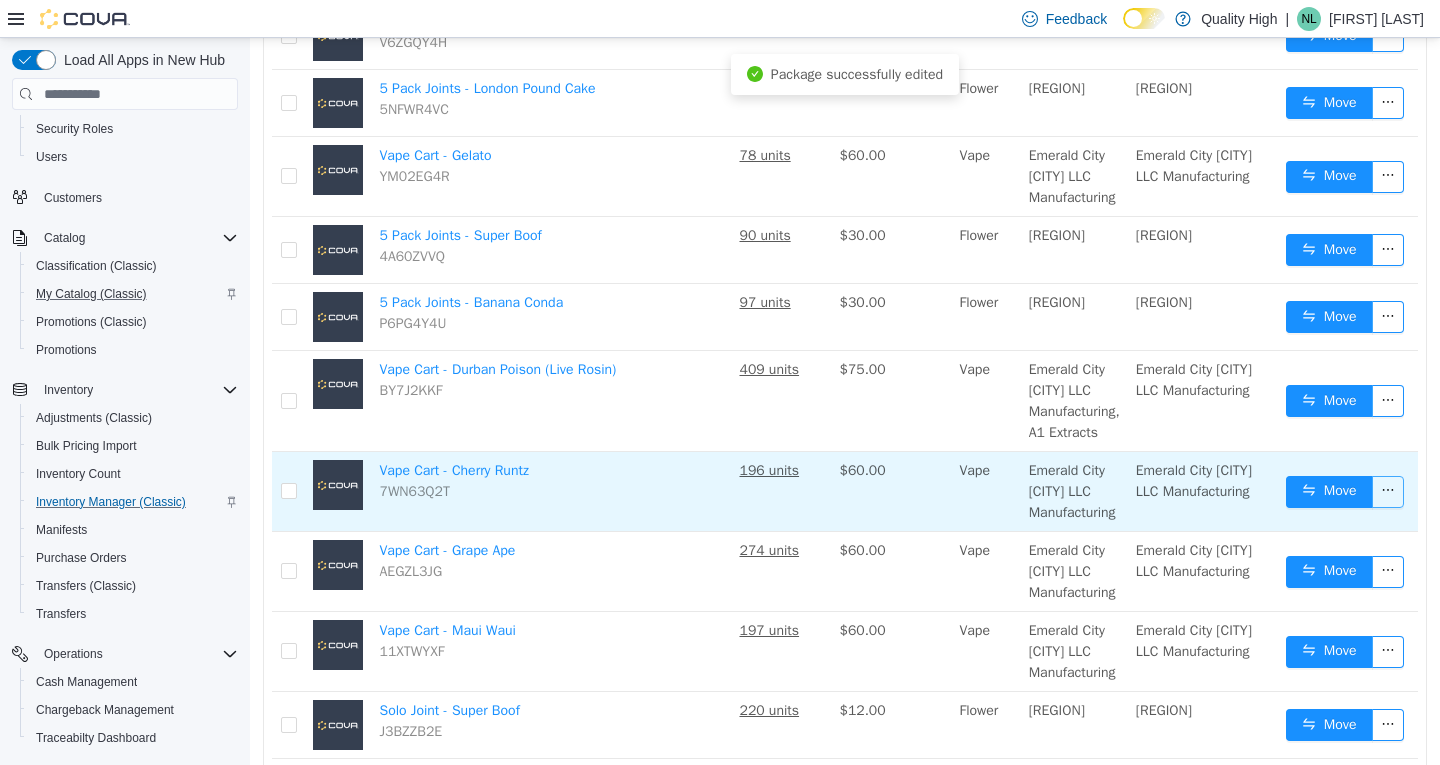 click at bounding box center [1388, 492] 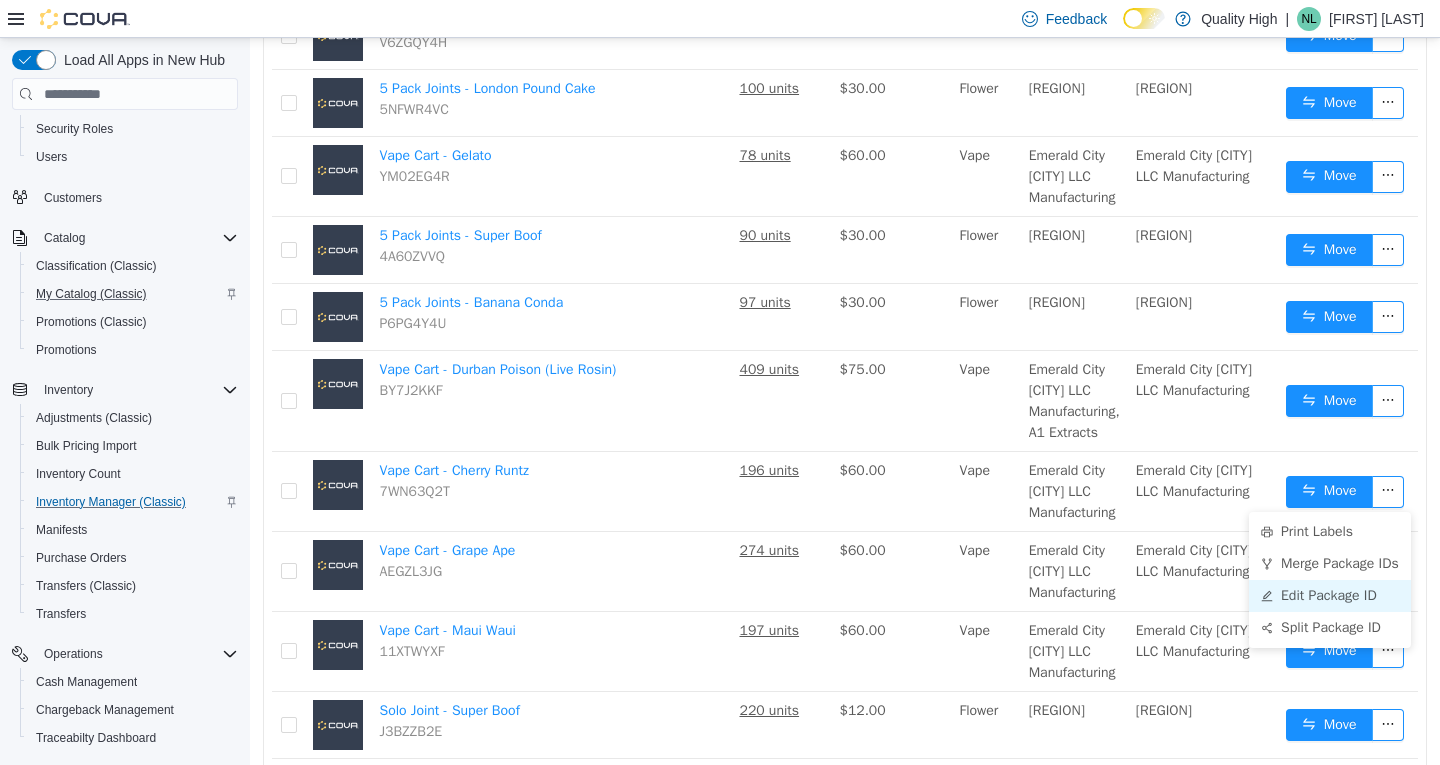 click on "Edit Package ID" at bounding box center (1330, 596) 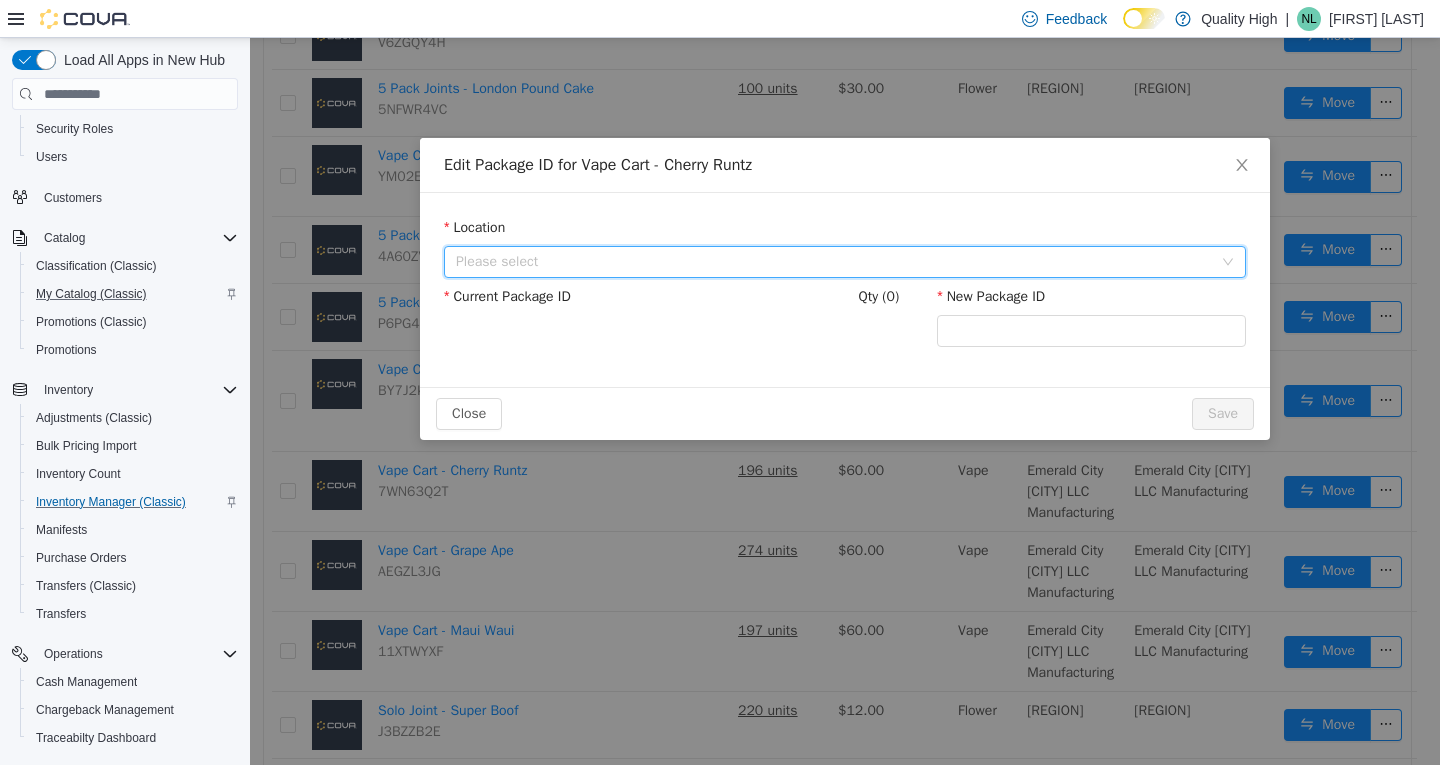 click on "Please select" at bounding box center (838, 262) 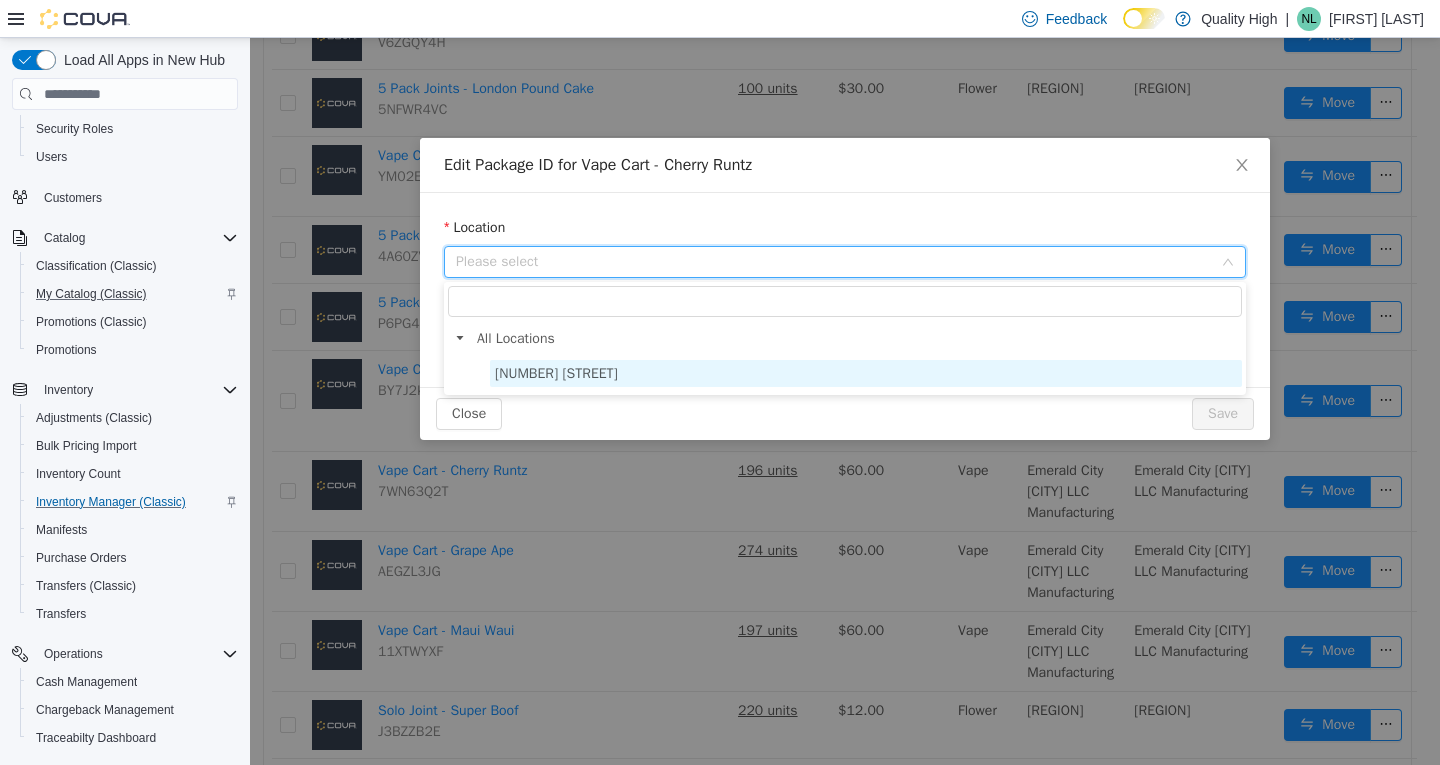click on "25 Beekman Ave" at bounding box center (556, 373) 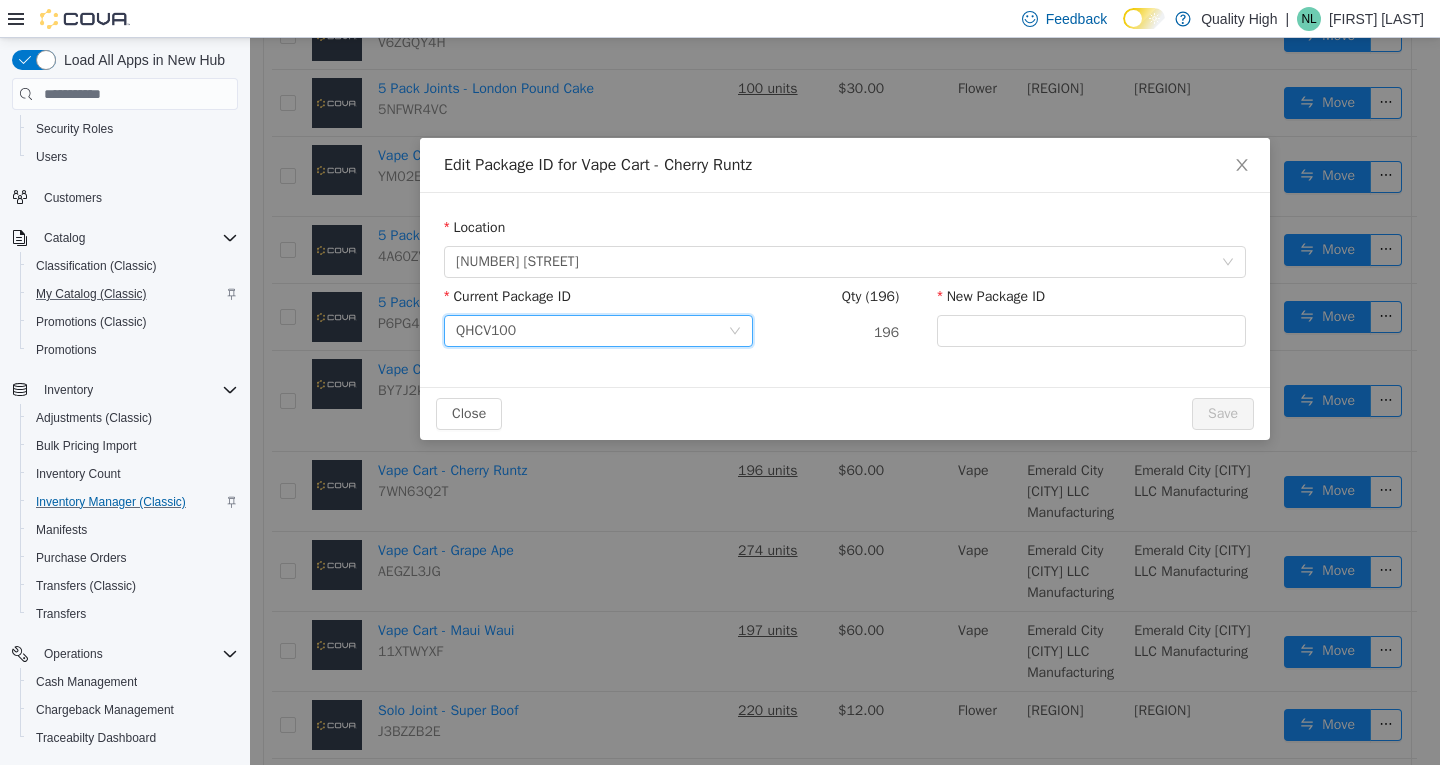 click on "QHCV100" at bounding box center [592, 331] 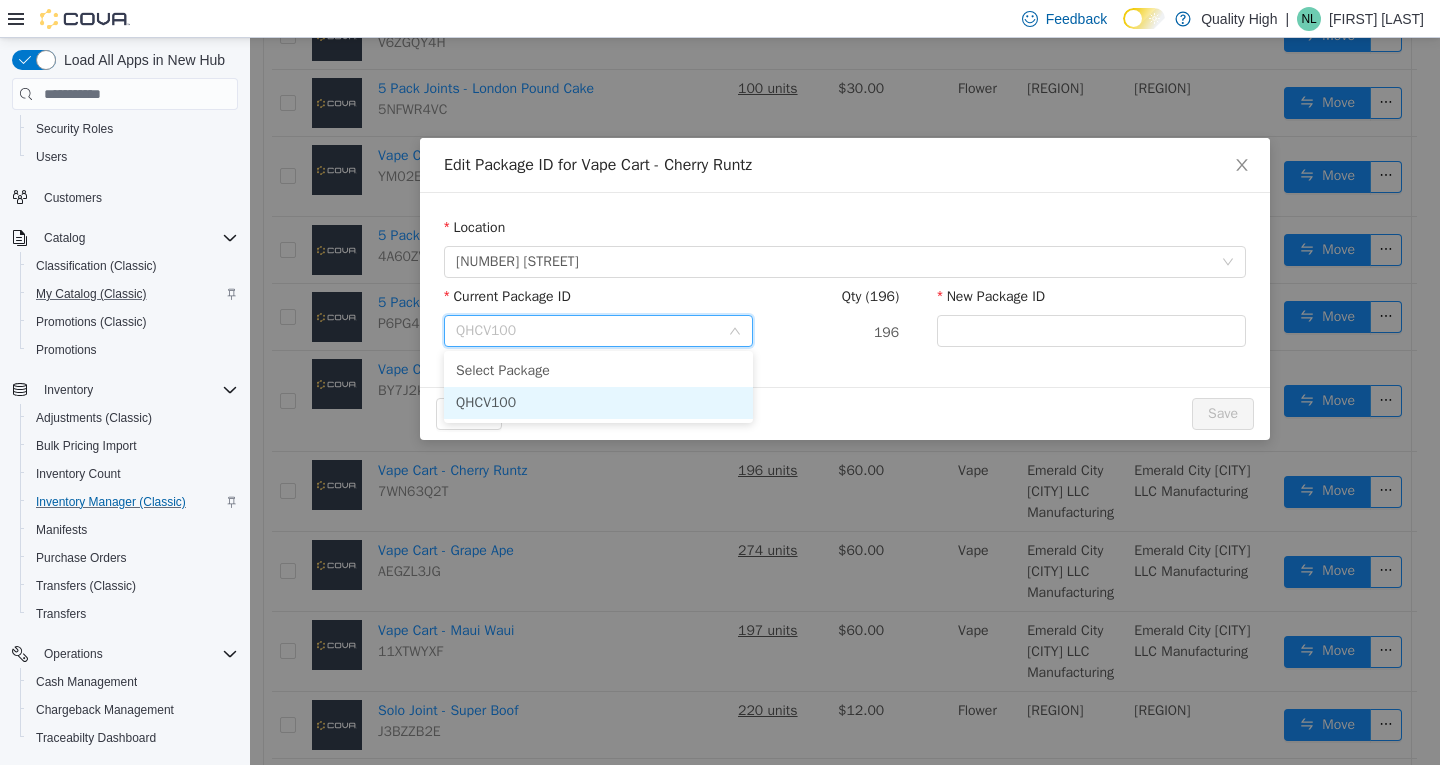 click on "QHCV100" at bounding box center [598, 403] 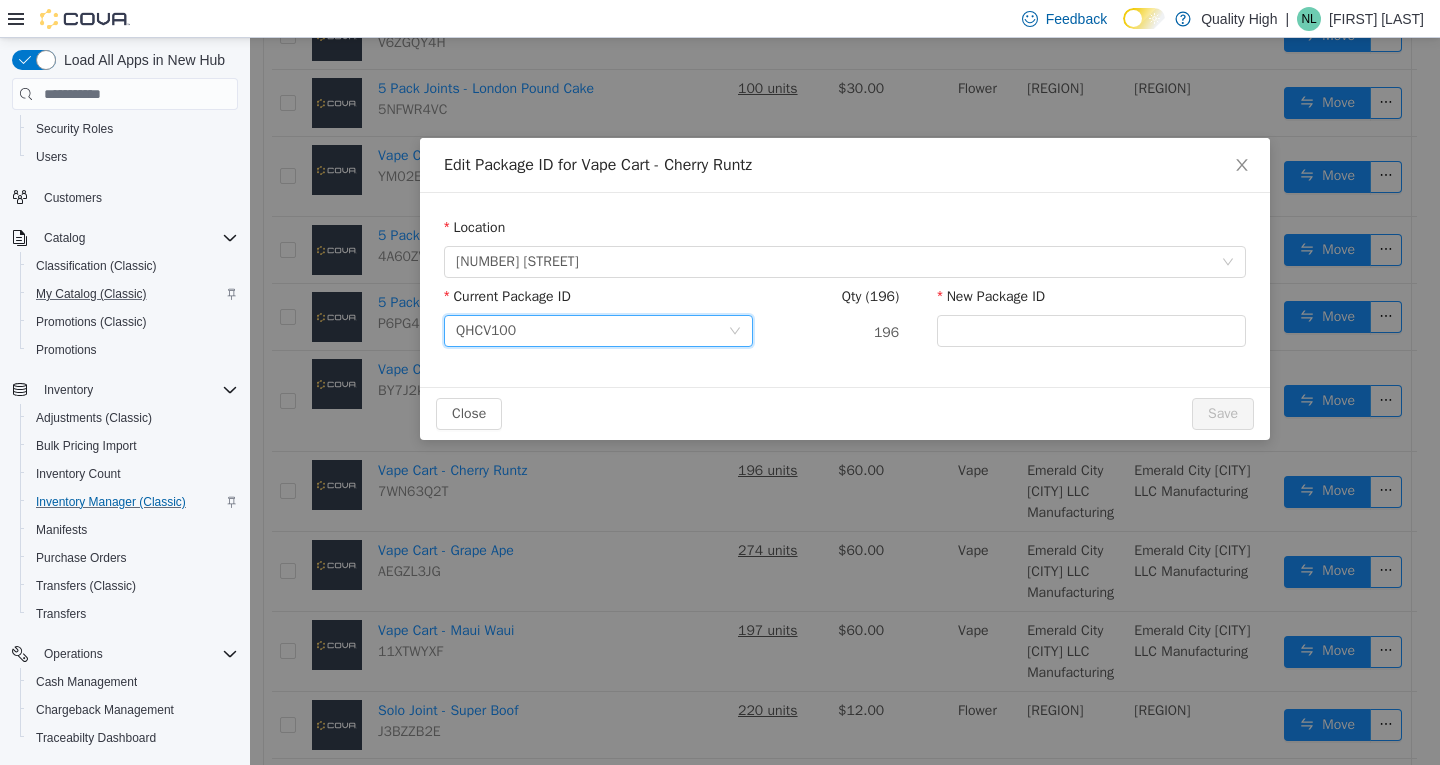click on "Current Package ID QHCV100   Qty (196) 196  New Package ID" at bounding box center [845, 324] 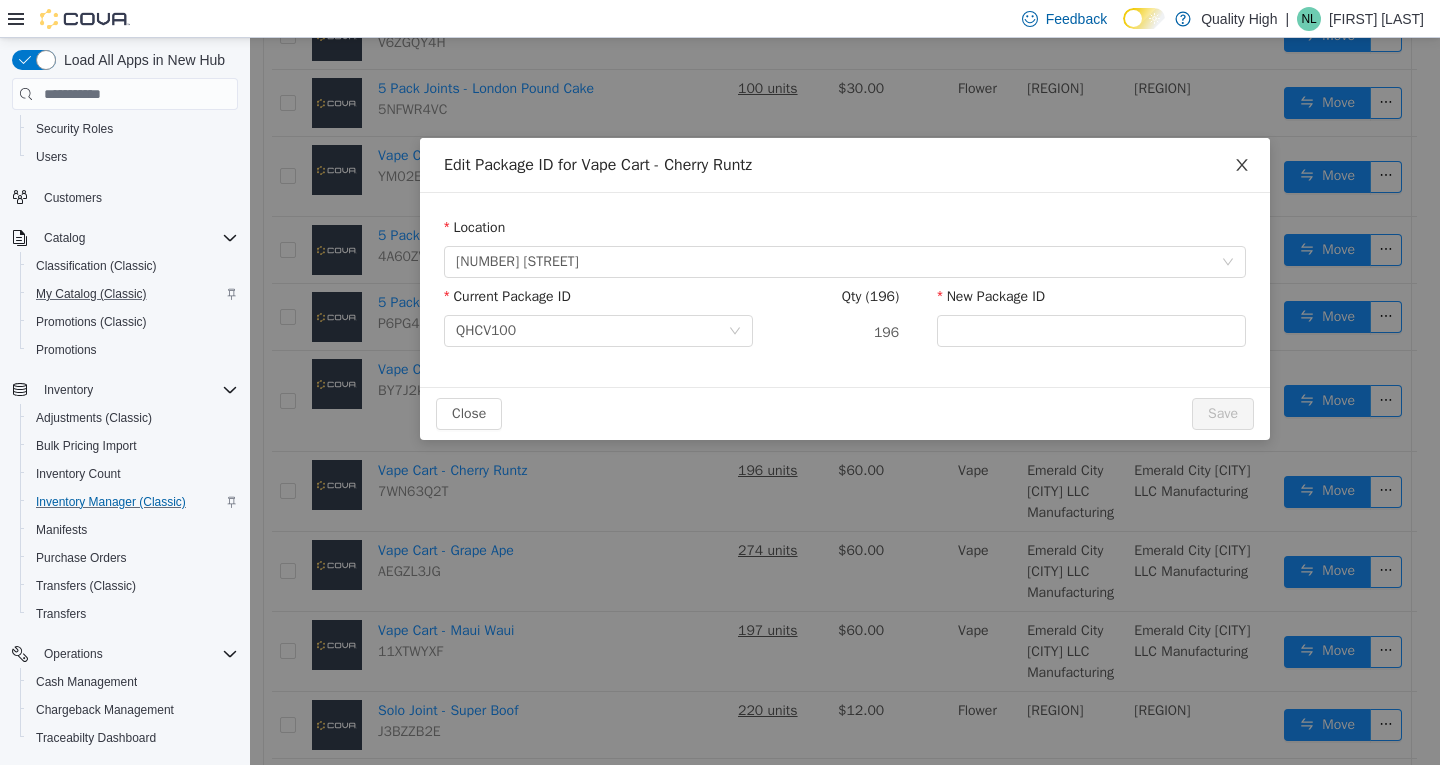 click 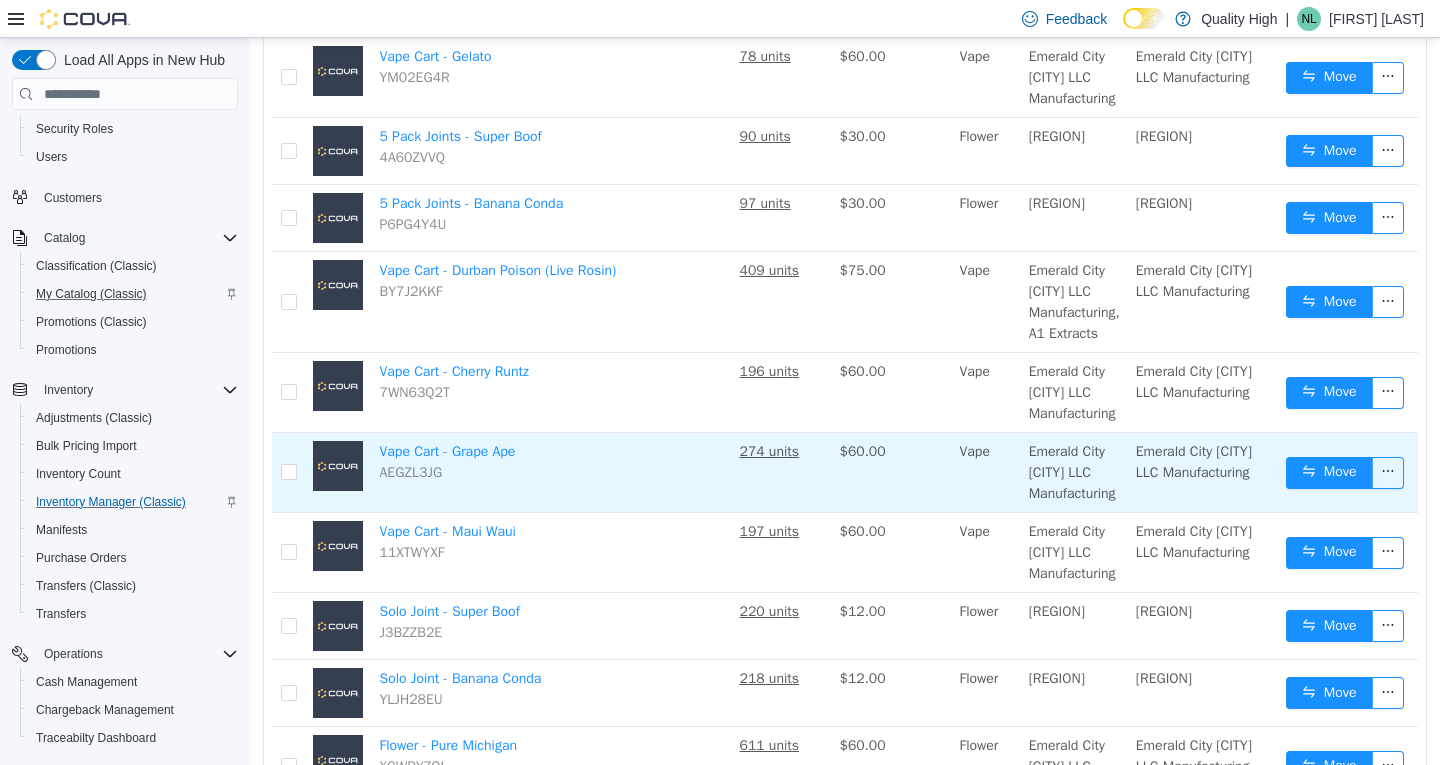 scroll, scrollTop: 500, scrollLeft: 0, axis: vertical 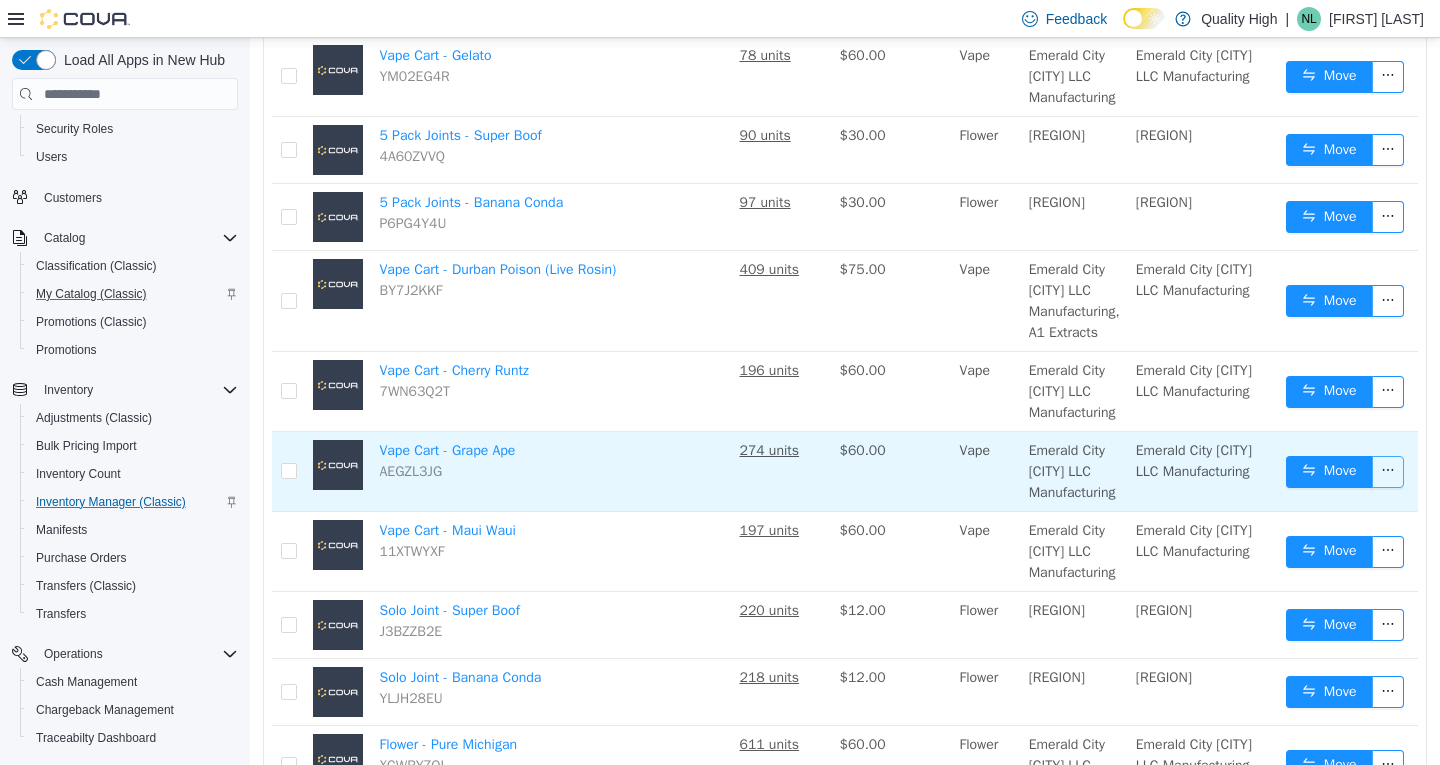 click at bounding box center [1388, 472] 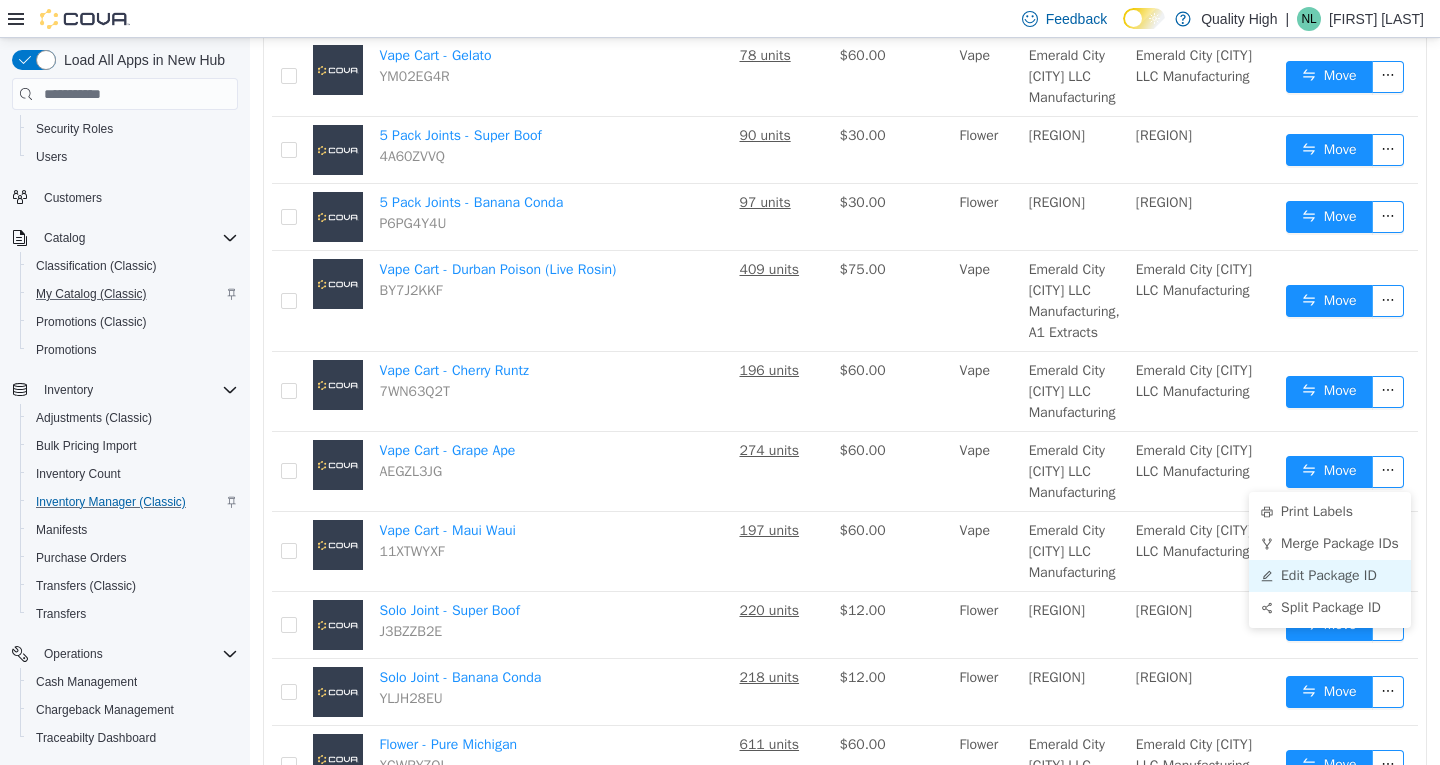 click on "Edit Package ID" at bounding box center (1330, 576) 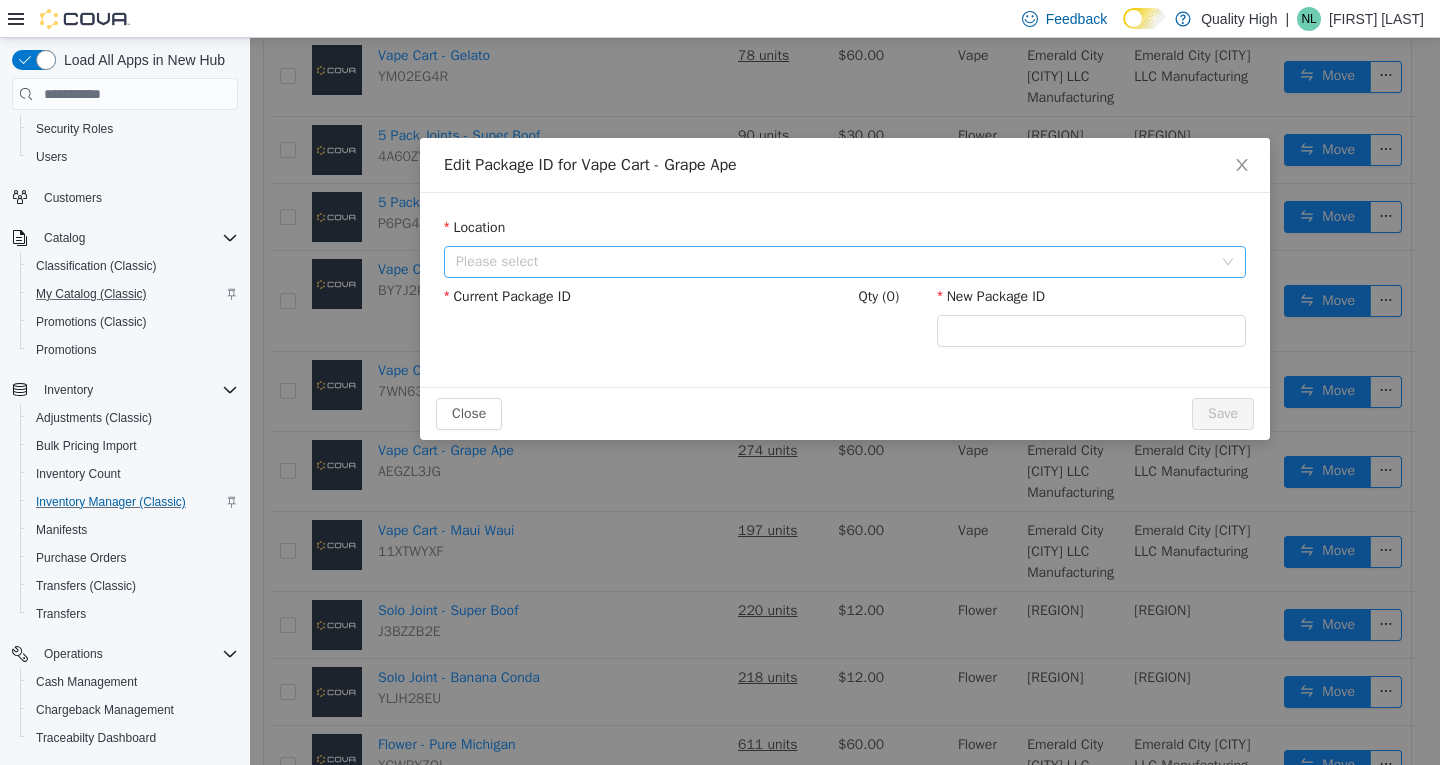 click on "Please select" at bounding box center (834, 262) 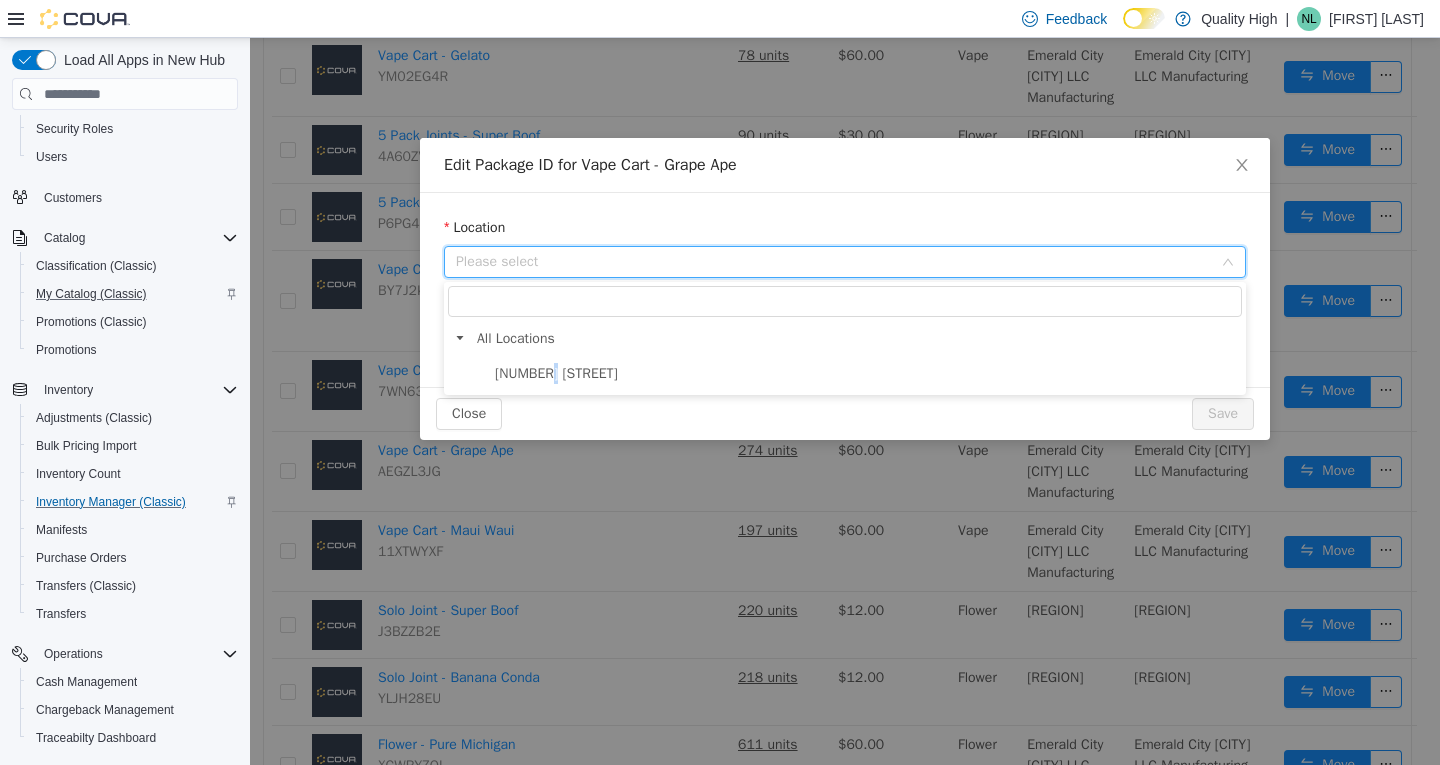 click on "25 Beekman Ave" at bounding box center (866, 373) 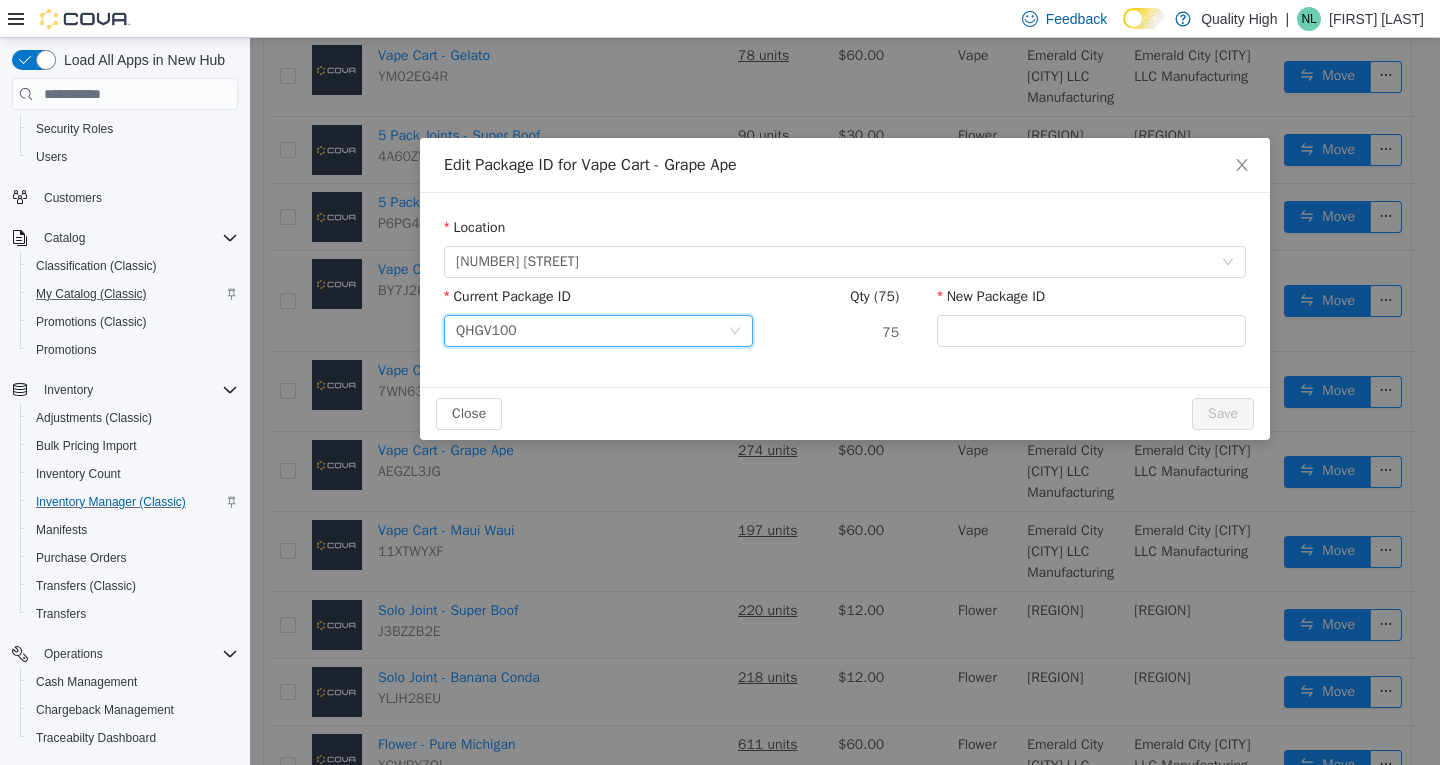 click on "QHGV100" at bounding box center [592, 331] 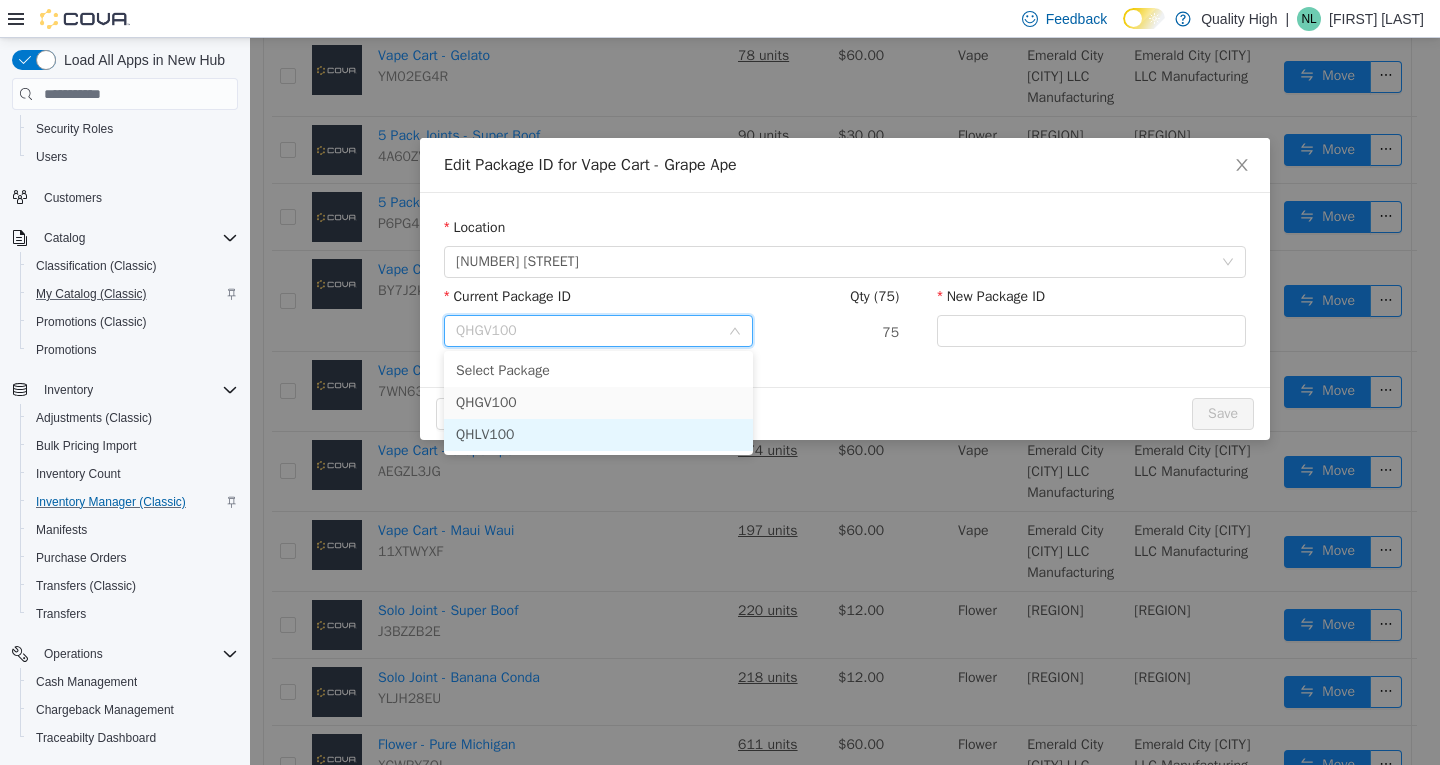 click on "QHLV100" at bounding box center (485, 434) 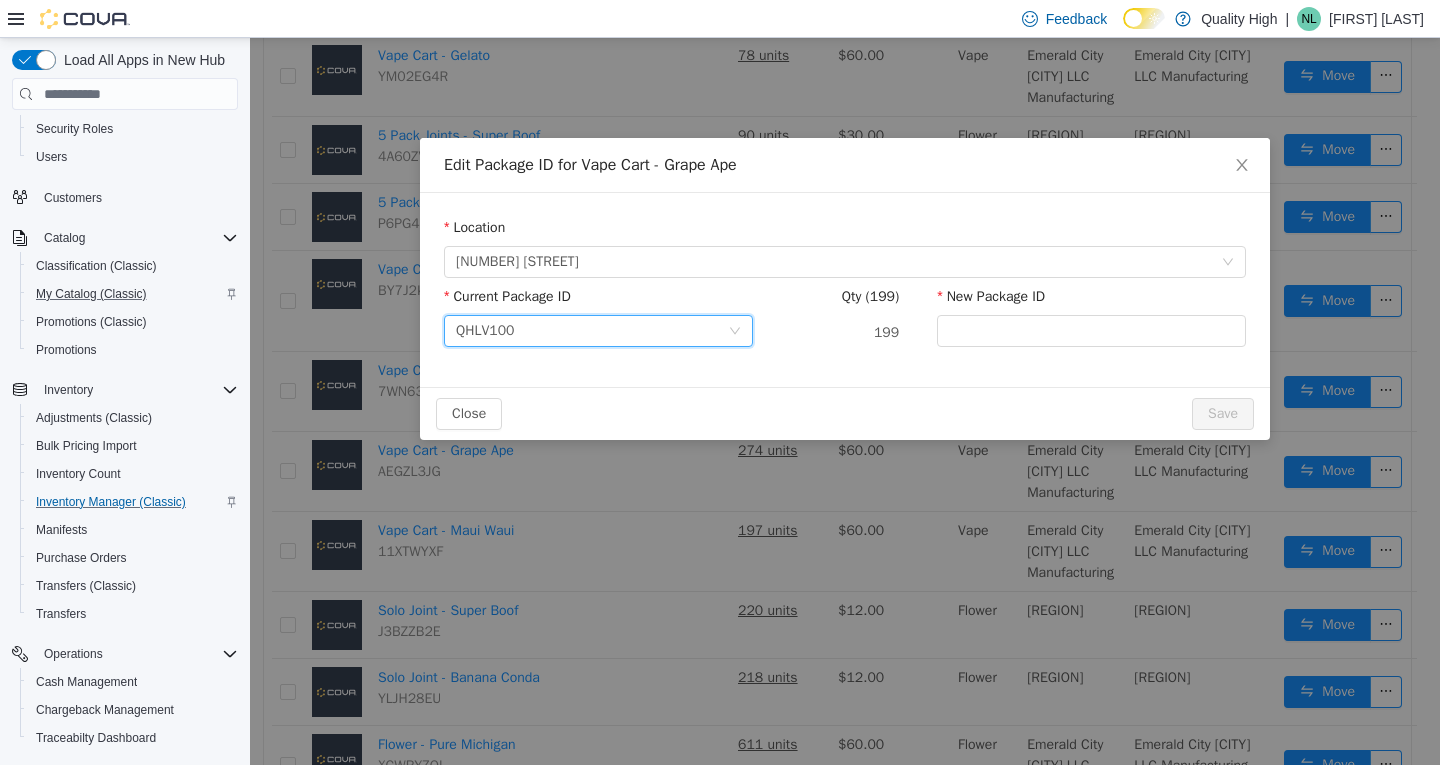 click 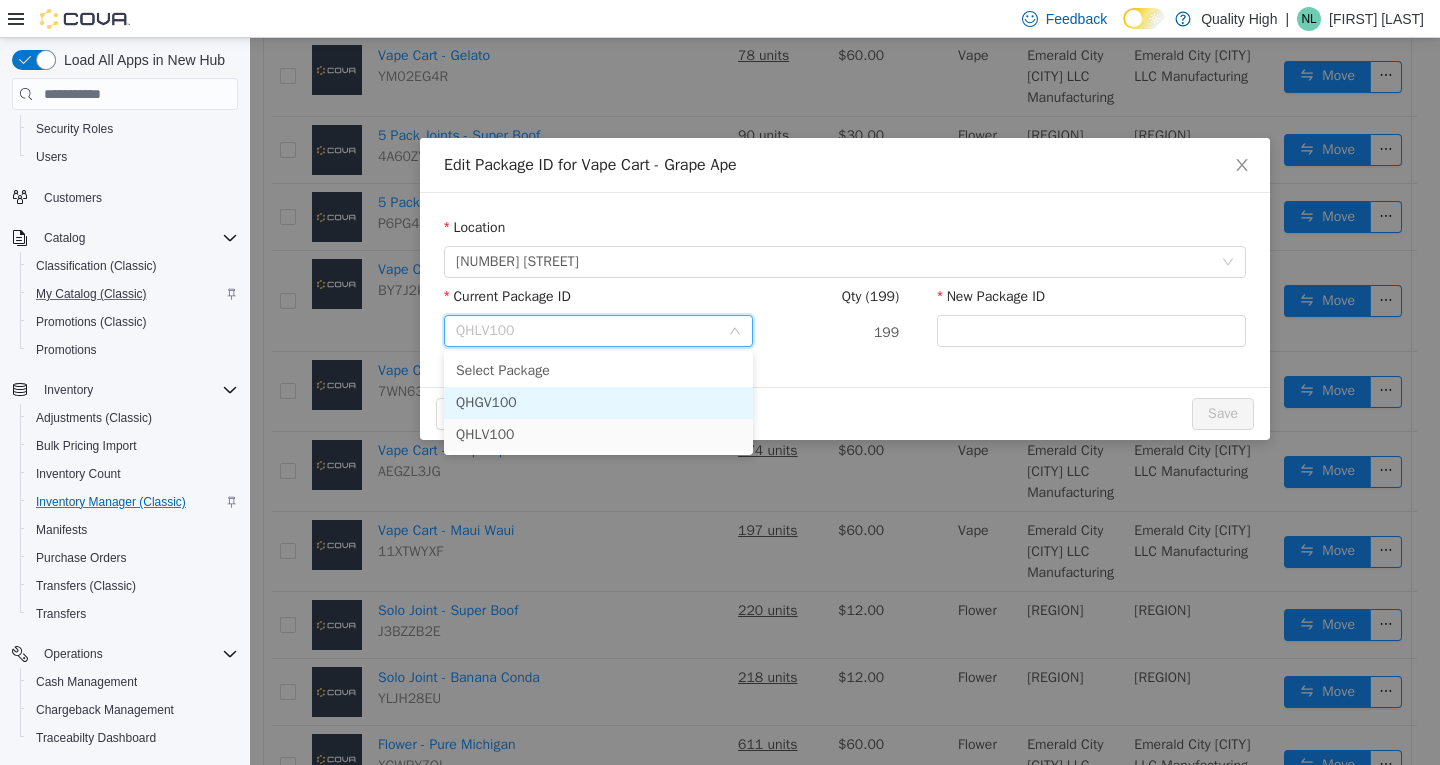 click on "QHGV100" at bounding box center [486, 402] 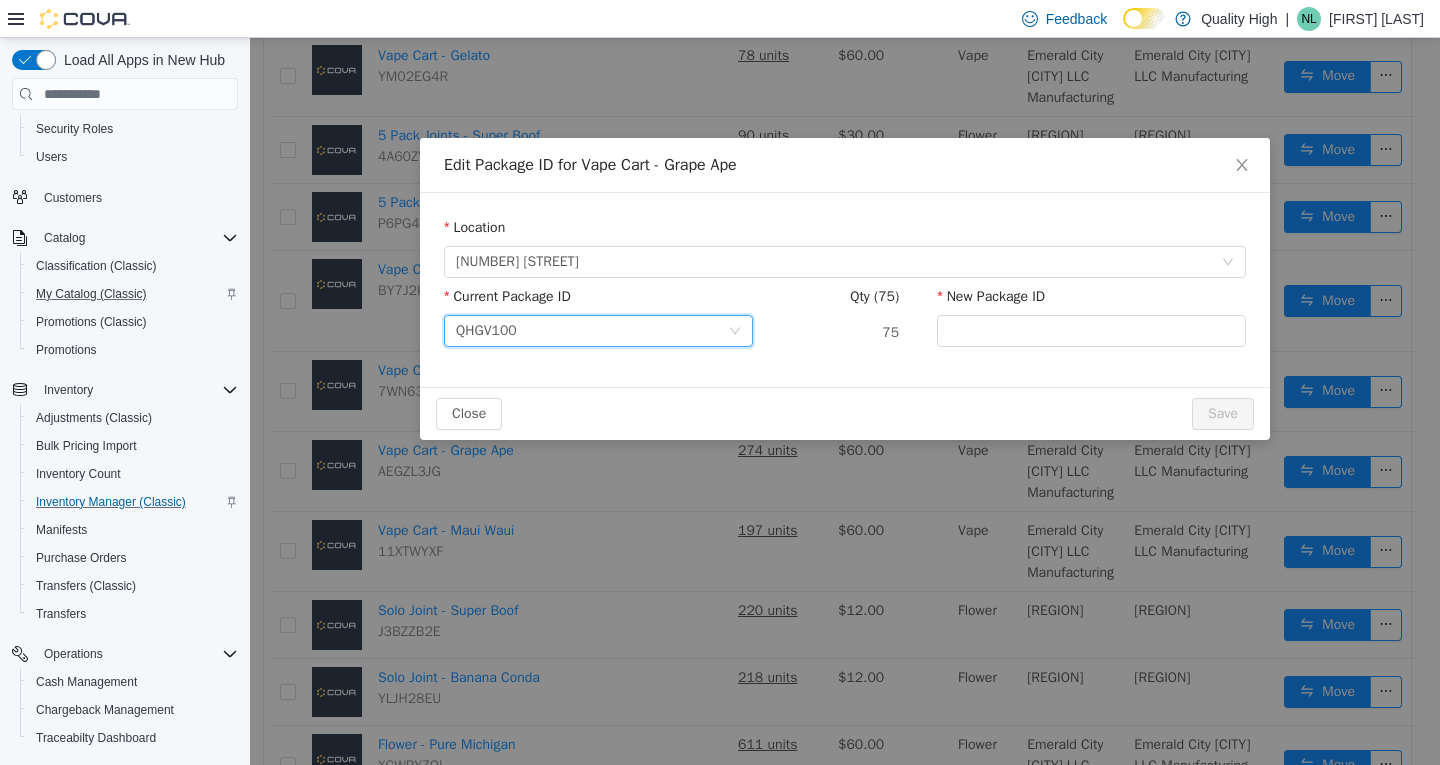 click 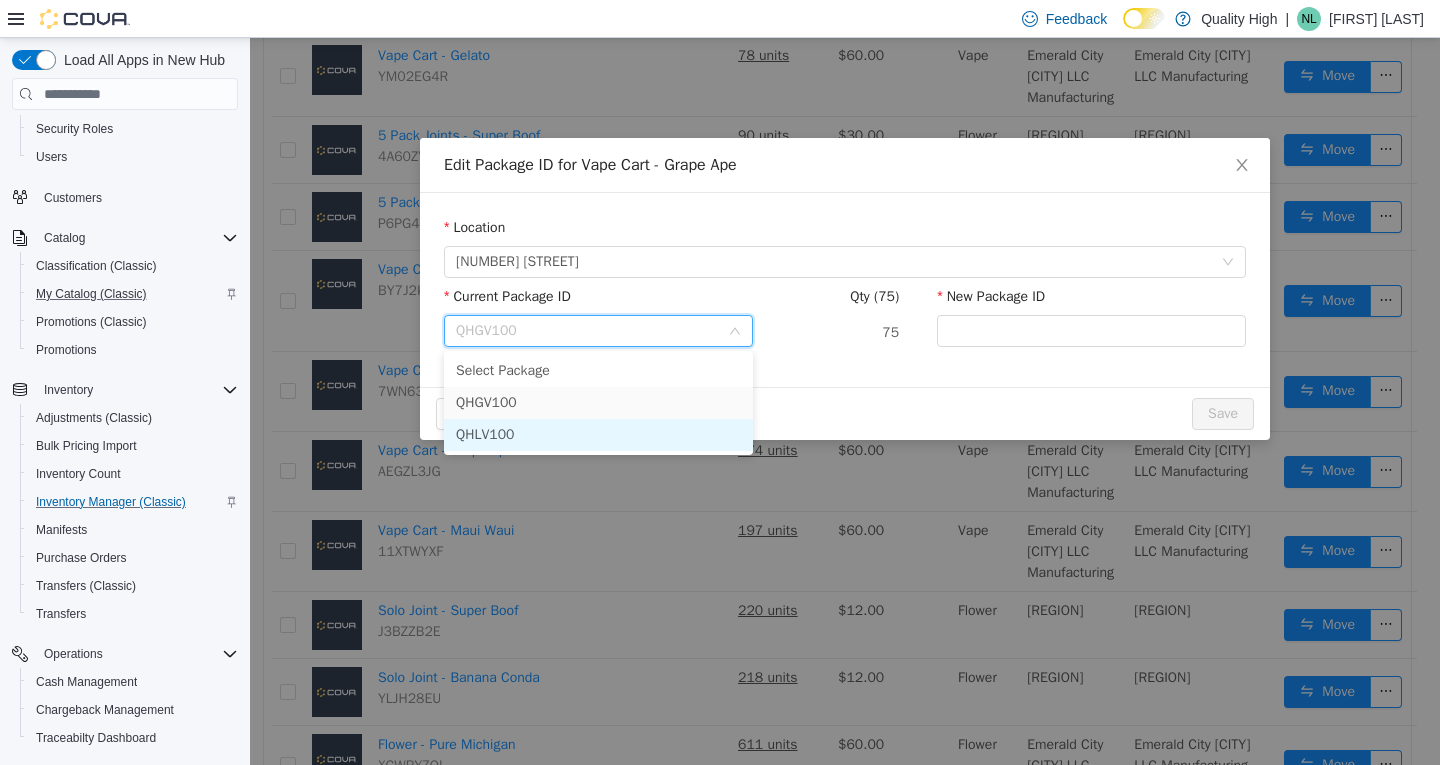 click on "QHLV100" at bounding box center (598, 435) 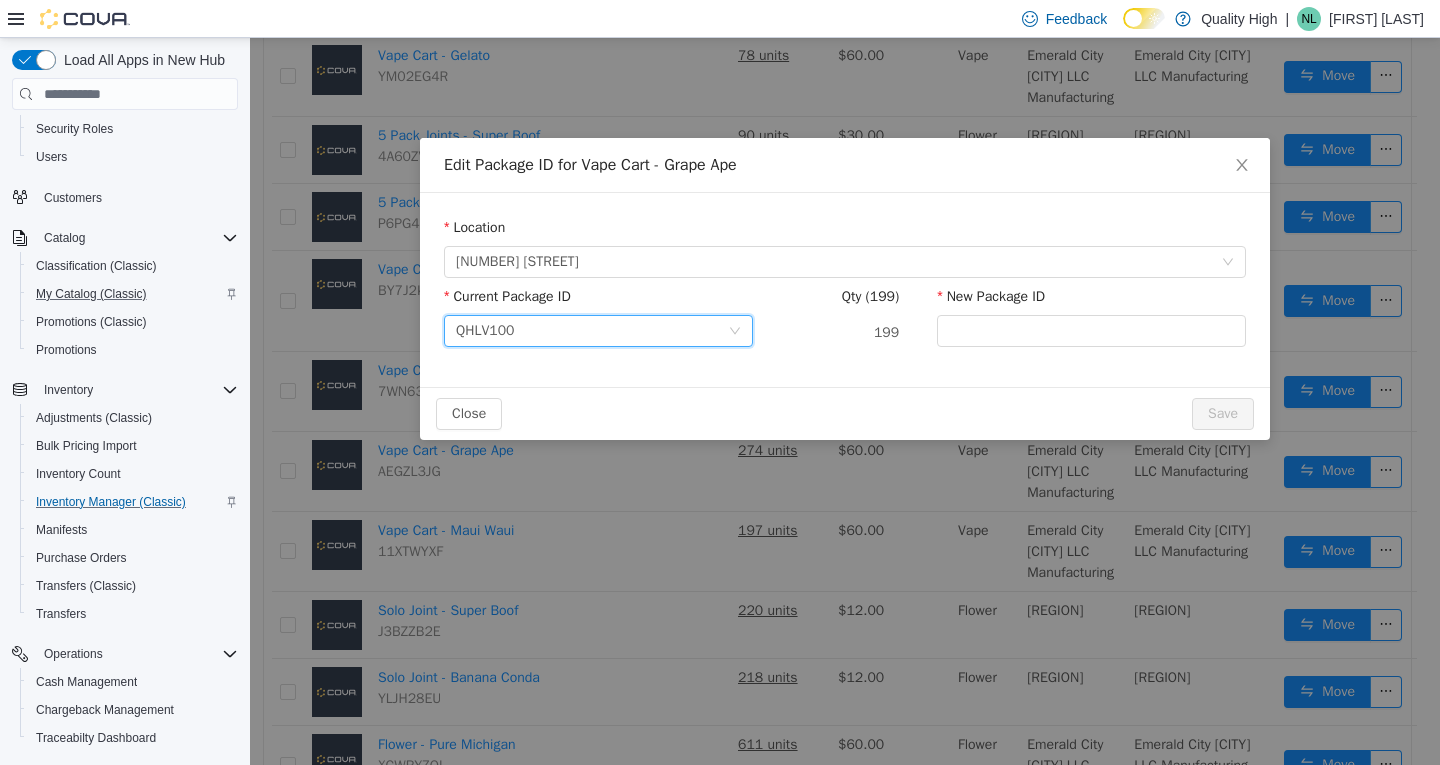 click on "QHLV100" at bounding box center [598, 331] 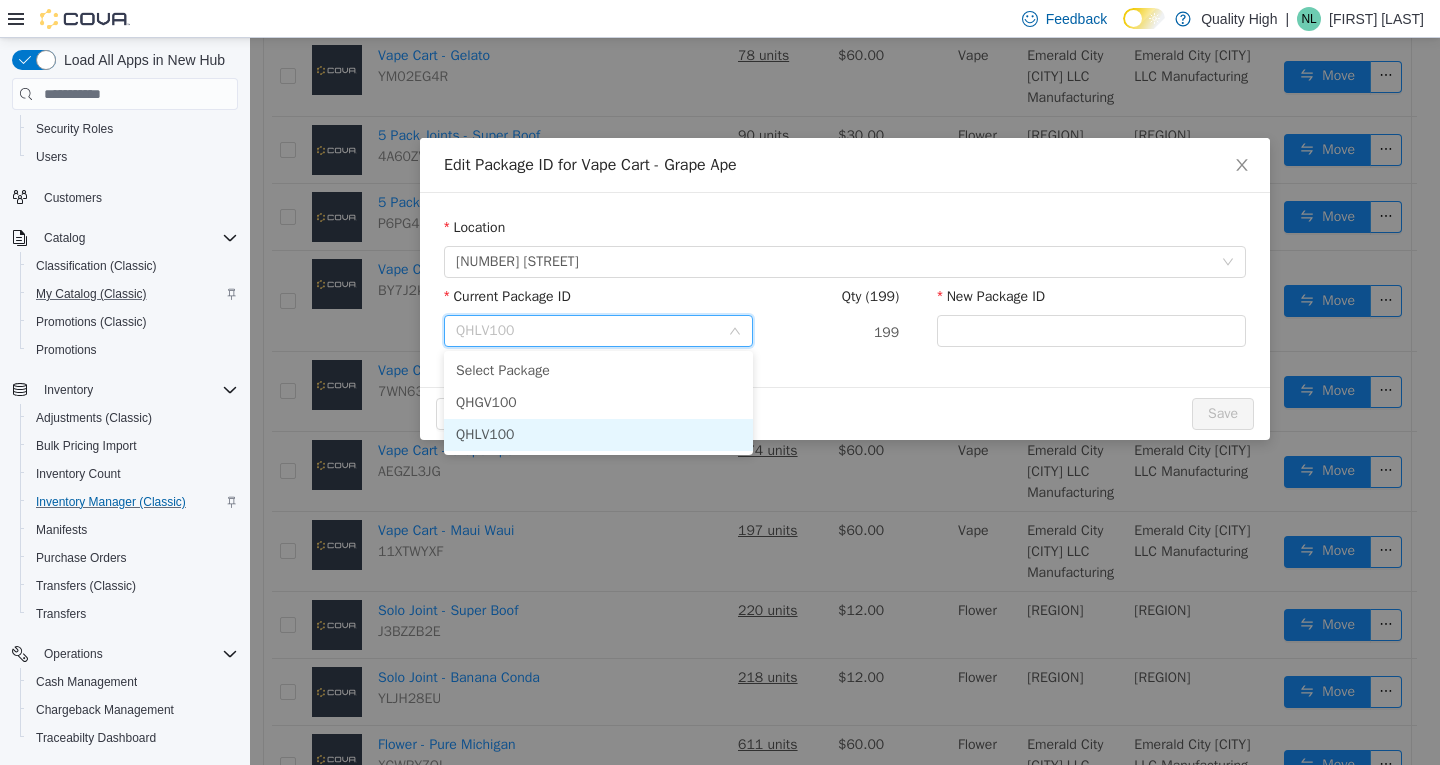 click on "QHLV100" at bounding box center [598, 435] 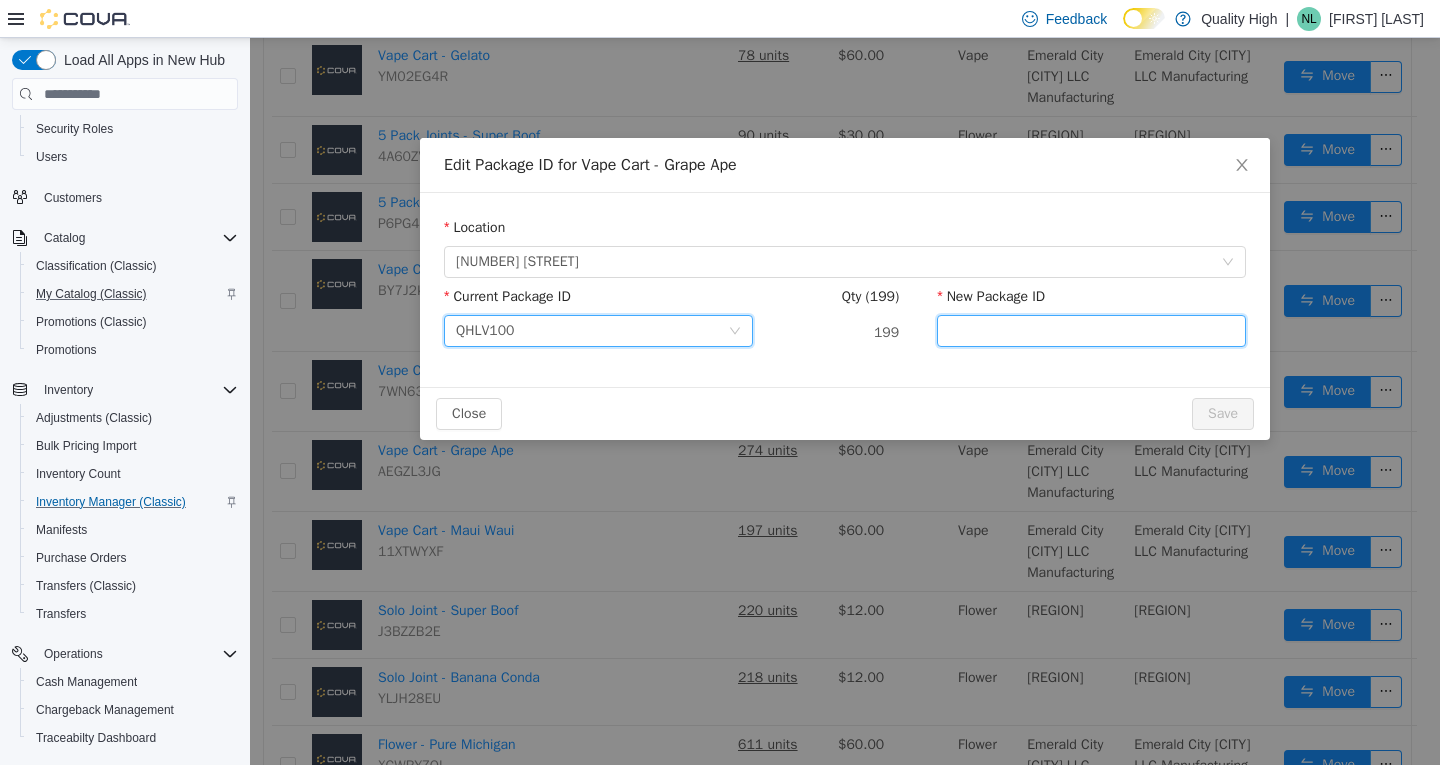 click on "New Package ID" at bounding box center [1091, 331] 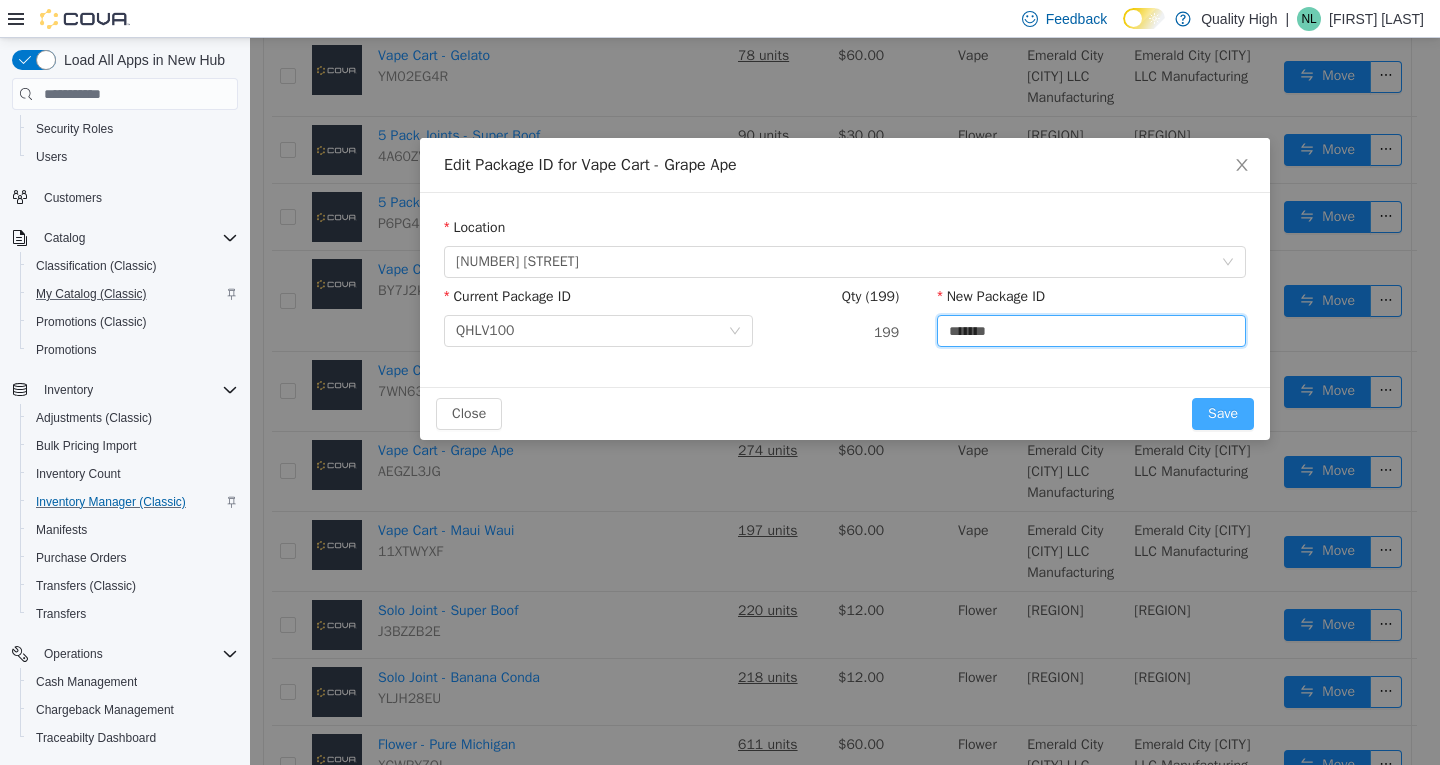 type on "*******" 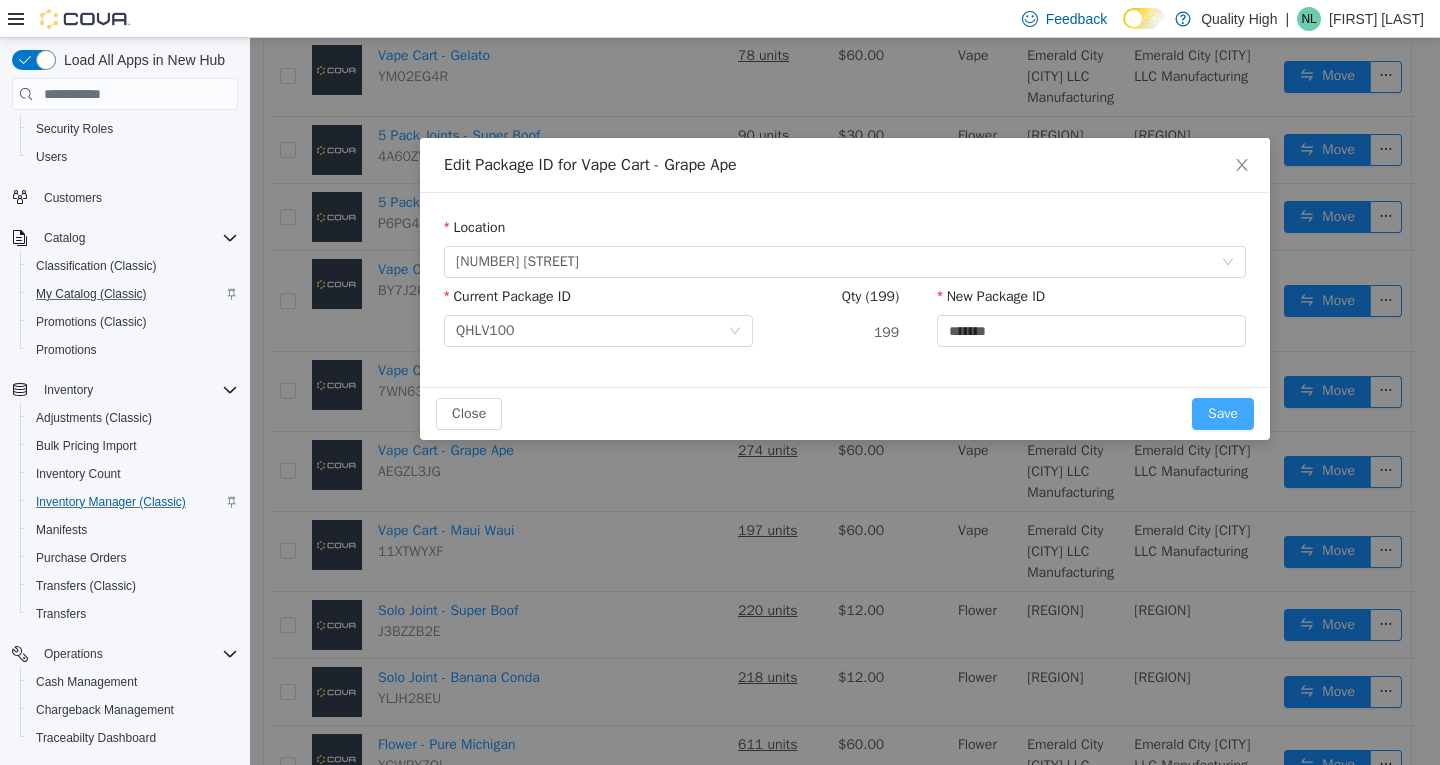 click on "Save" at bounding box center (1223, 414) 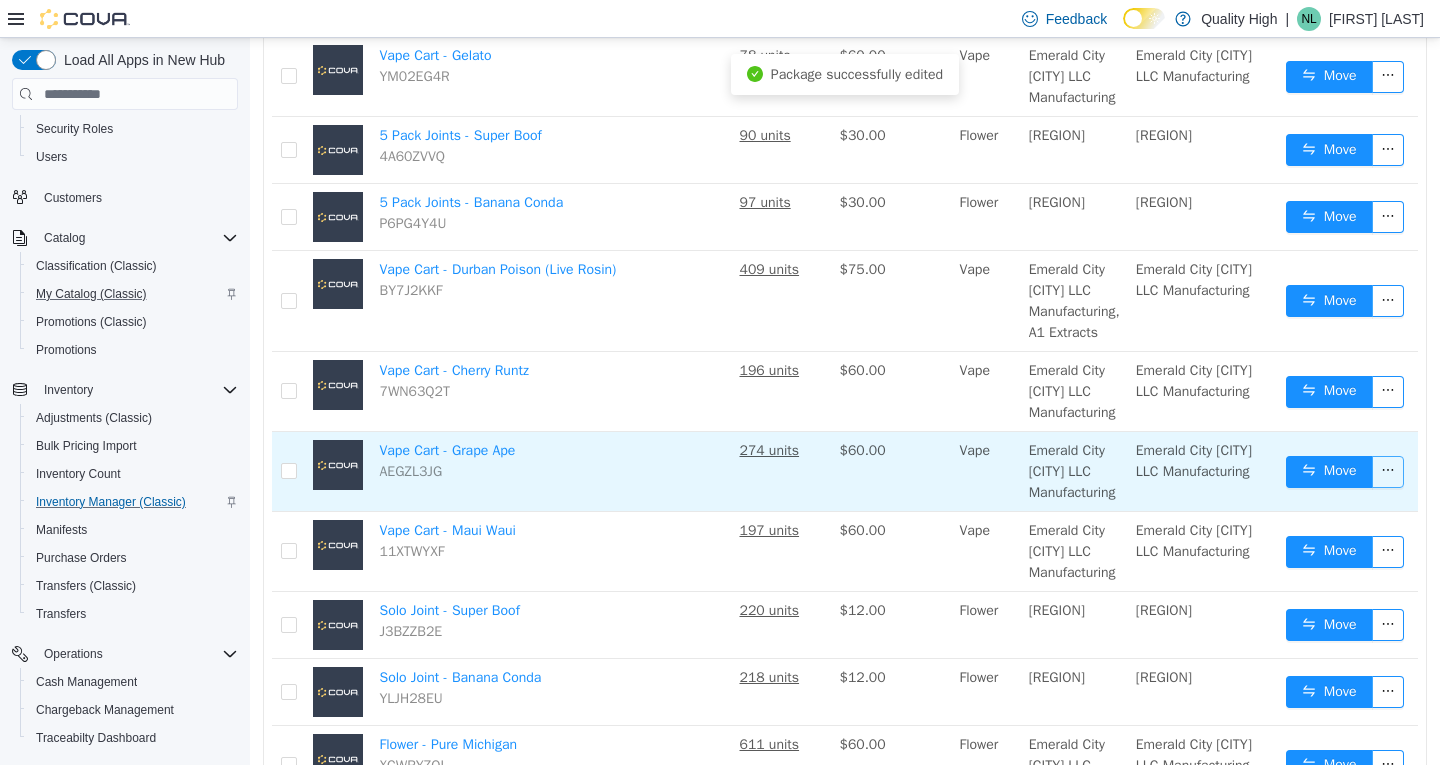 click at bounding box center (1388, 472) 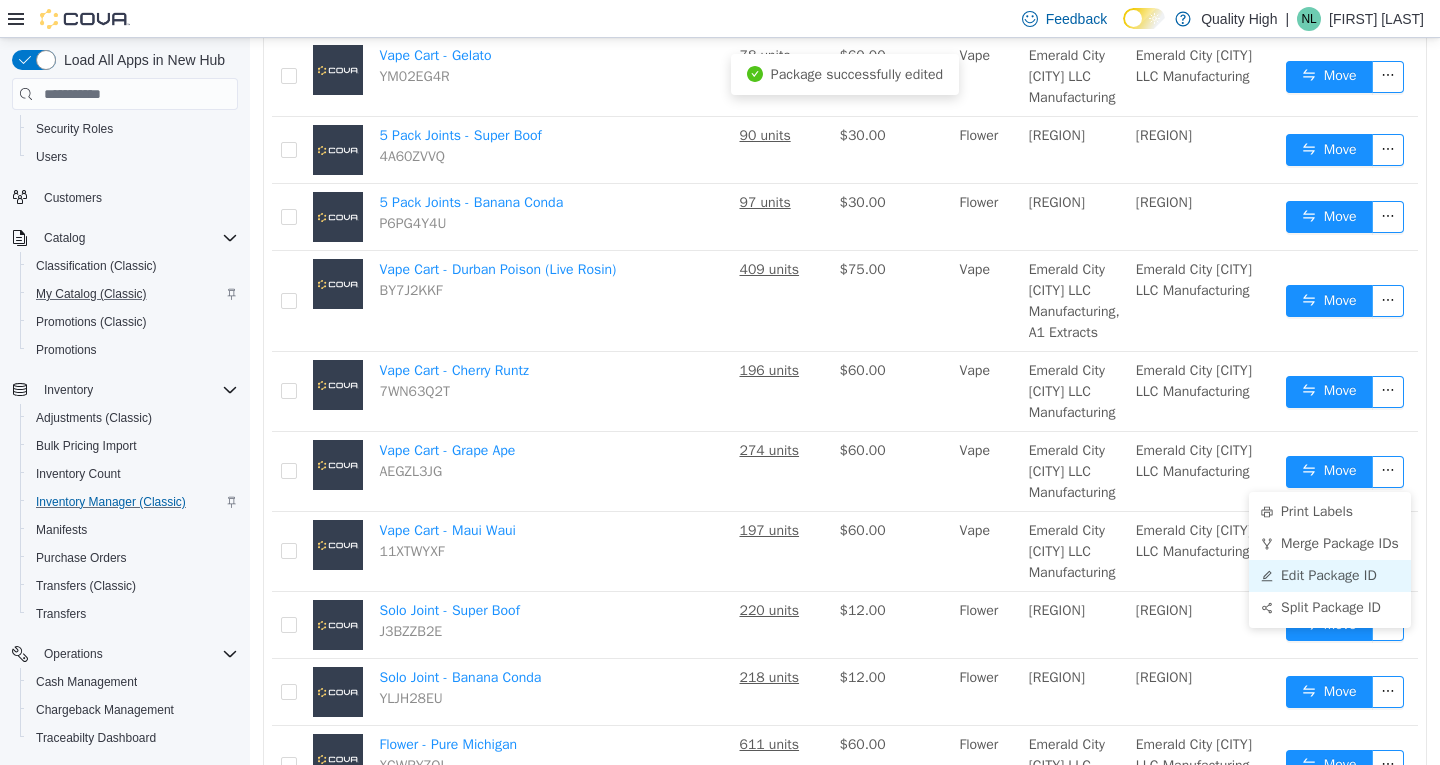 click on "Edit Package ID" at bounding box center [1330, 576] 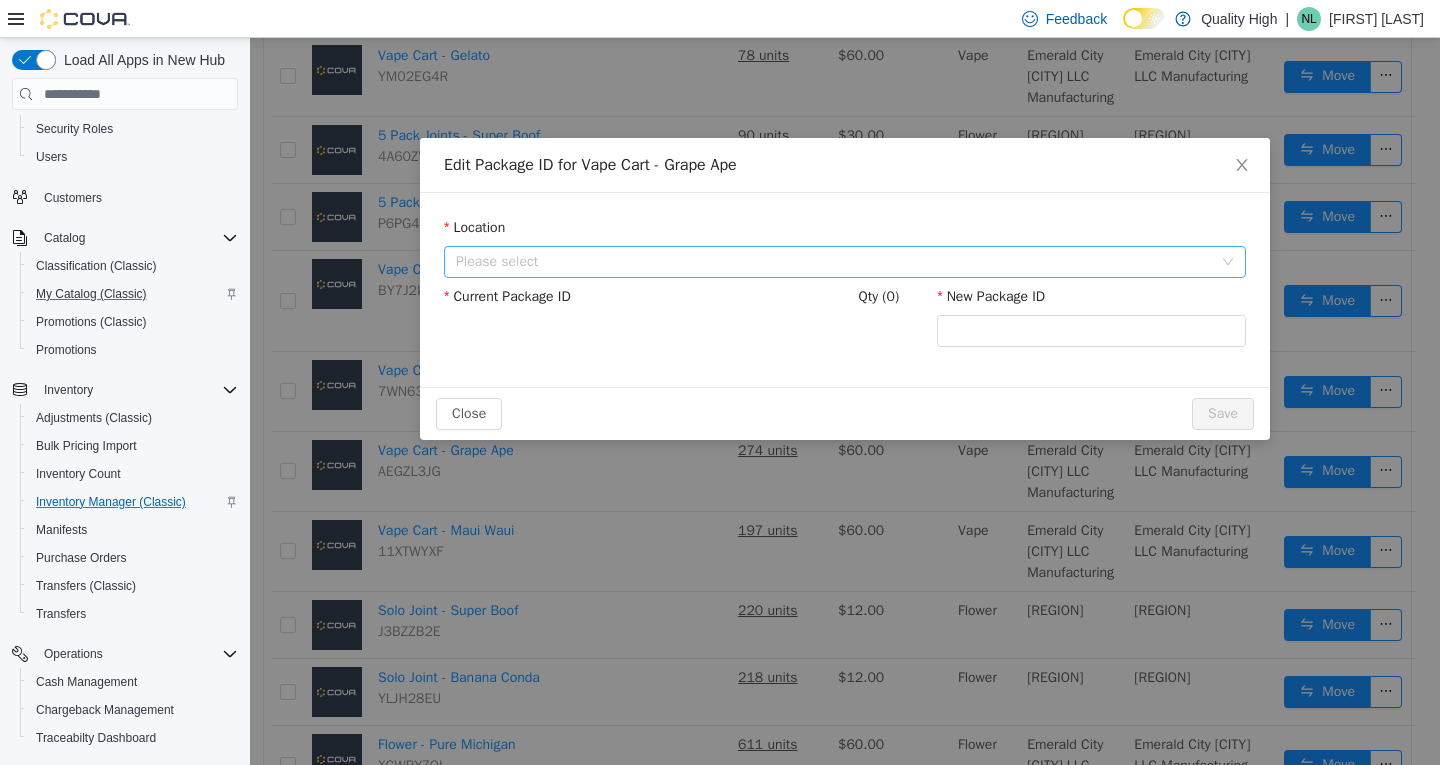 click on "Please select" at bounding box center (834, 262) 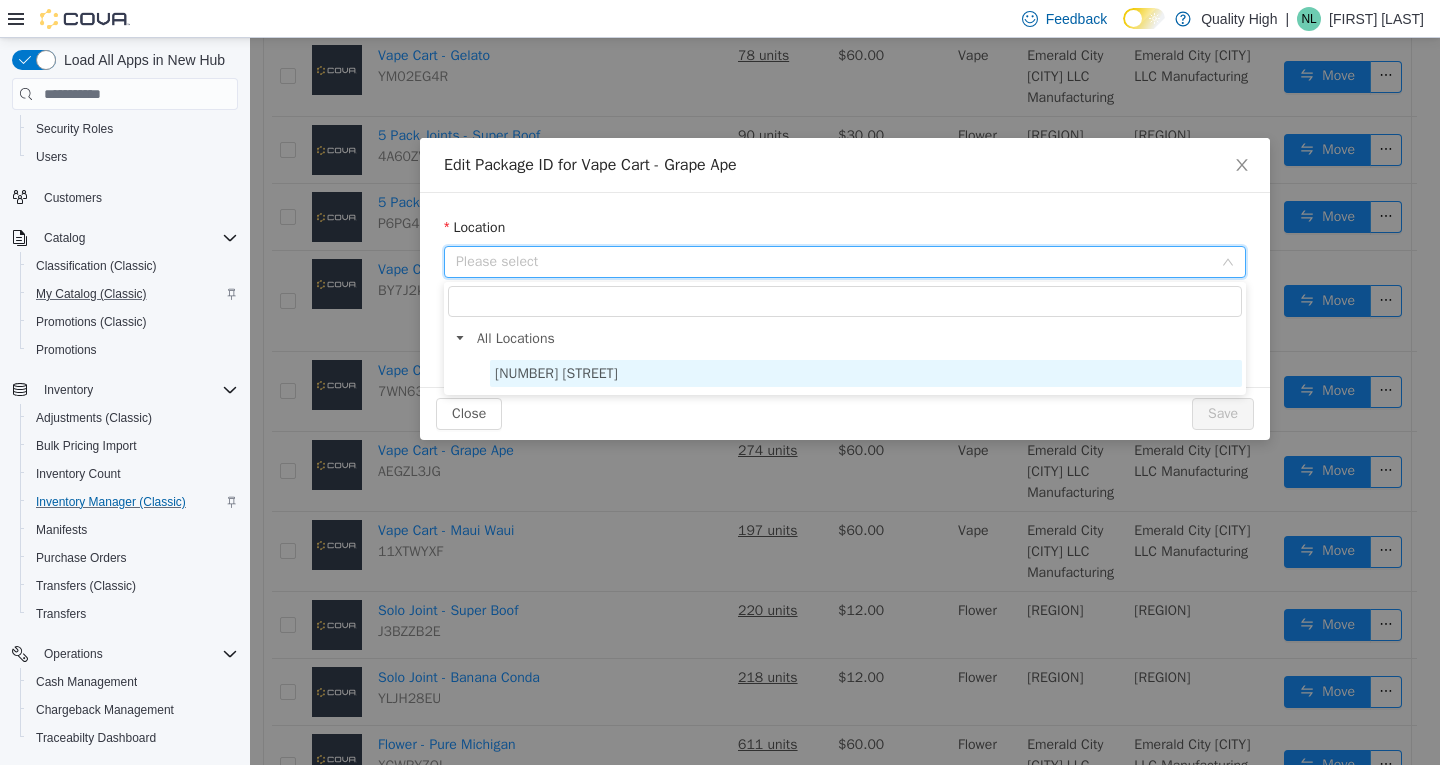 click on "25 Beekman Ave" at bounding box center [556, 373] 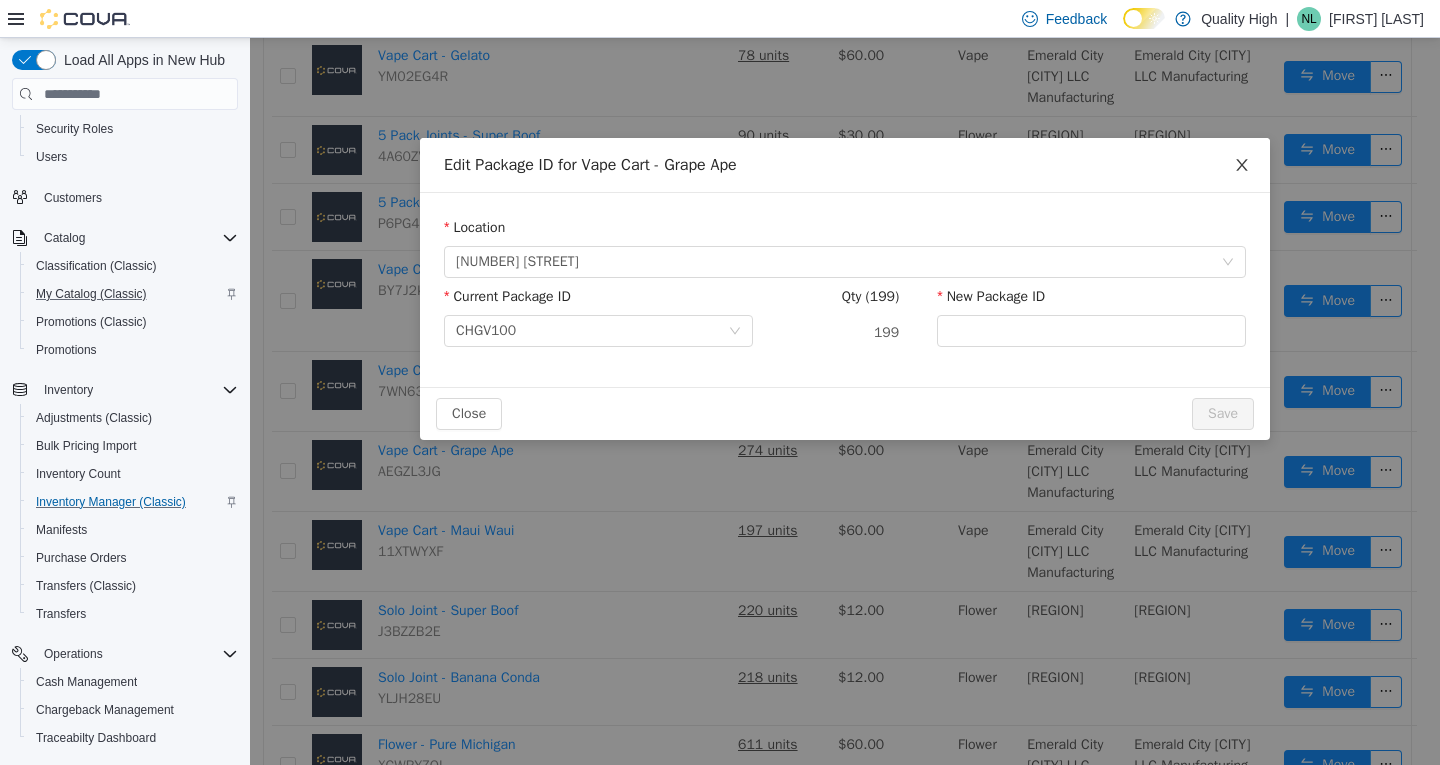 click at bounding box center (1242, 166) 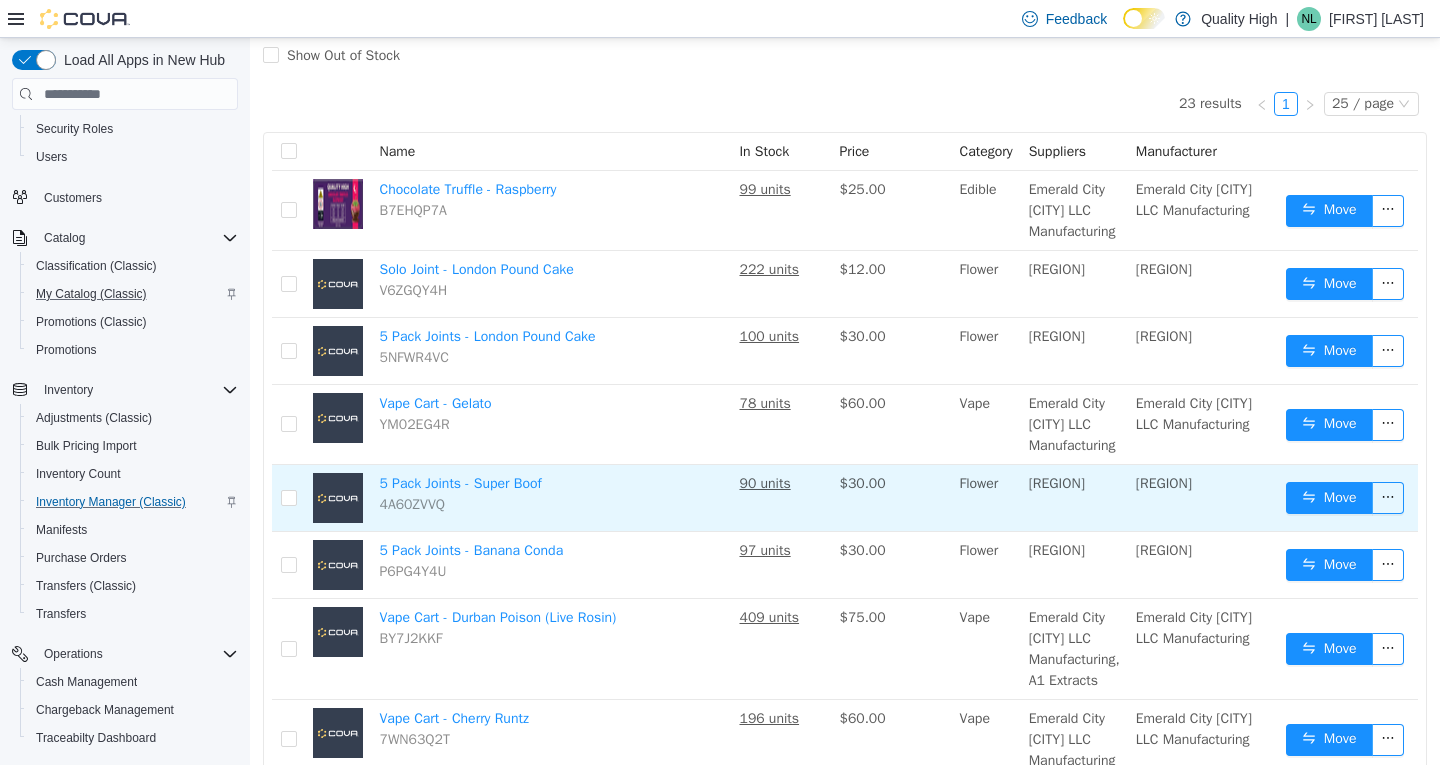 scroll, scrollTop: 0, scrollLeft: 0, axis: both 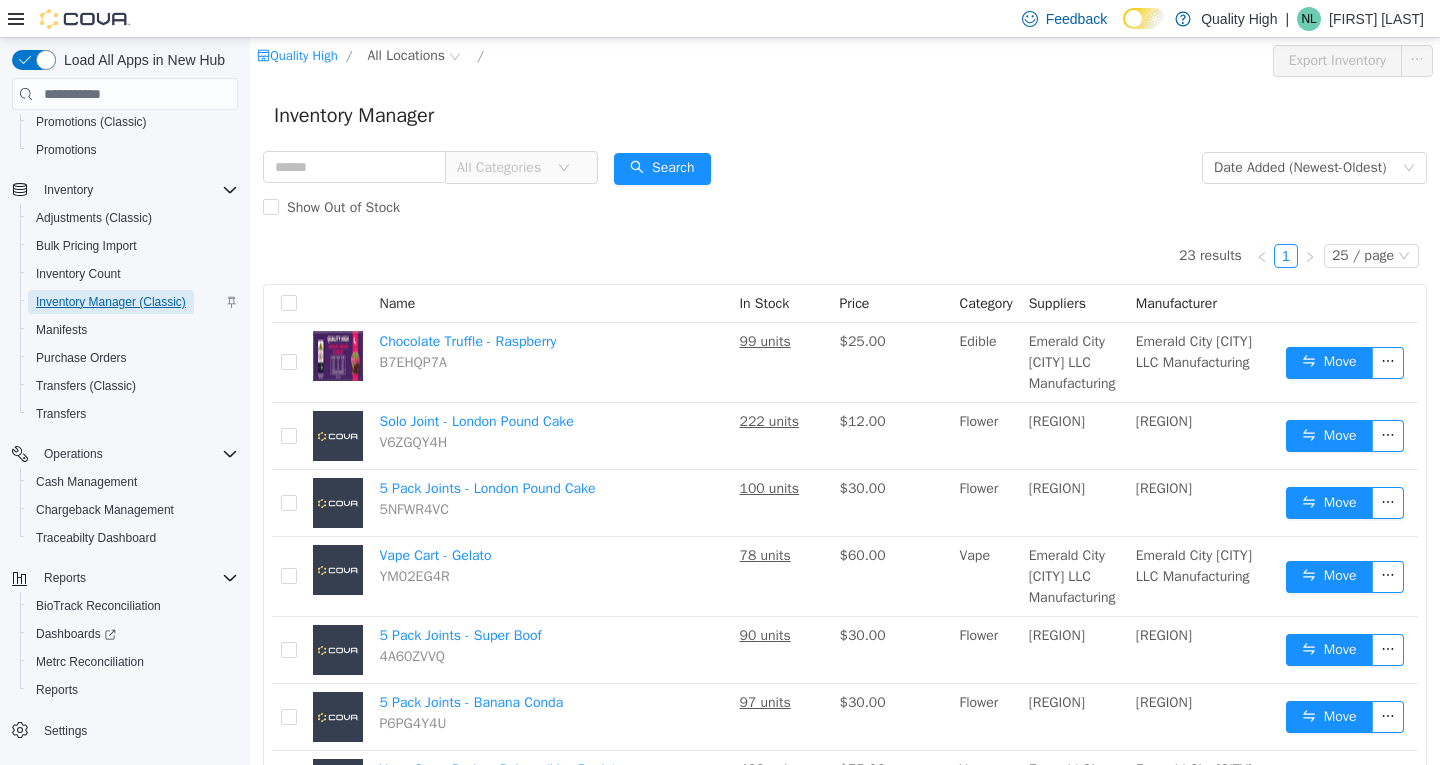 click on "Inventory Manager (Classic)" at bounding box center [111, 302] 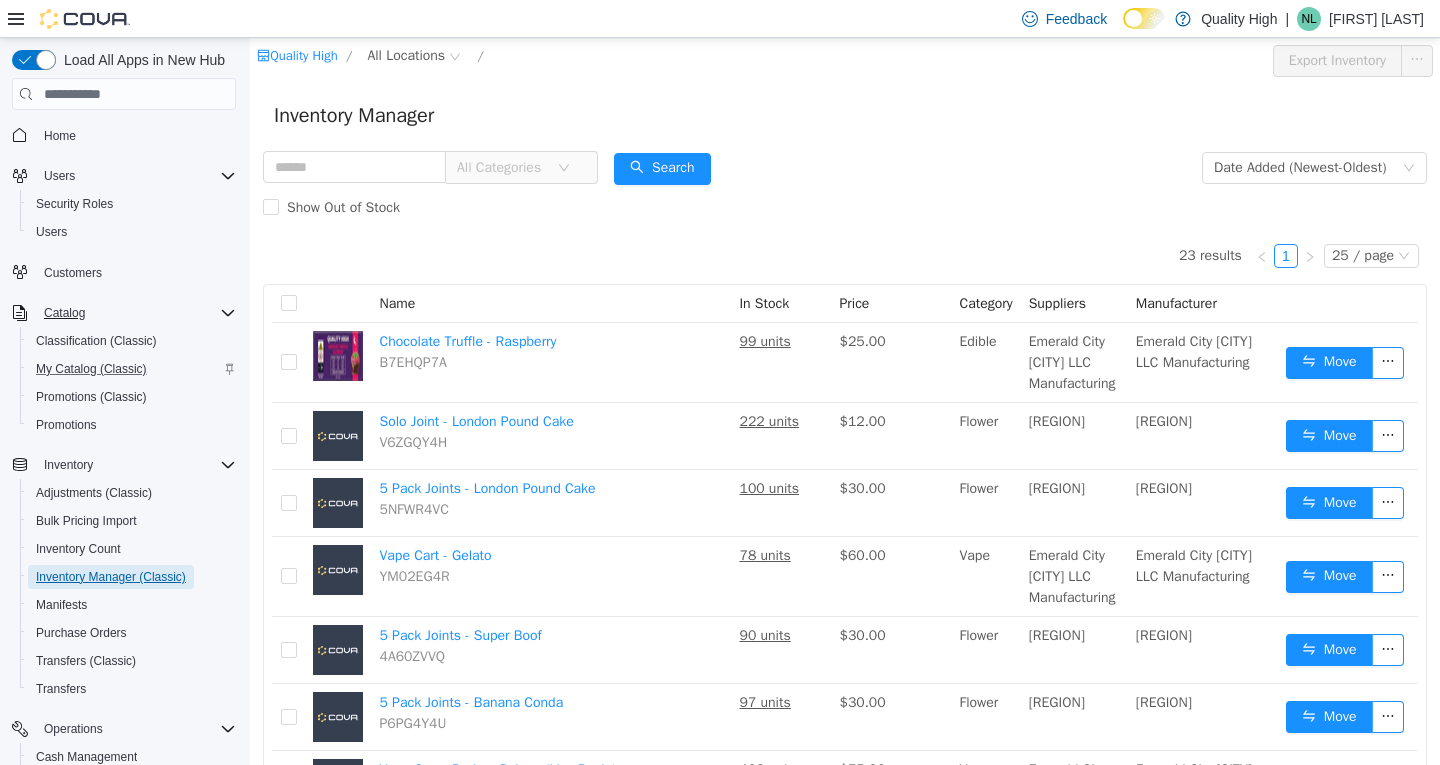 scroll, scrollTop: 0, scrollLeft: 0, axis: both 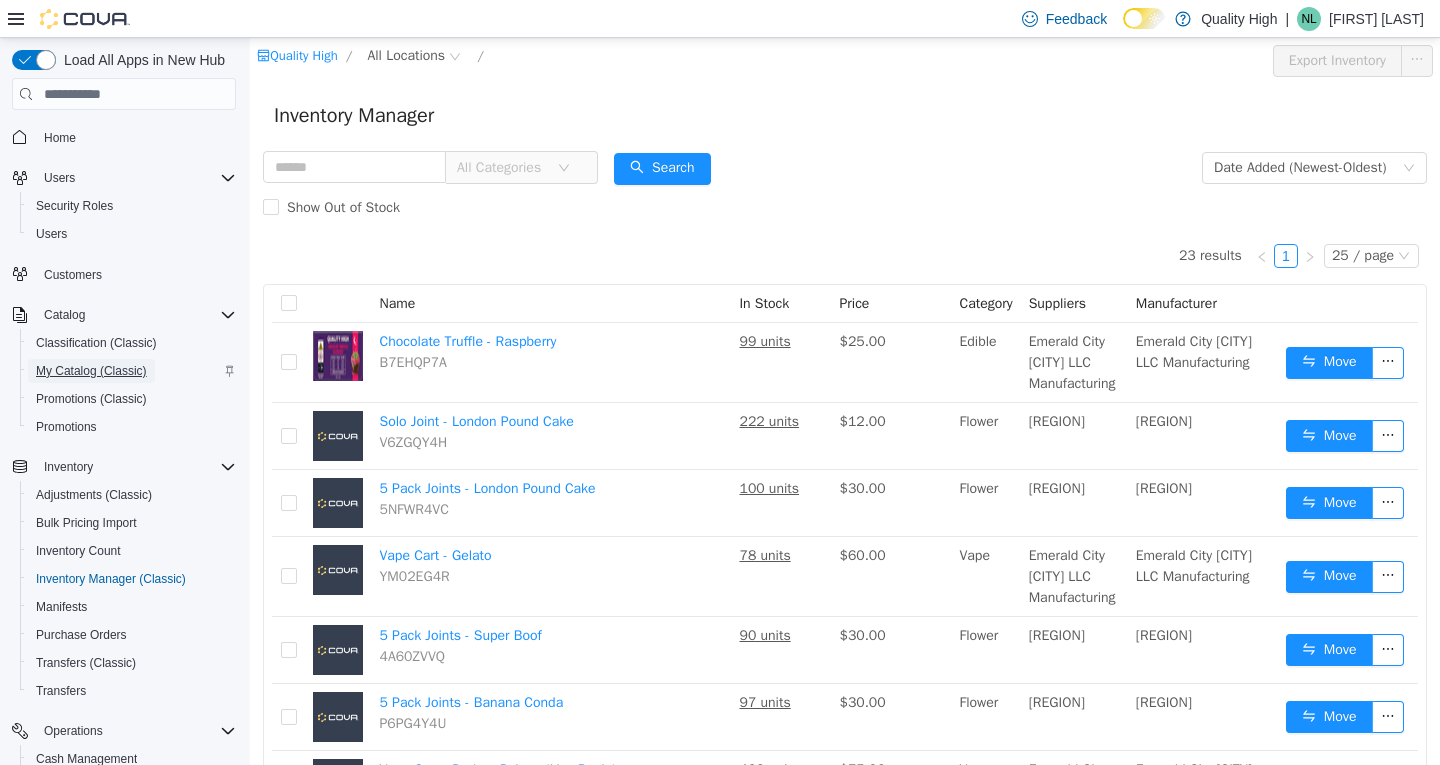 click on "My Catalog (Classic)" at bounding box center (91, 371) 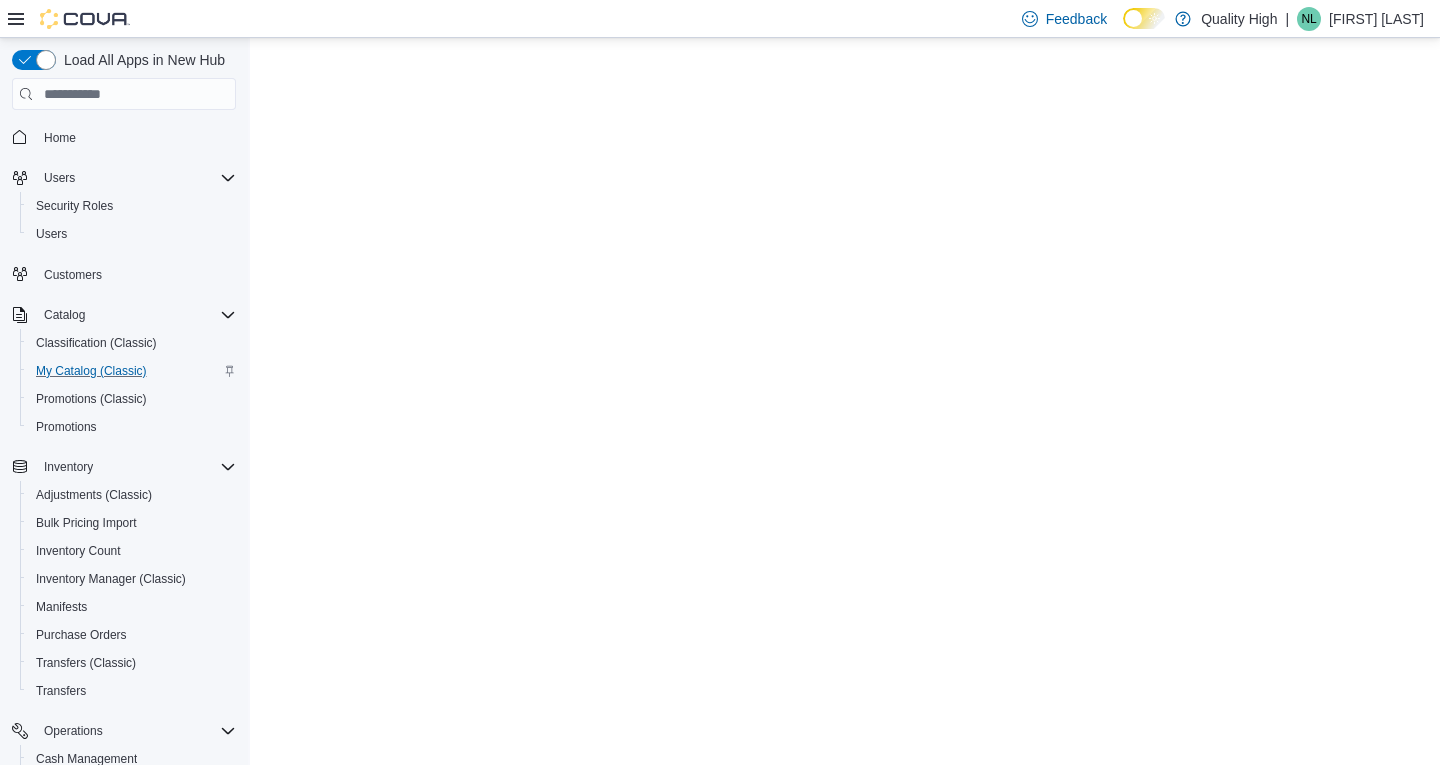 scroll, scrollTop: 0, scrollLeft: 0, axis: both 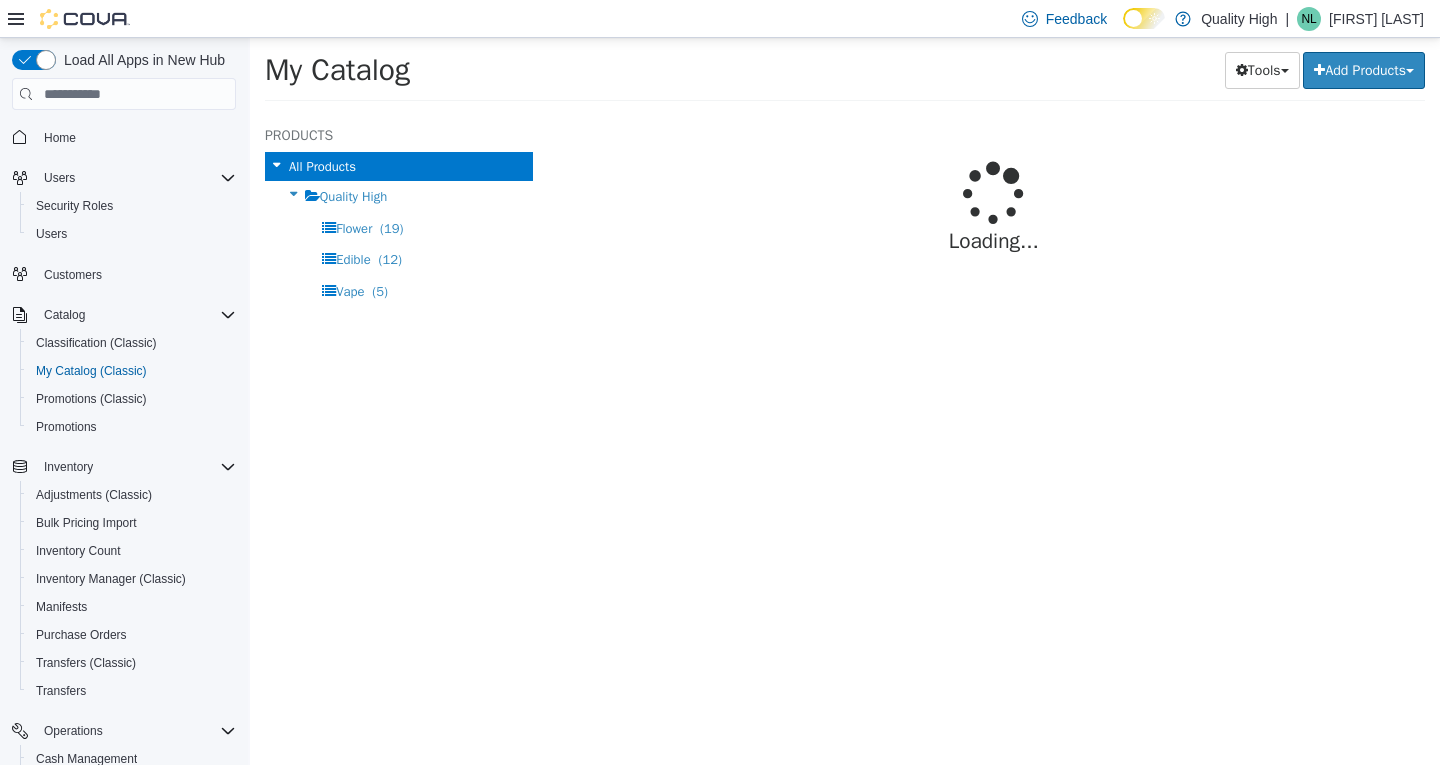select on "**********" 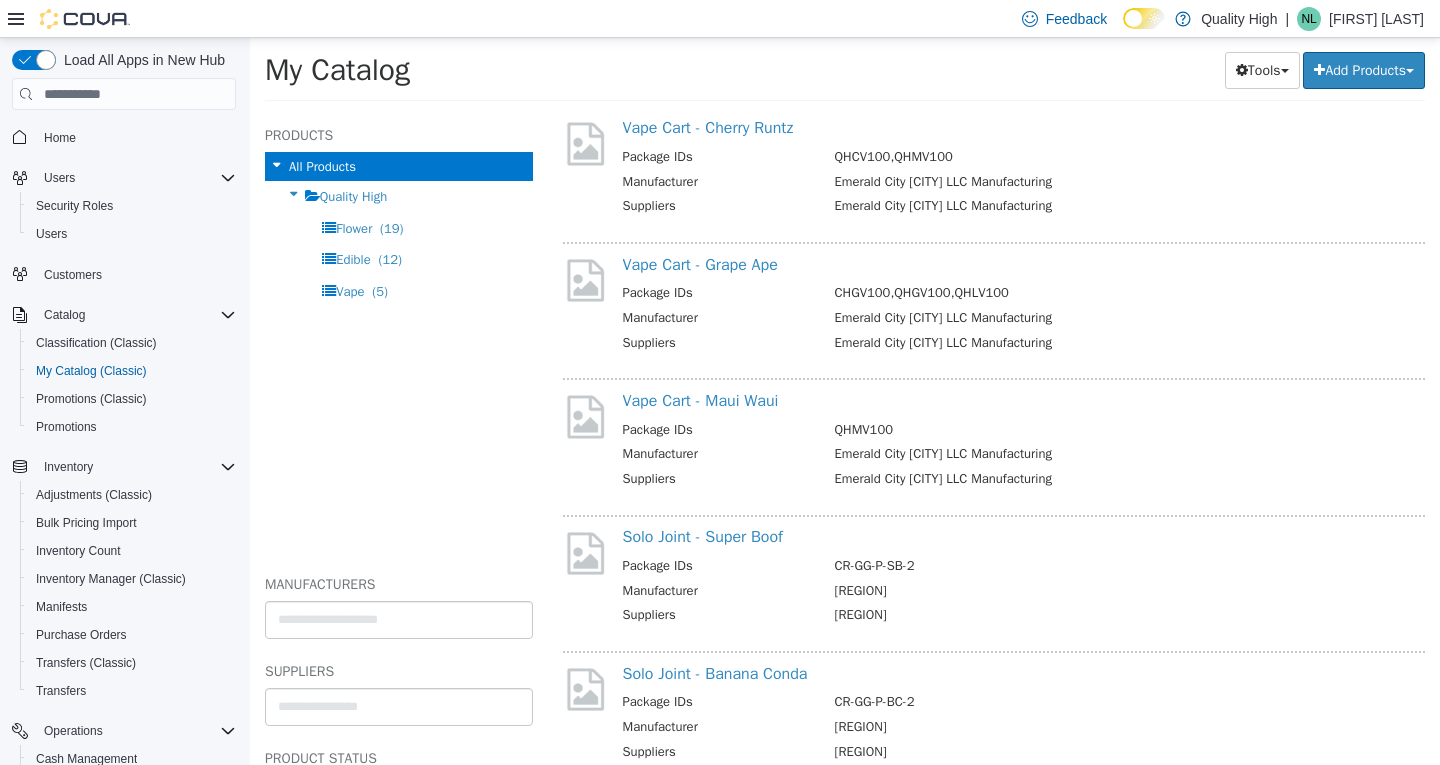 scroll, scrollTop: 1600, scrollLeft: 0, axis: vertical 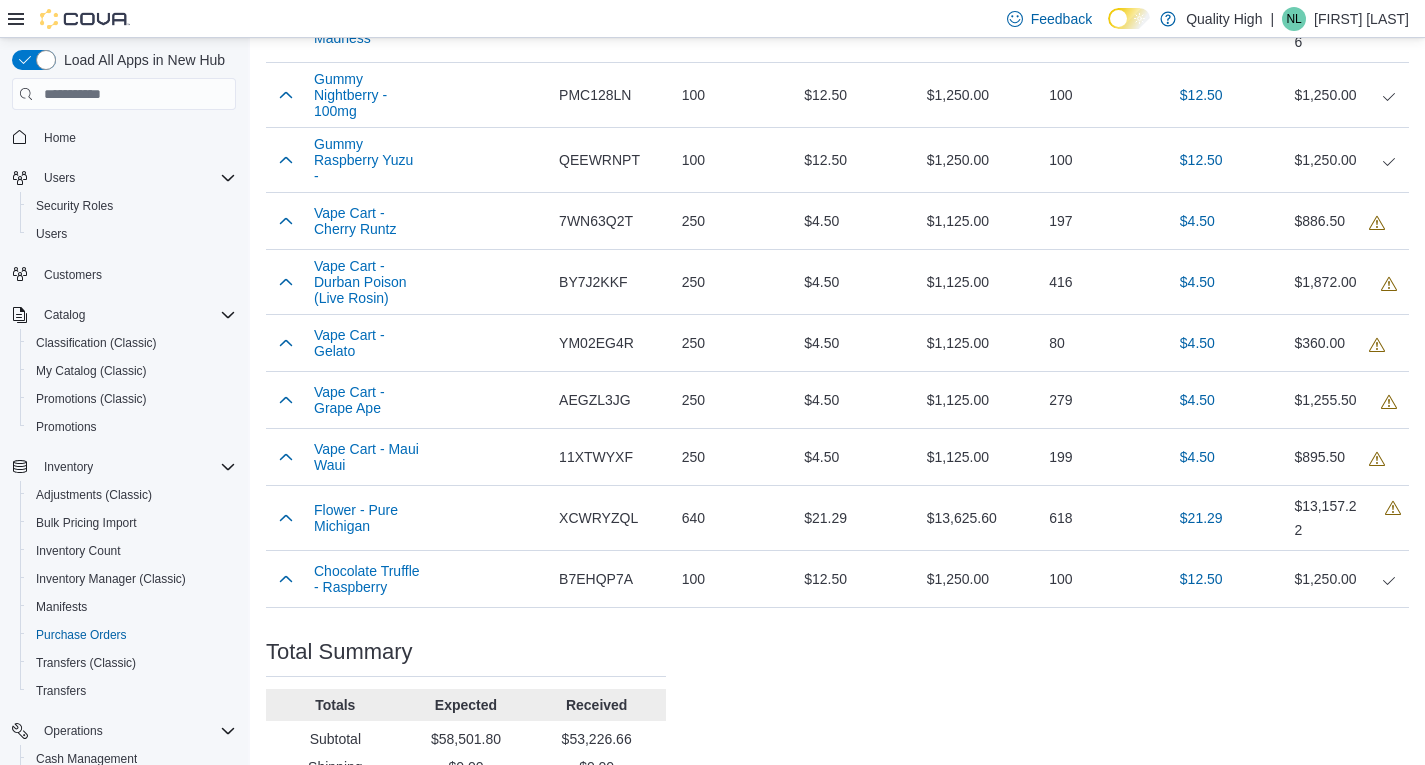click 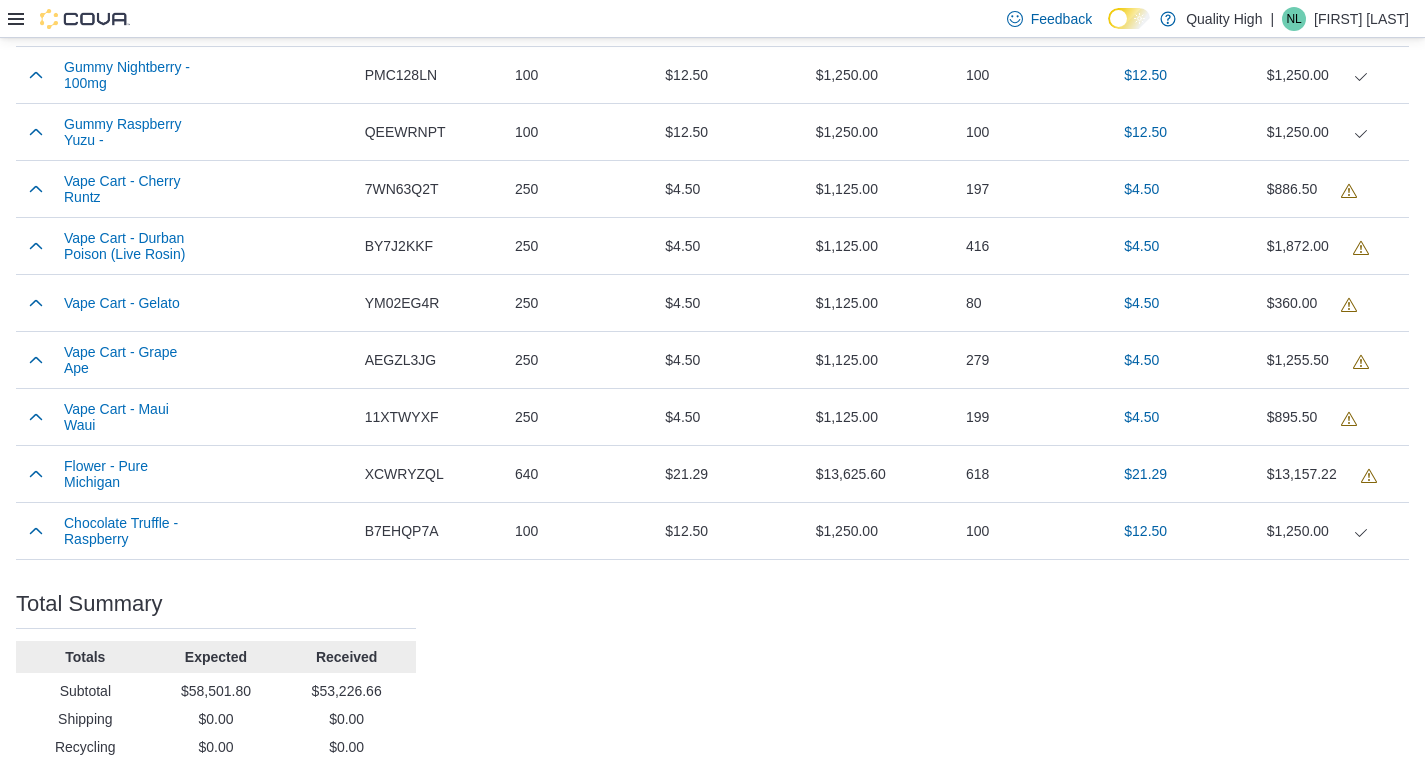 scroll, scrollTop: 800, scrollLeft: 0, axis: vertical 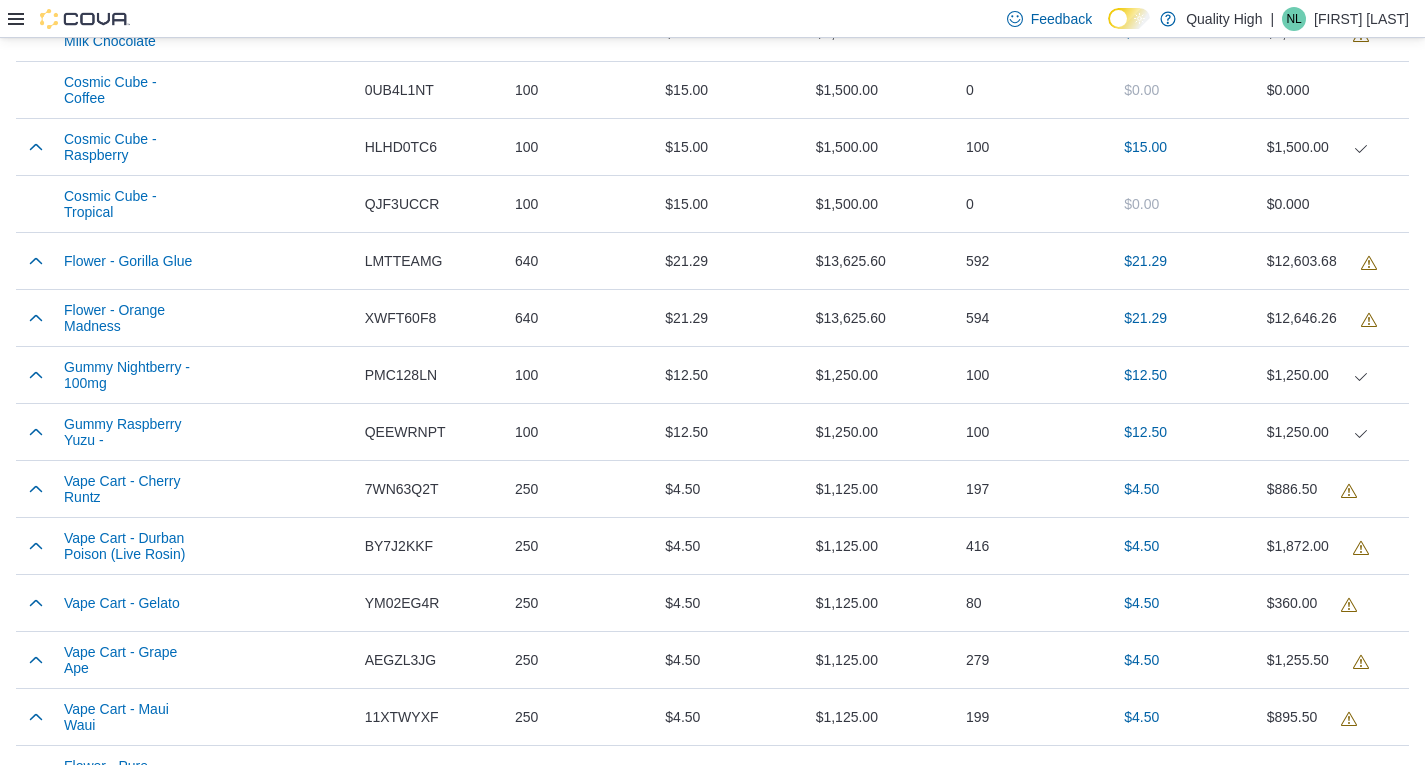 click 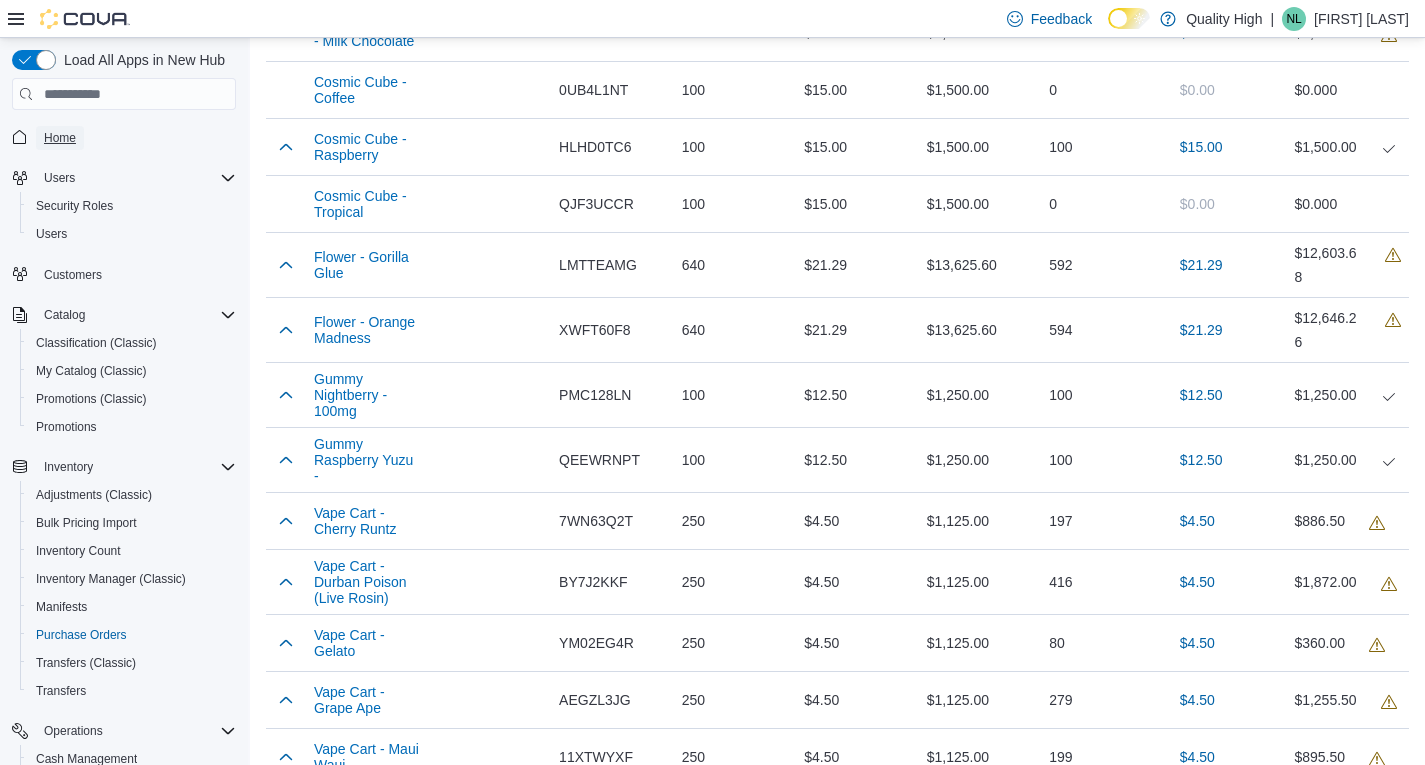click on "Home" at bounding box center (60, 138) 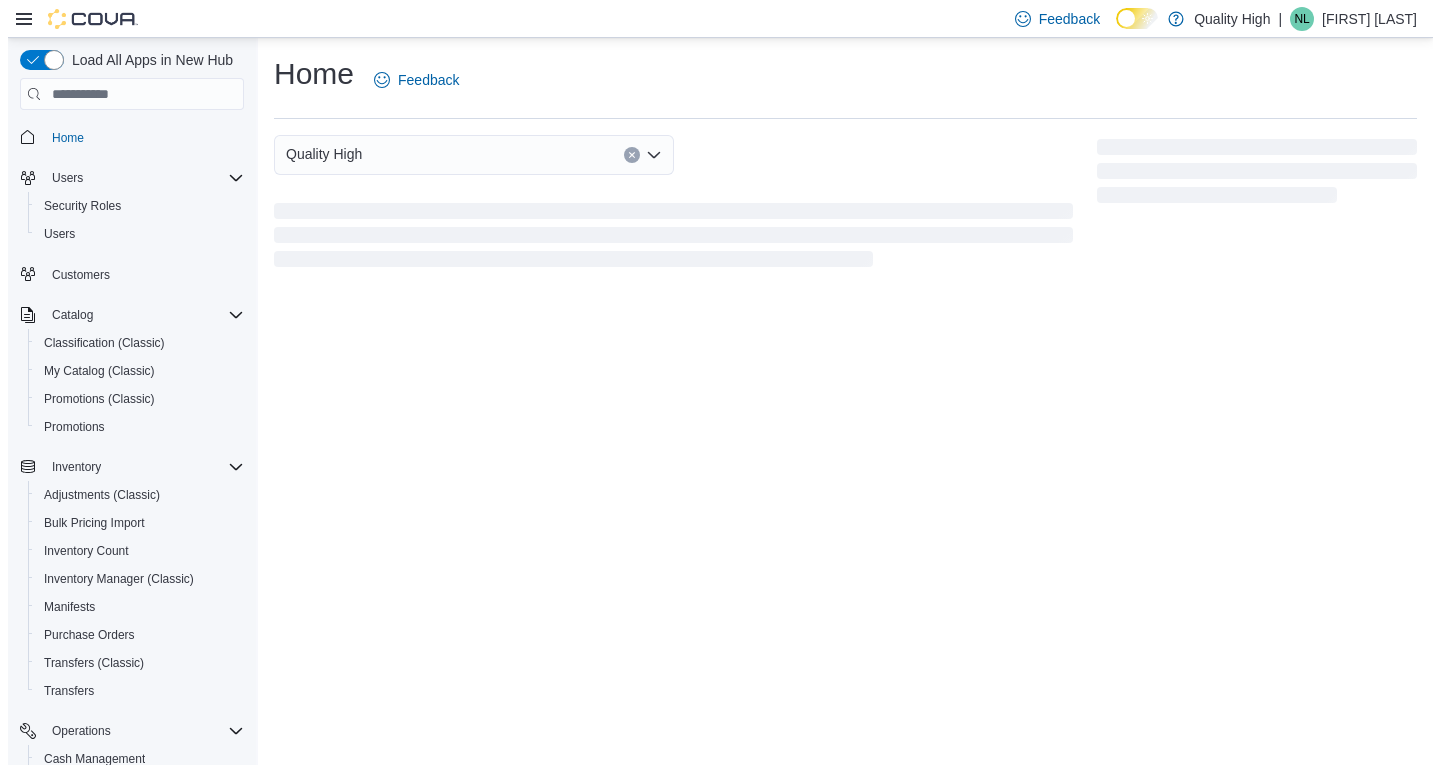 scroll, scrollTop: 0, scrollLeft: 0, axis: both 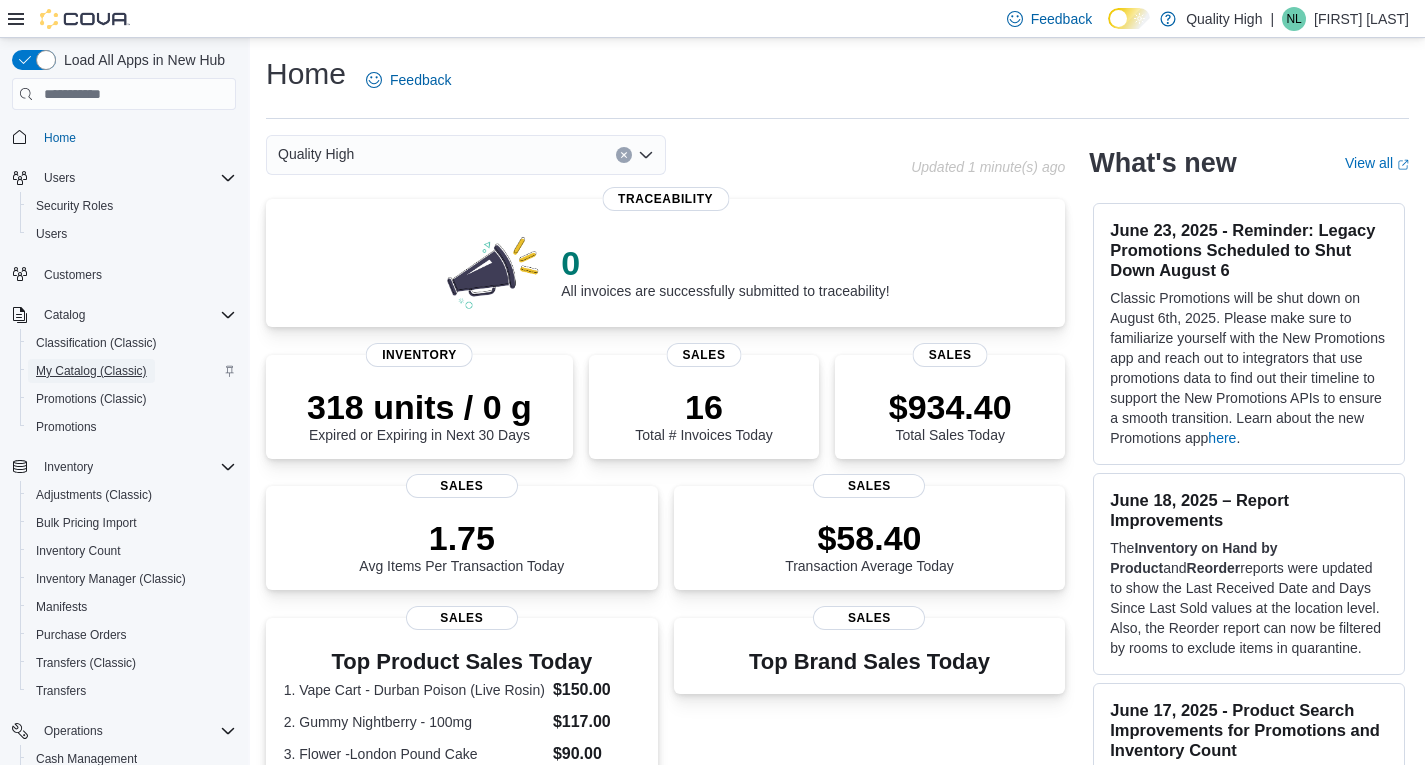 click on "My Catalog (Classic)" at bounding box center [91, 371] 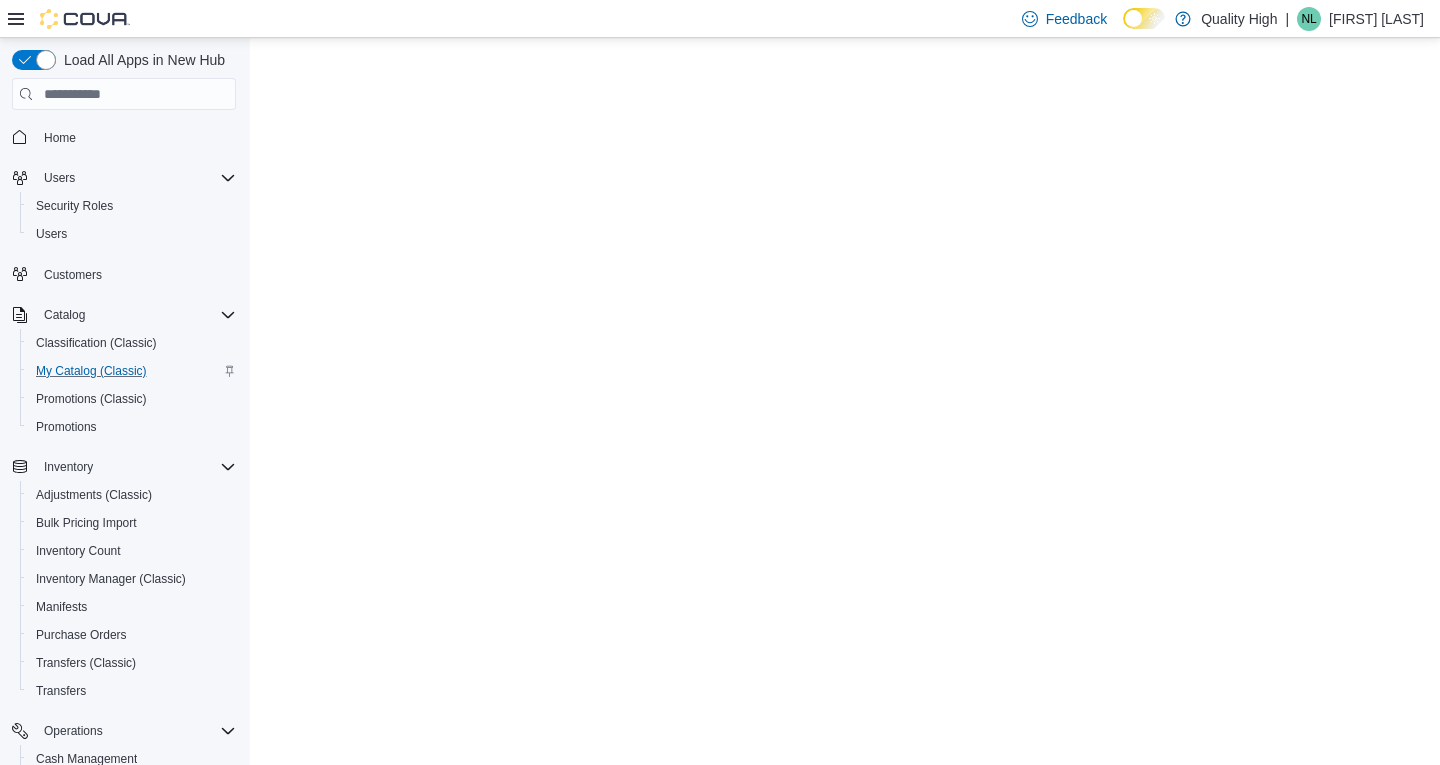 scroll, scrollTop: 0, scrollLeft: 0, axis: both 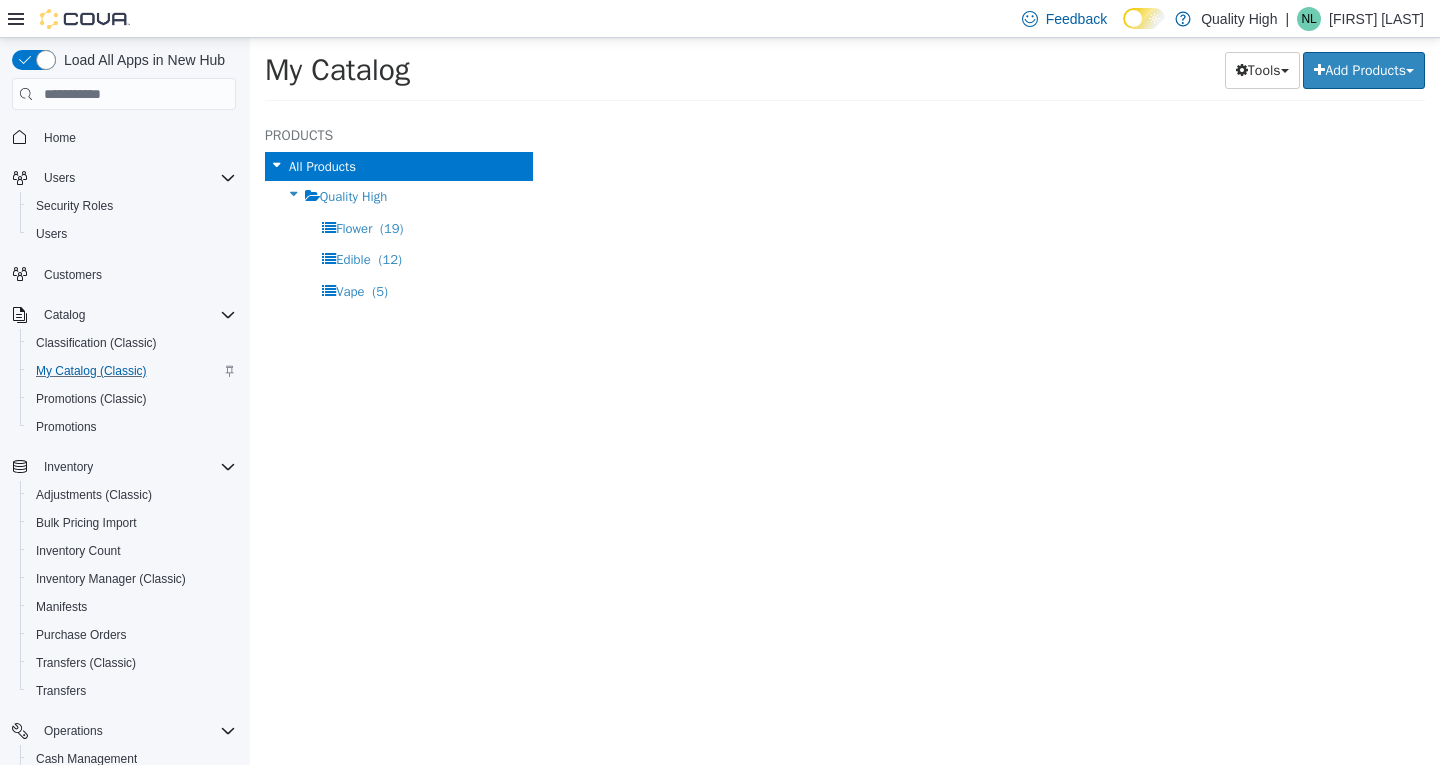 select on "**********" 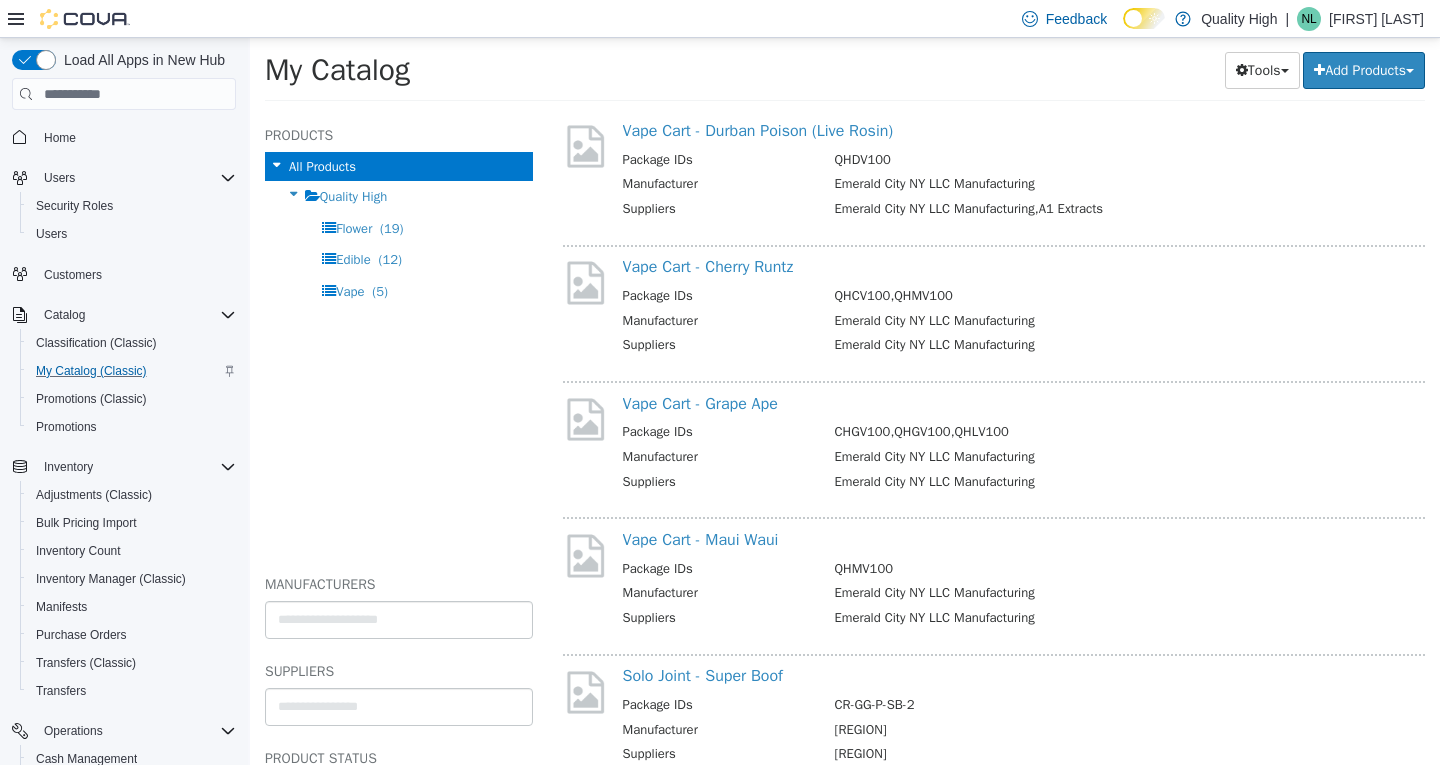 scroll, scrollTop: 1600, scrollLeft: 0, axis: vertical 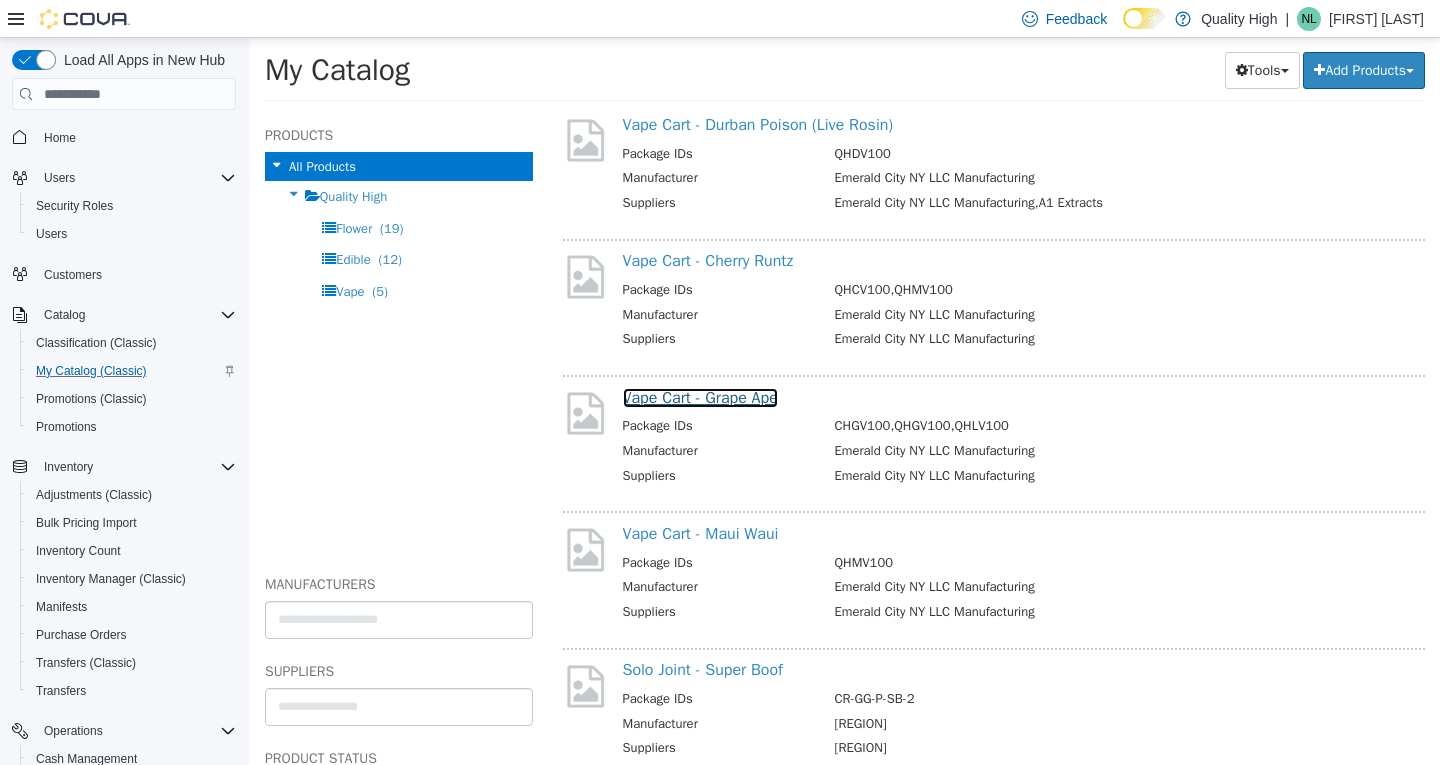 click on "Vape Cart - Grape Ape" at bounding box center (700, 398) 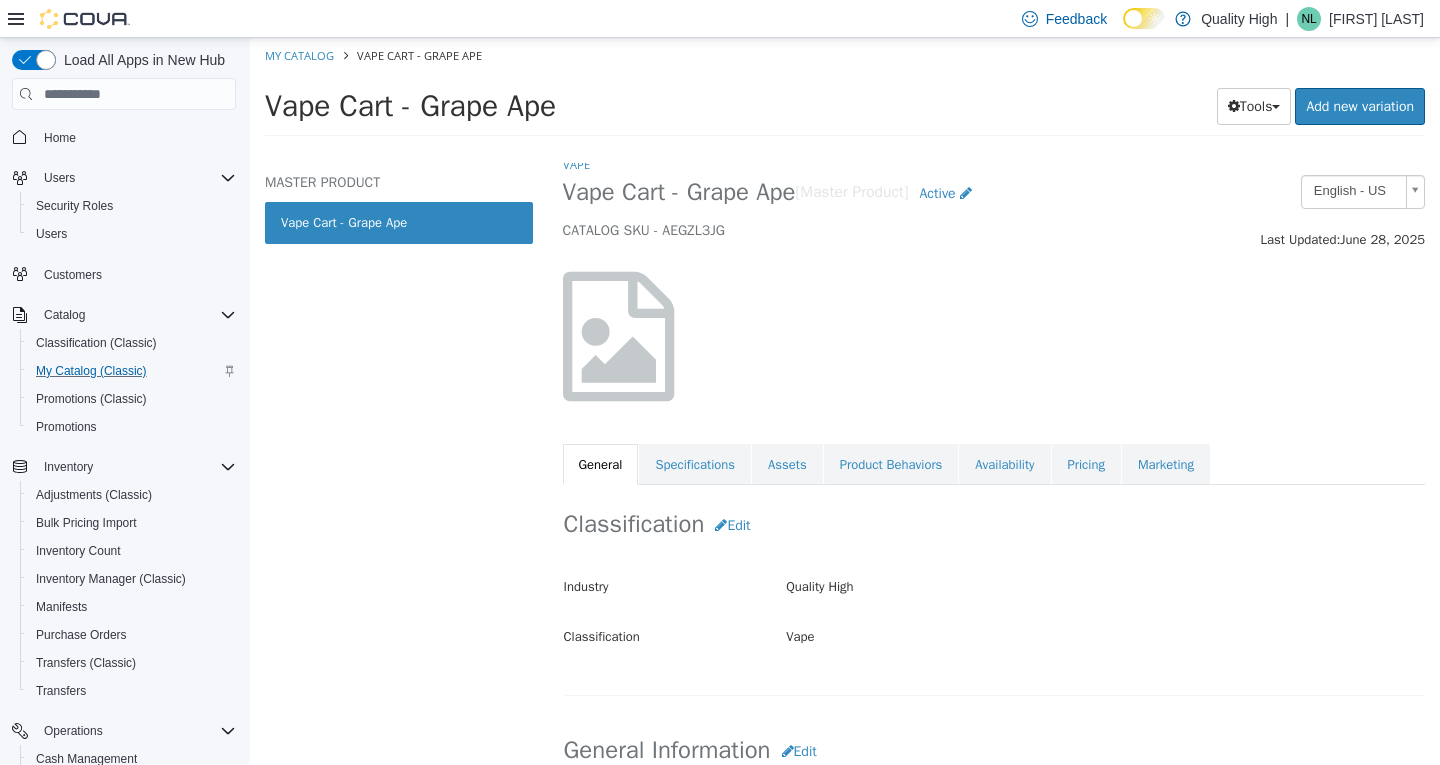 scroll, scrollTop: 0, scrollLeft: 0, axis: both 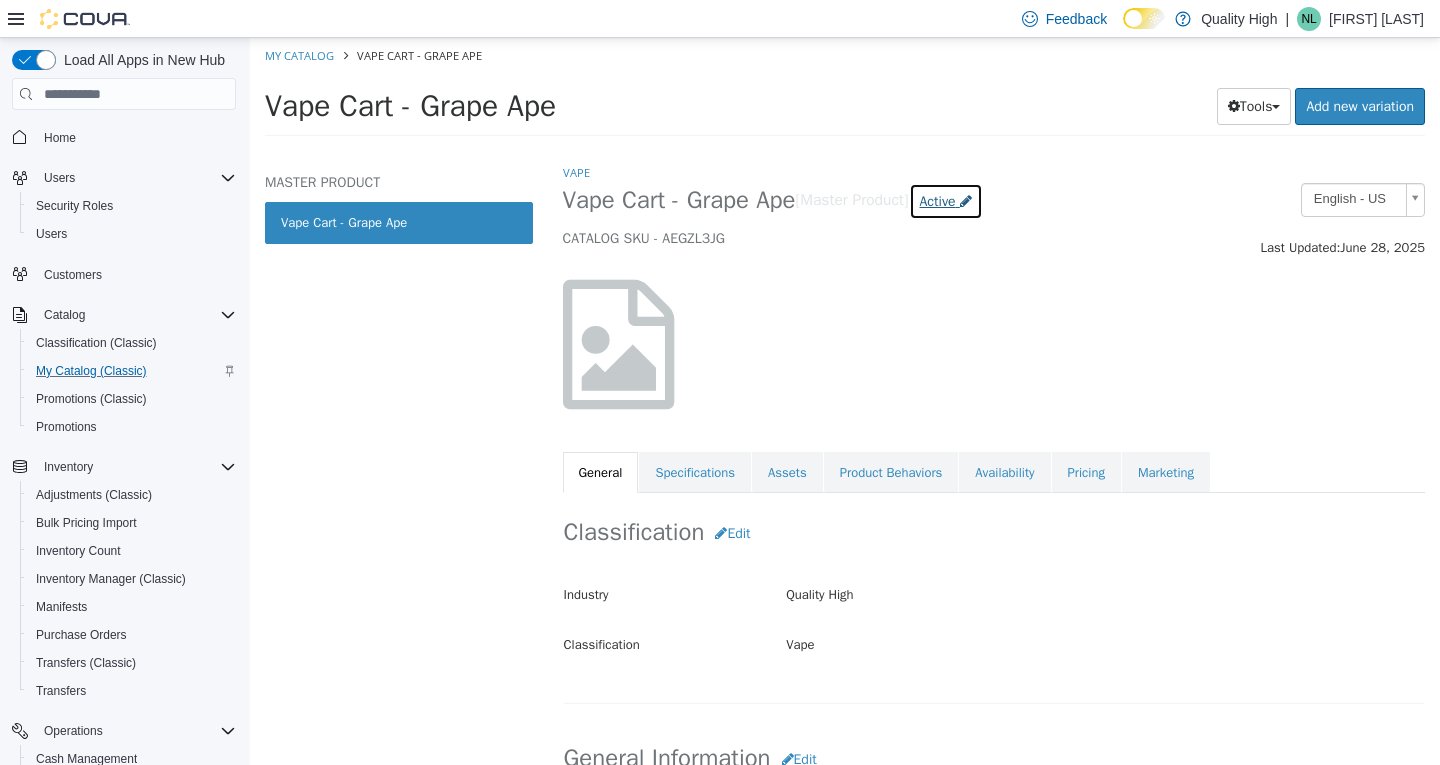 click on "Active" at bounding box center (938, 201) 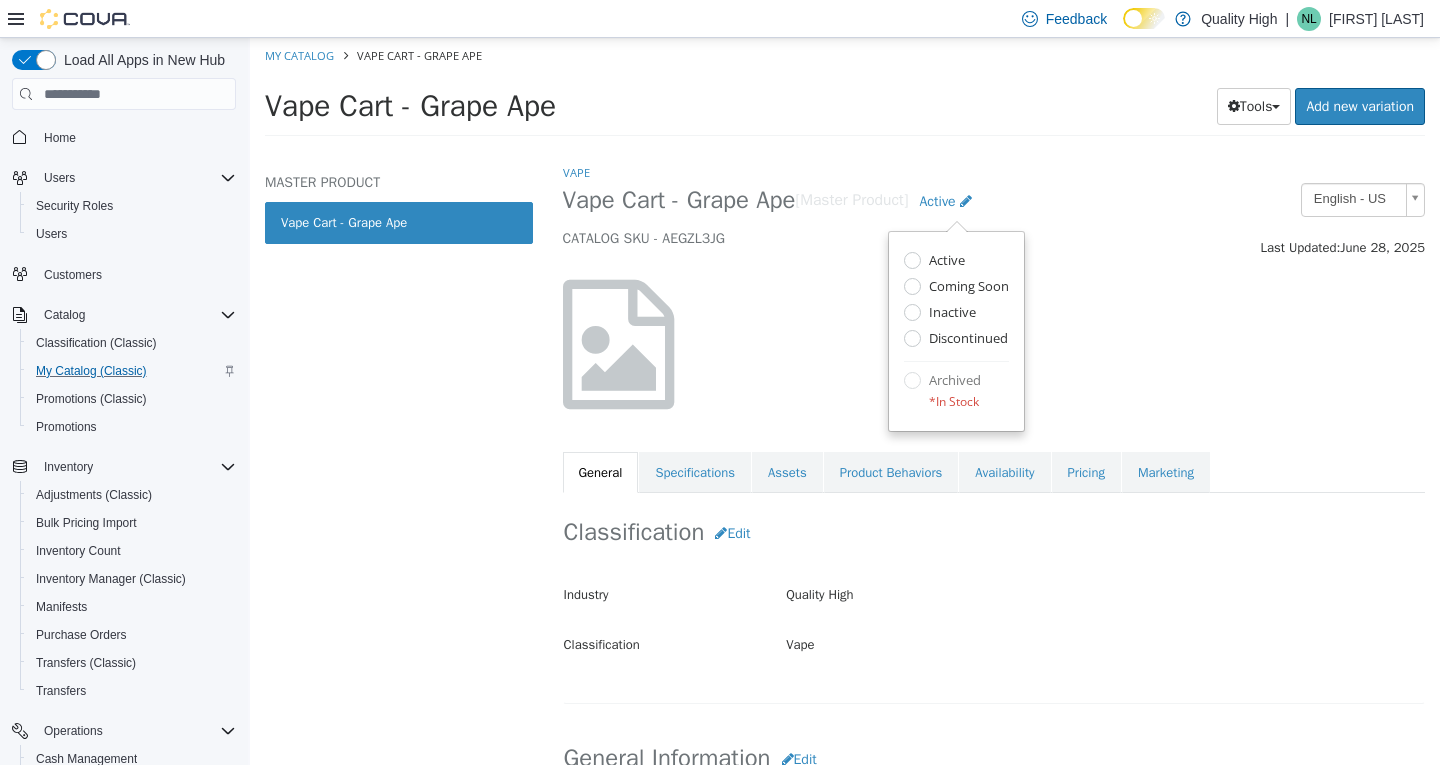 click at bounding box center (696, 355) 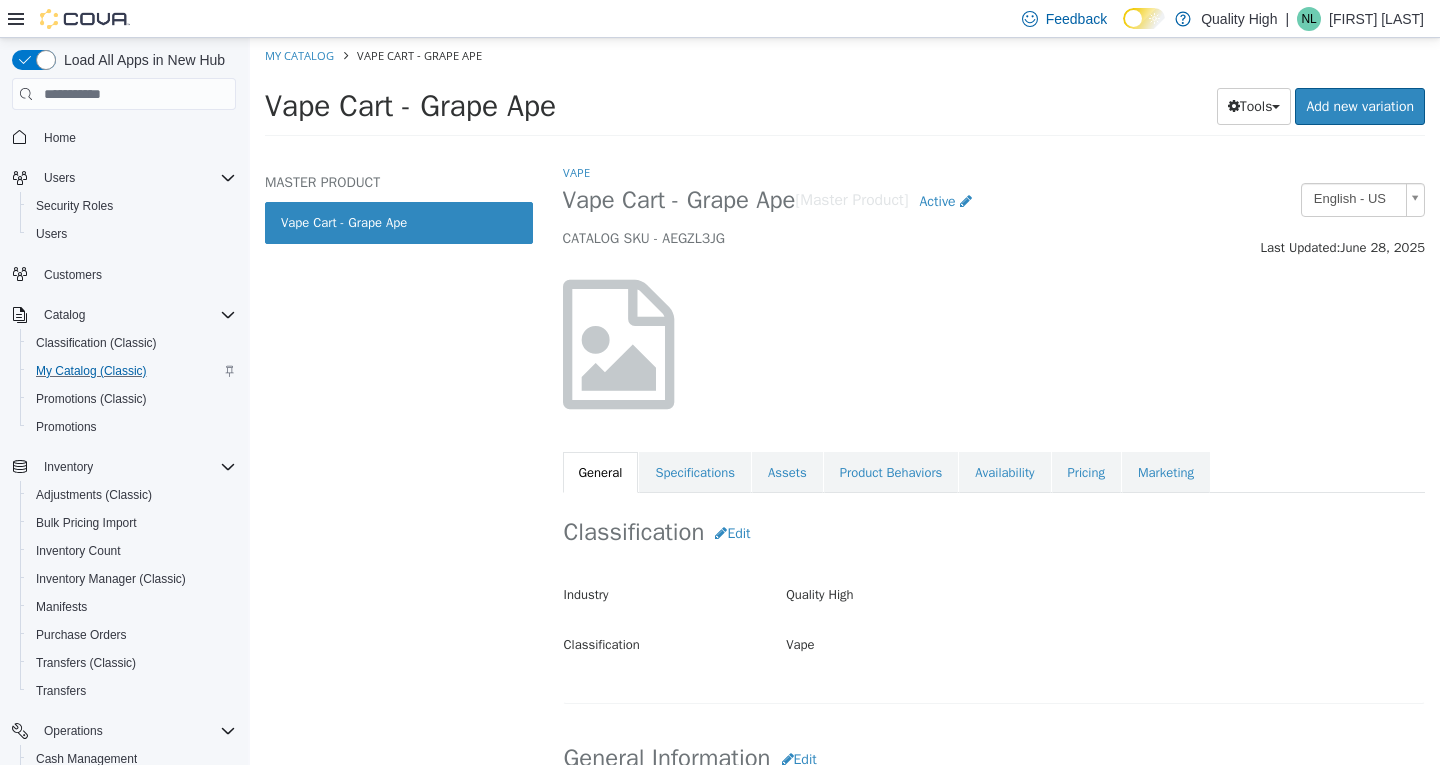click at bounding box center [696, 355] 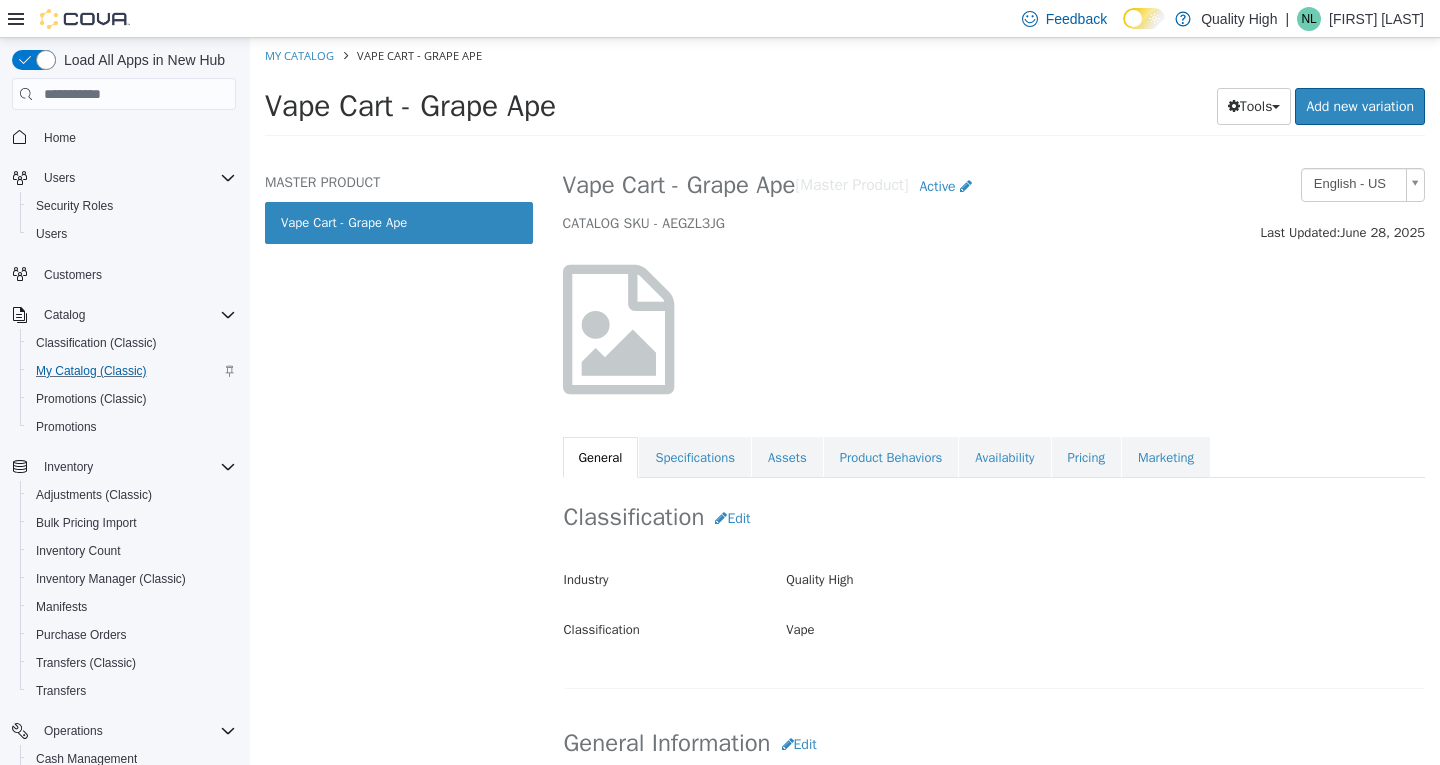 scroll, scrollTop: 0, scrollLeft: 0, axis: both 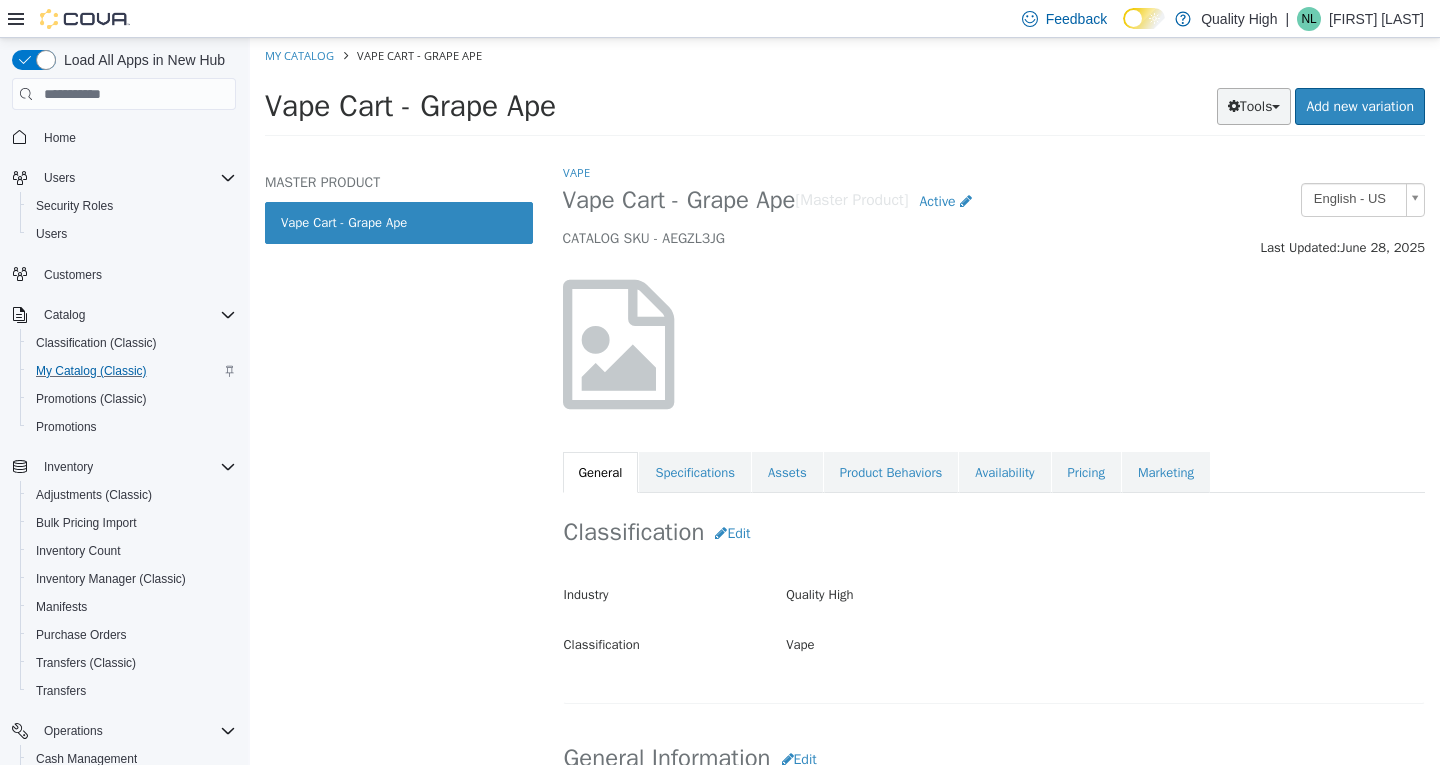 click on "Tools" at bounding box center [1254, 106] 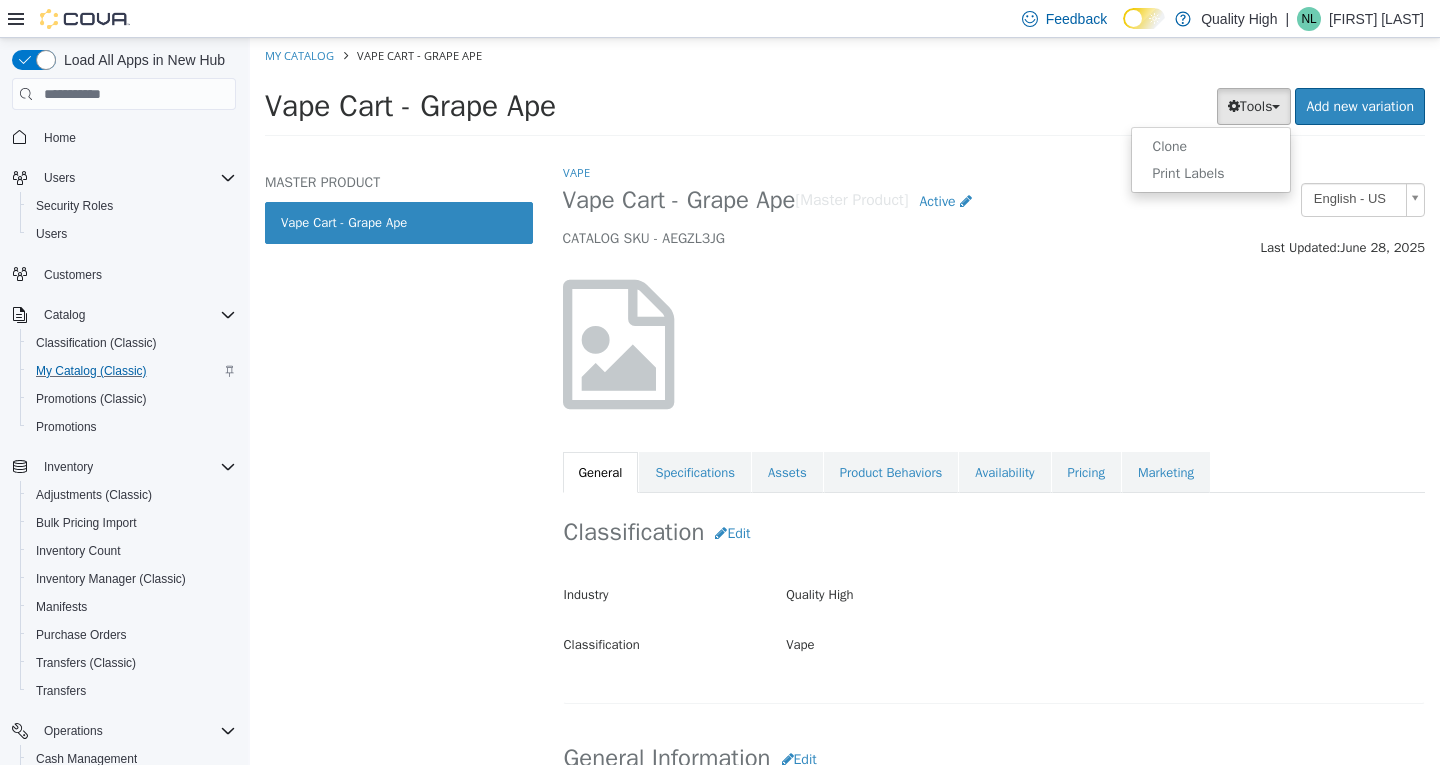 click at bounding box center [994, 344] 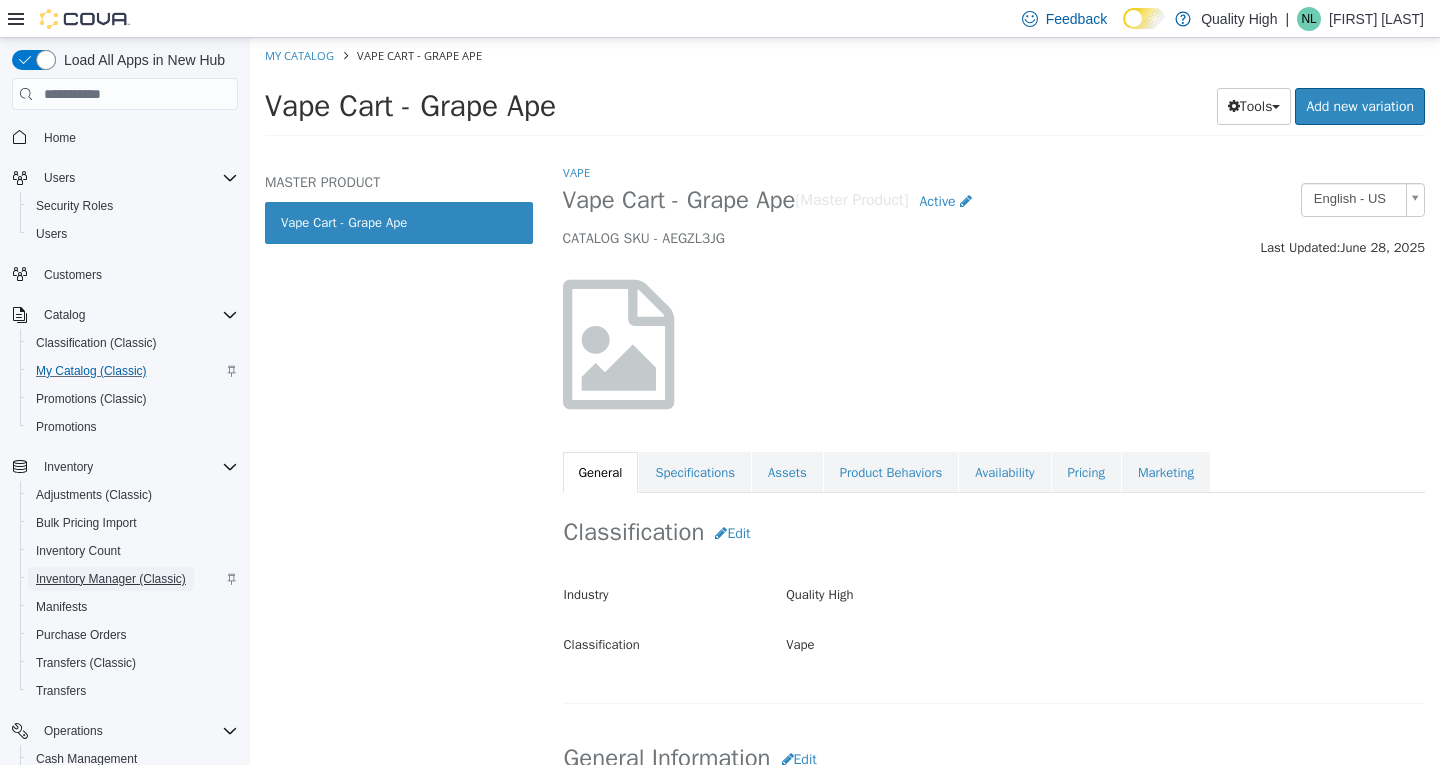 click on "Inventory Manager (Classic)" at bounding box center (111, 579) 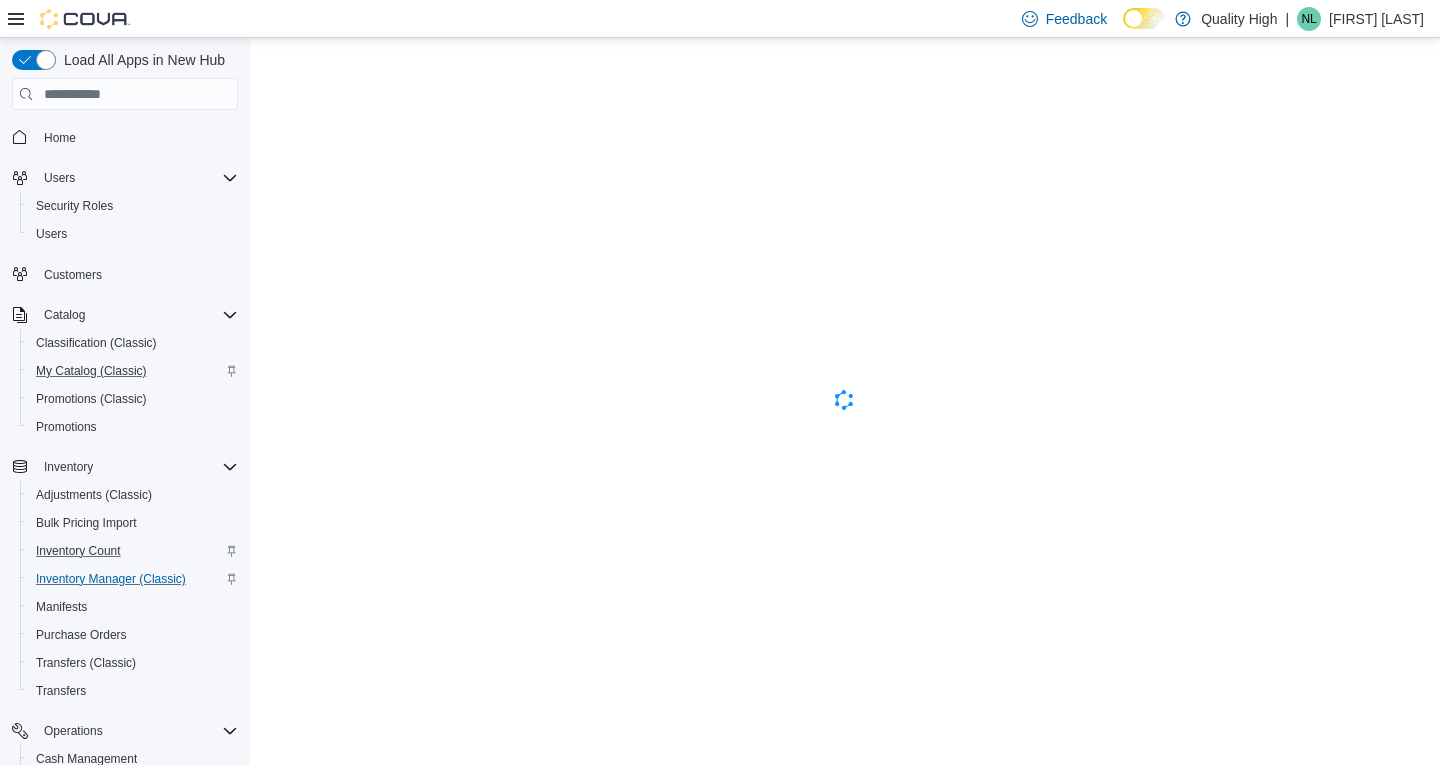 scroll, scrollTop: 0, scrollLeft: 0, axis: both 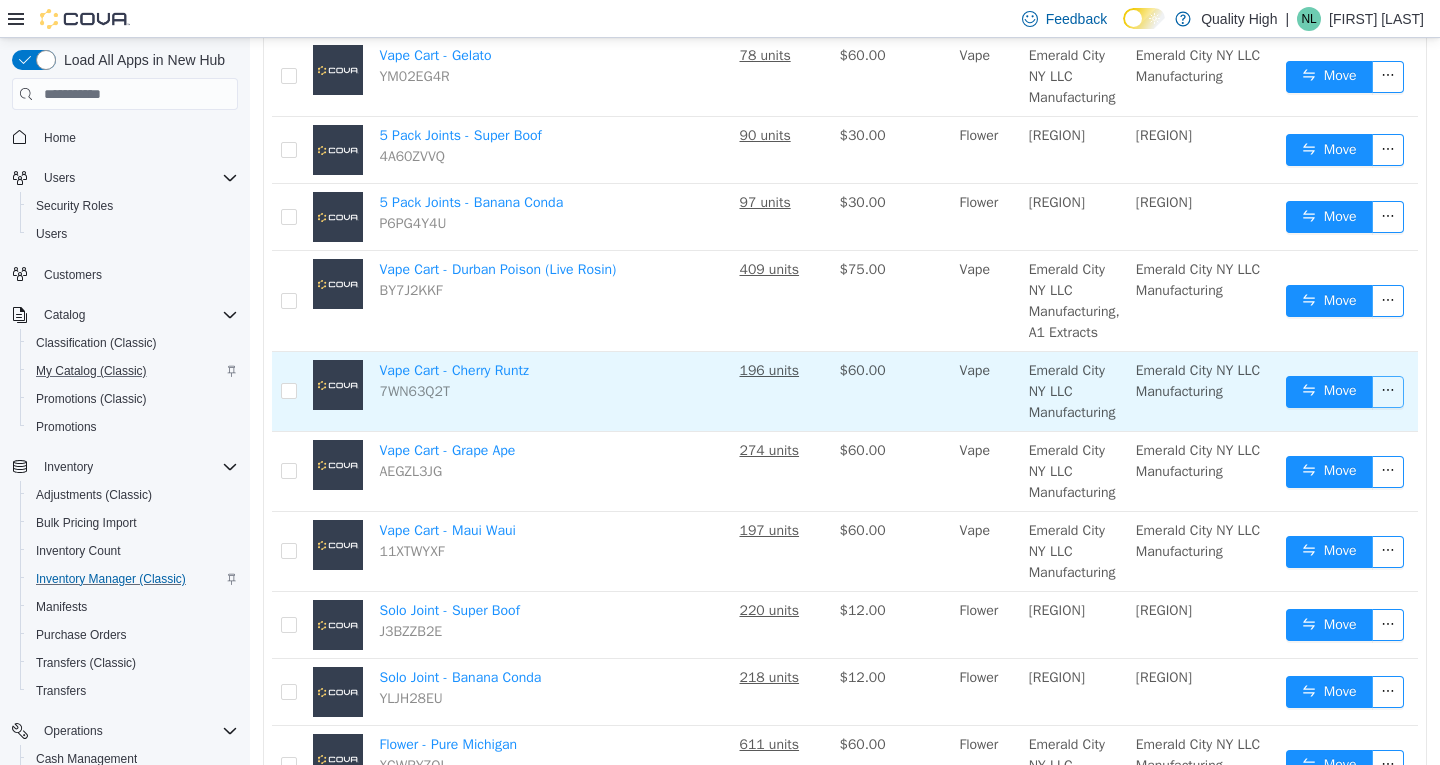 click at bounding box center [1388, 392] 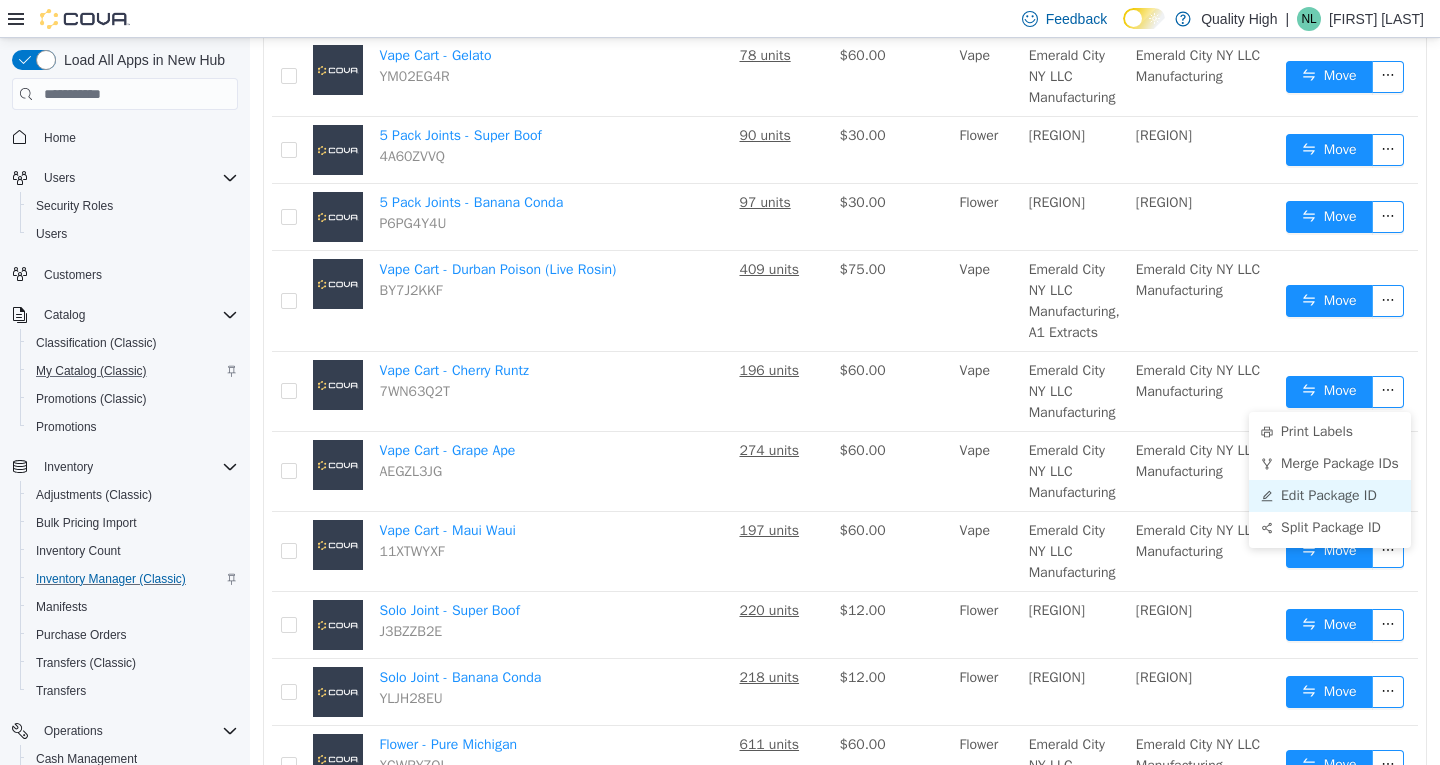 click on "Edit Package ID" at bounding box center (1330, 496) 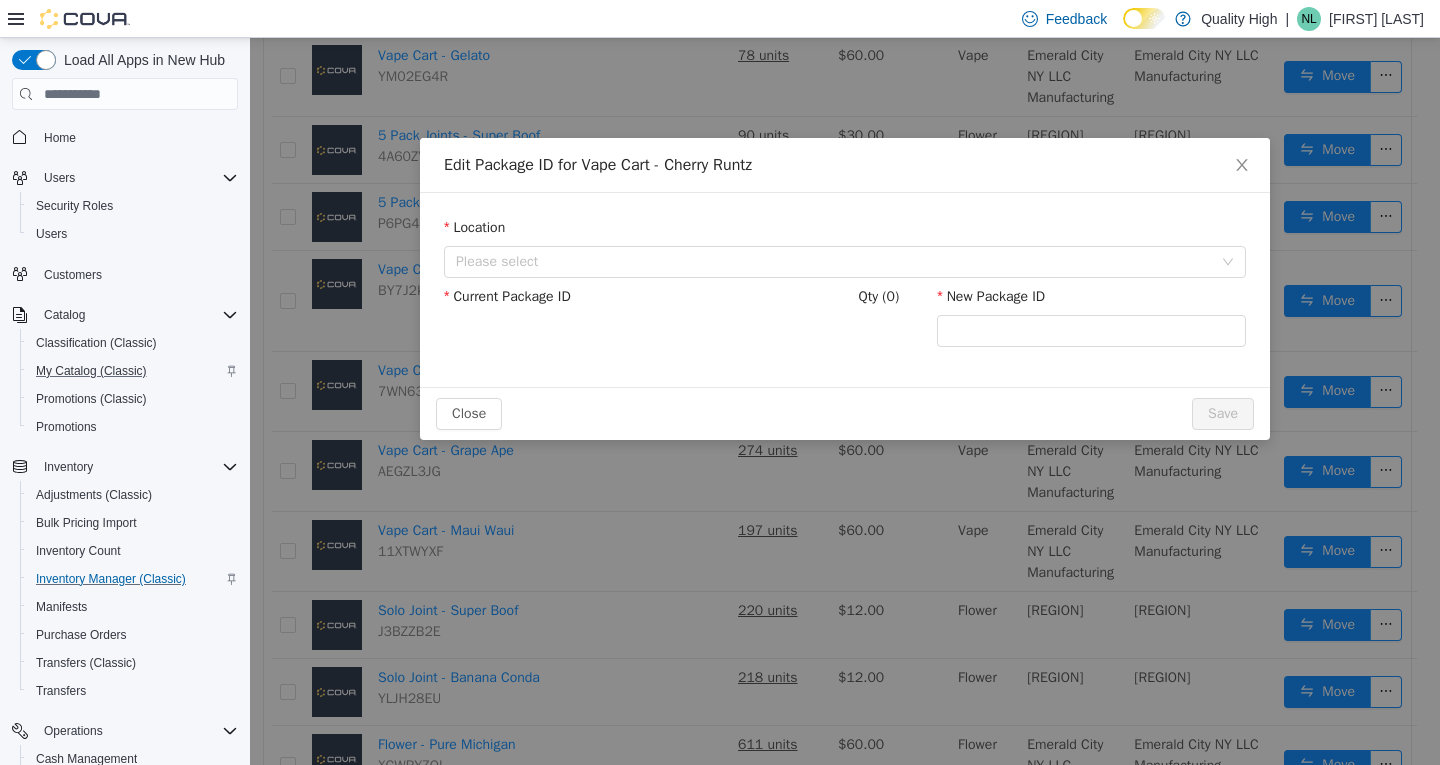 click on "Current Package ID" at bounding box center (598, 320) 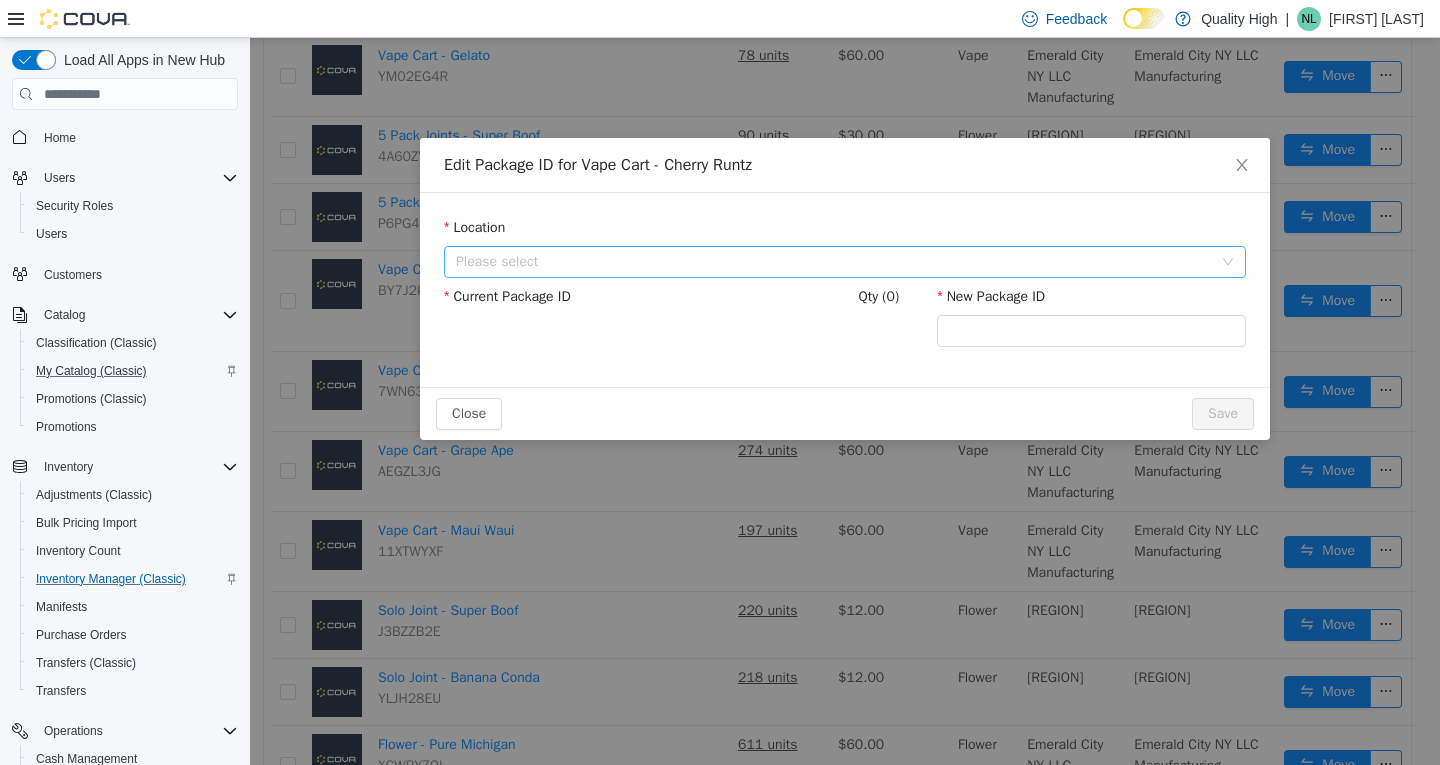 click on "Please select" at bounding box center (838, 262) 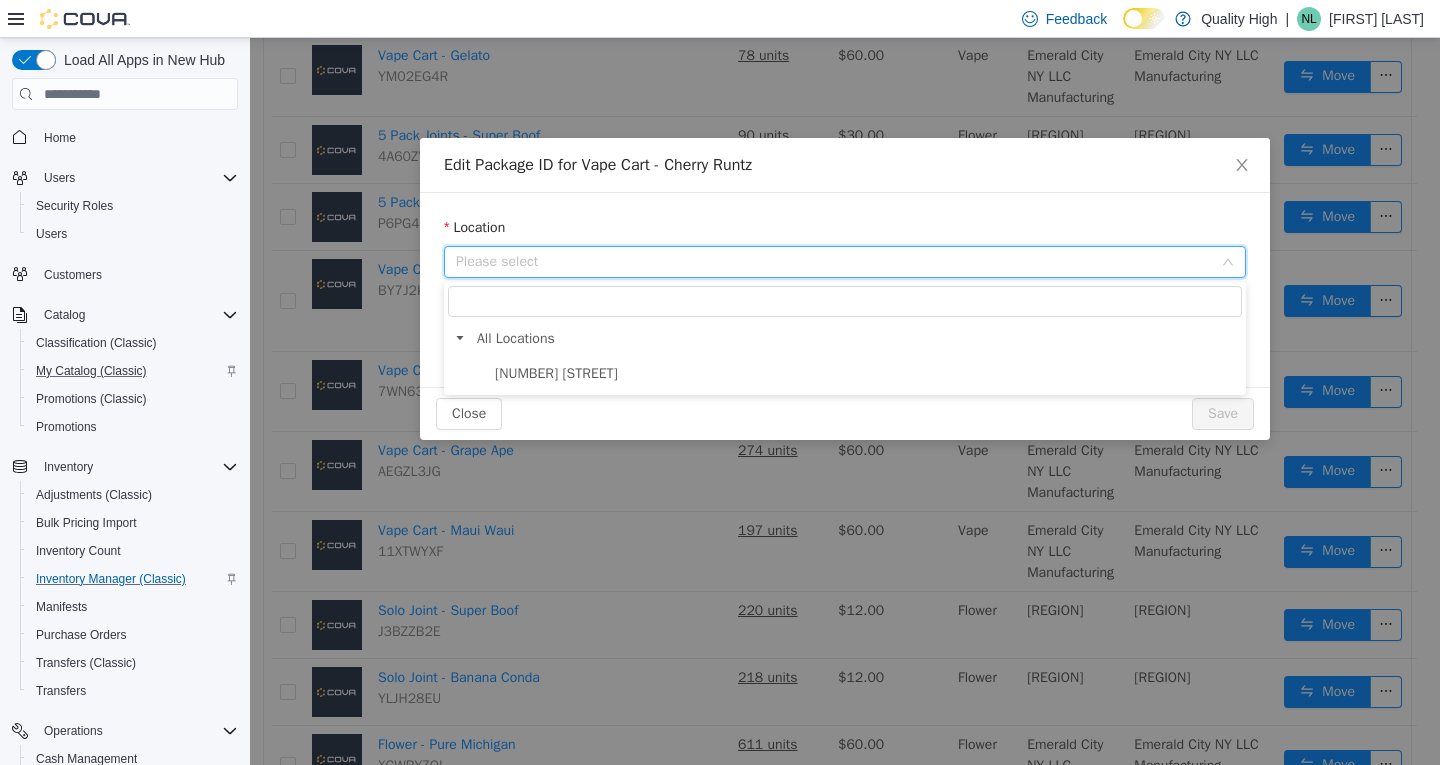 click on "25 Beekman Ave" at bounding box center [556, 373] 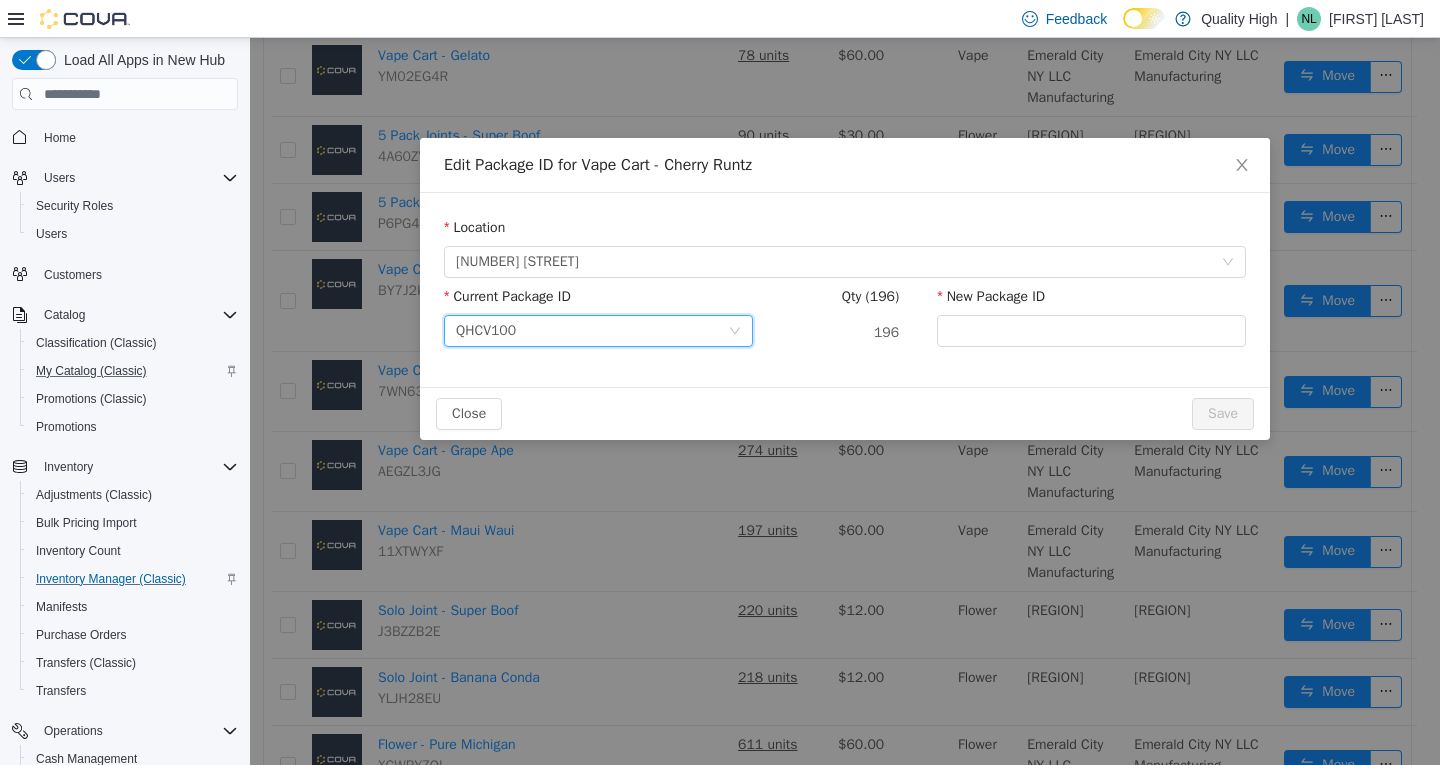 click on "QHCV100" at bounding box center (592, 331) 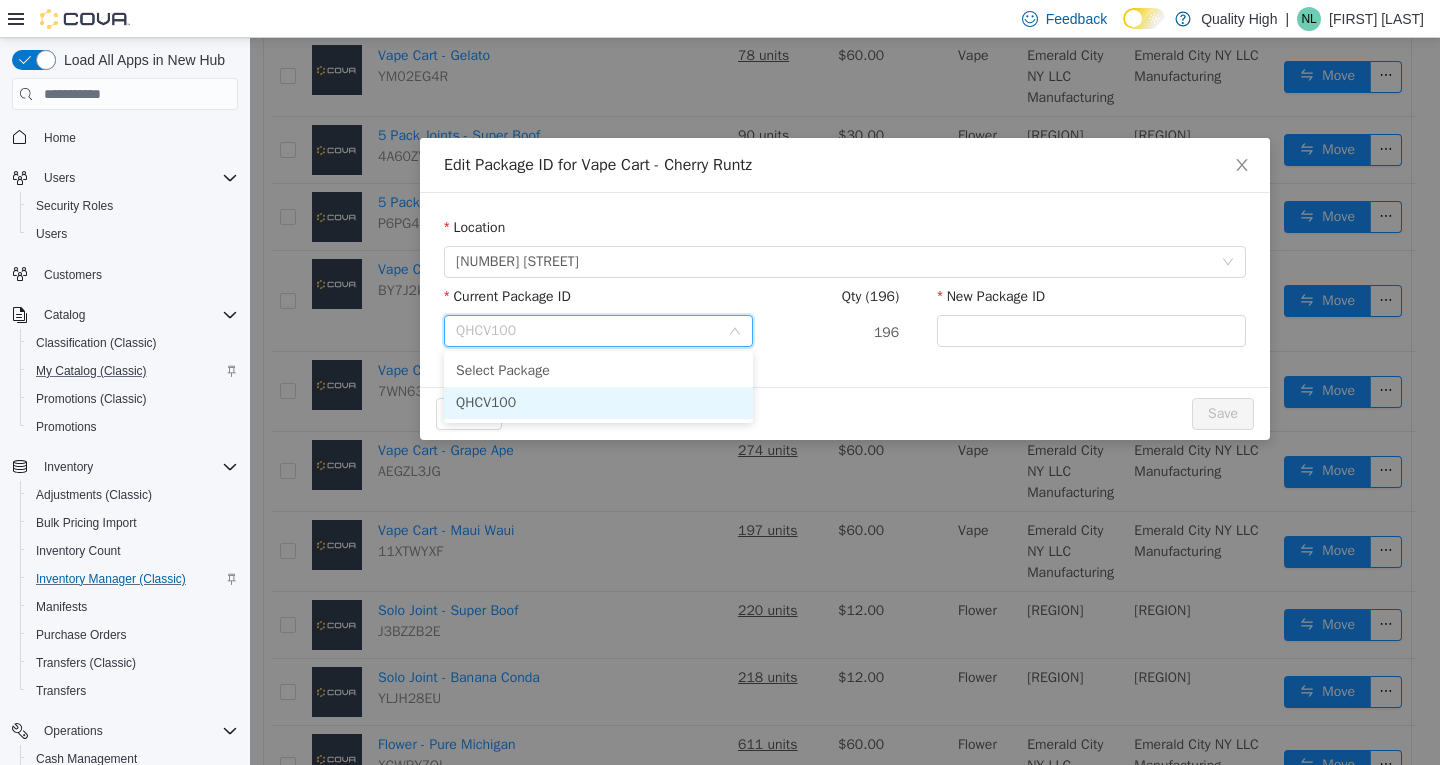 click on "QHCV100" at bounding box center (598, 403) 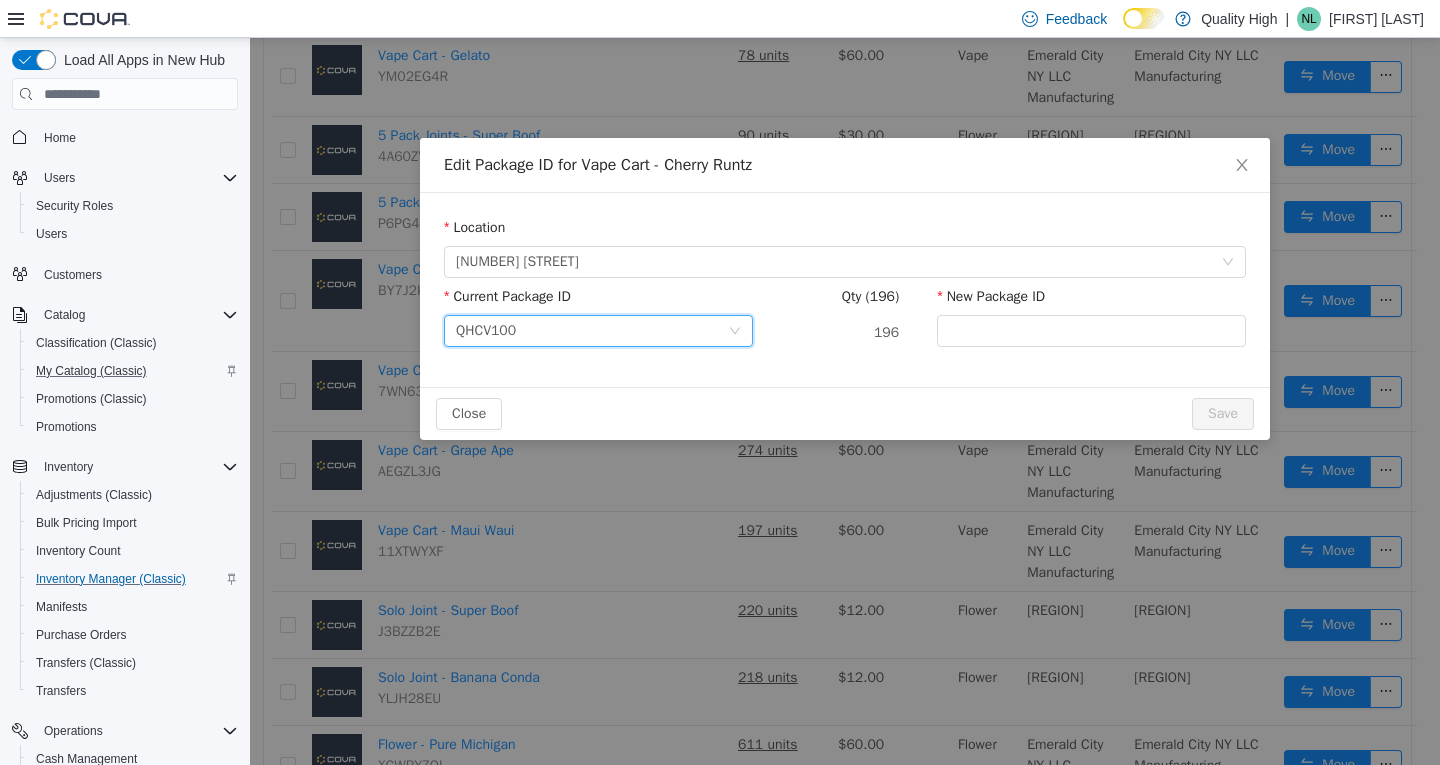 click on "Qty (196) 196" at bounding box center [845, 320] 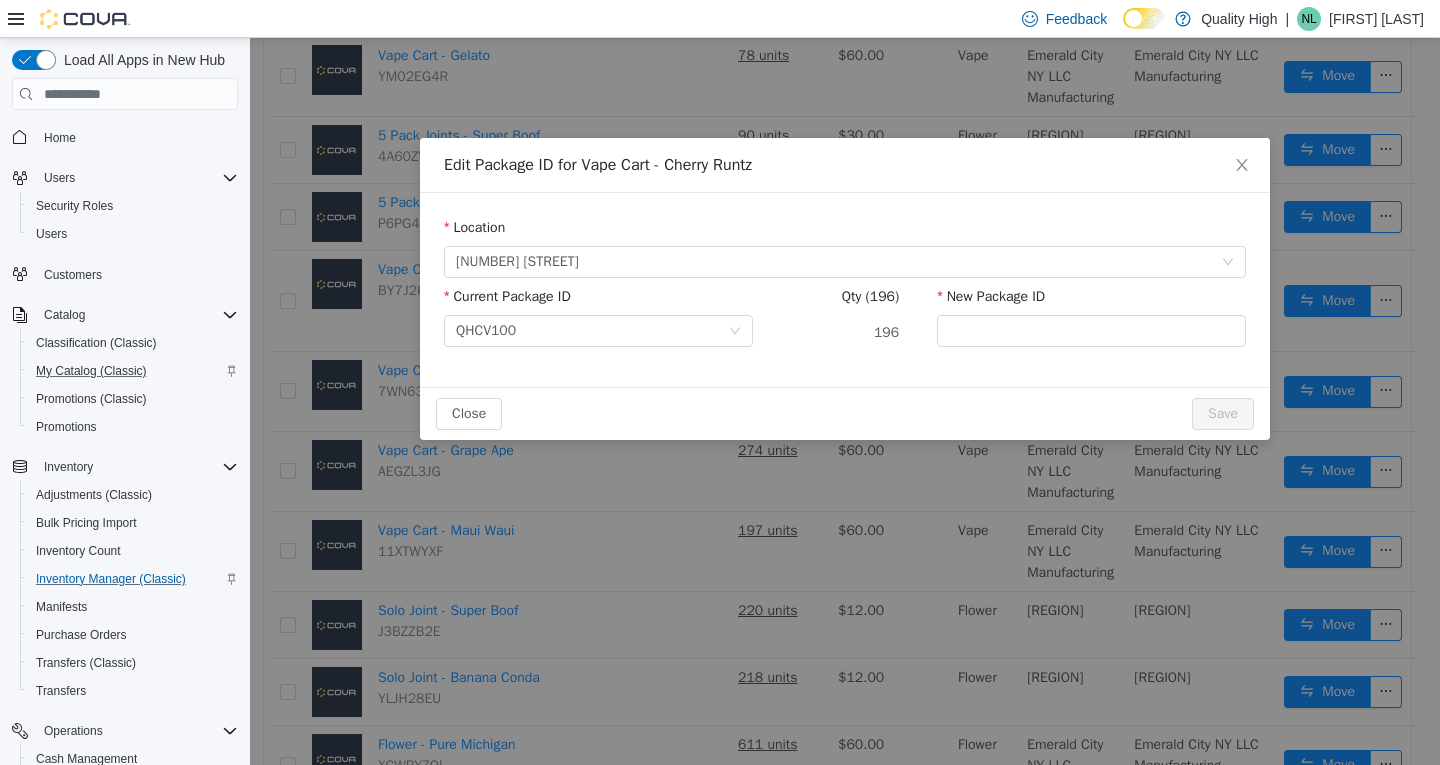 click on "Location 25 Beekman Ave Current Package ID QHCV100   Qty (196) 196  New Package ID" at bounding box center [845, 290] 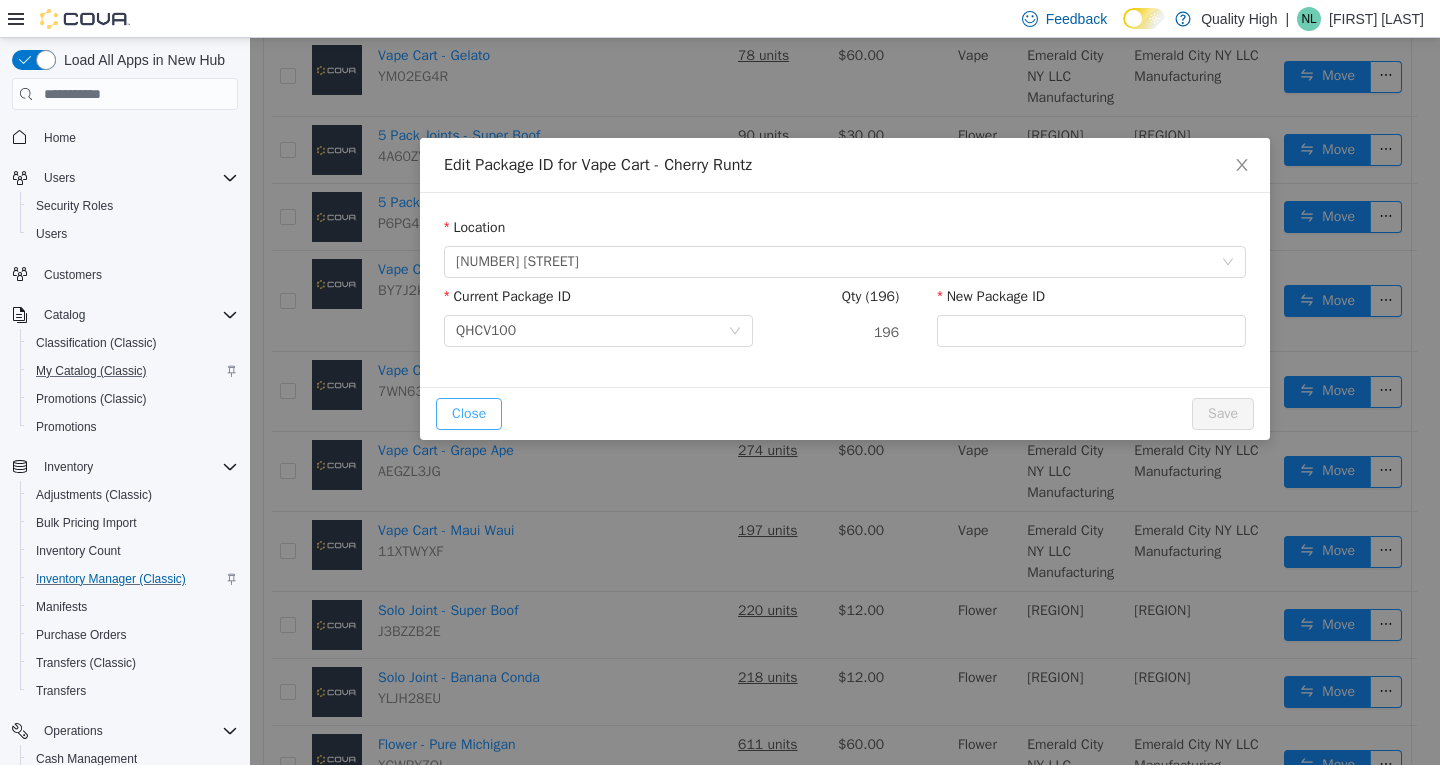 click on "Close" at bounding box center (469, 414) 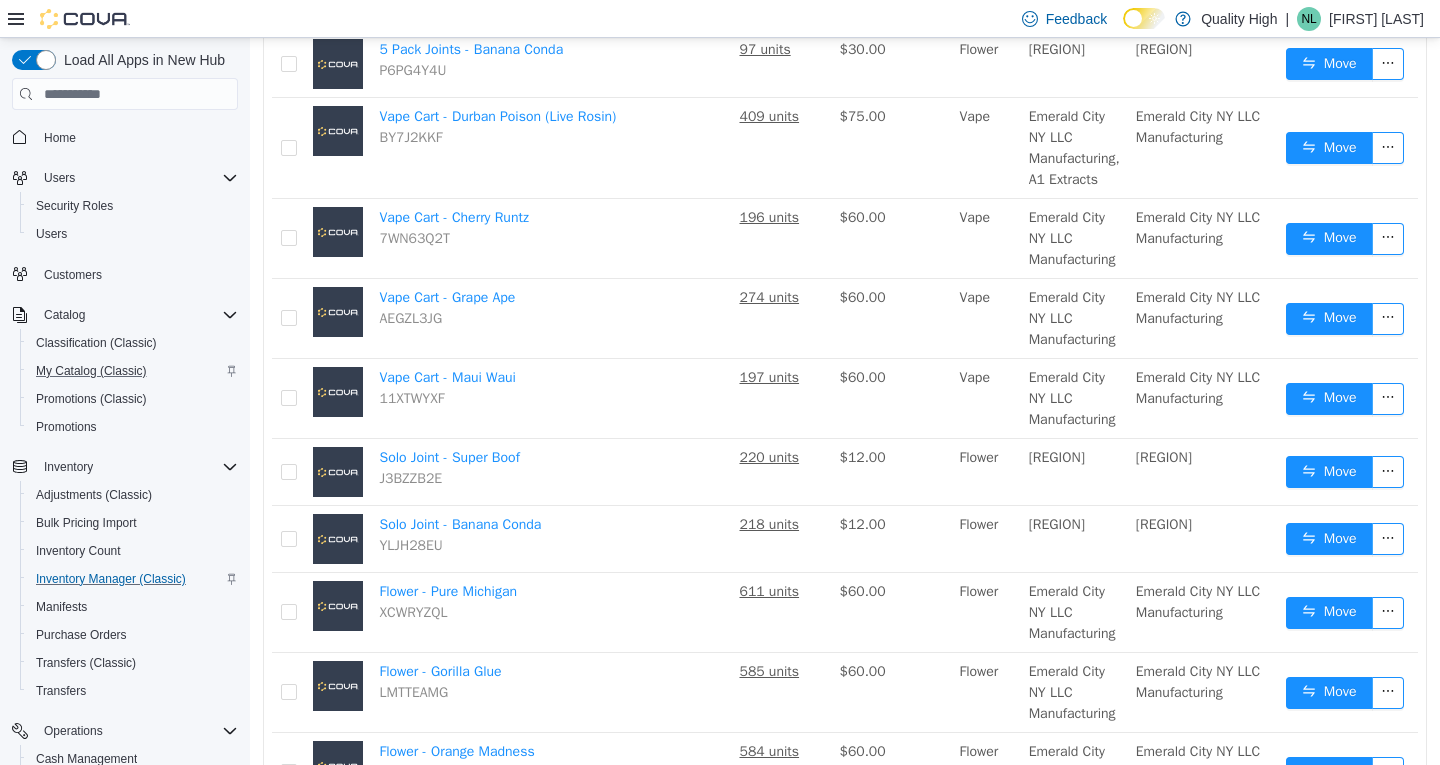 scroll, scrollTop: 200, scrollLeft: 0, axis: vertical 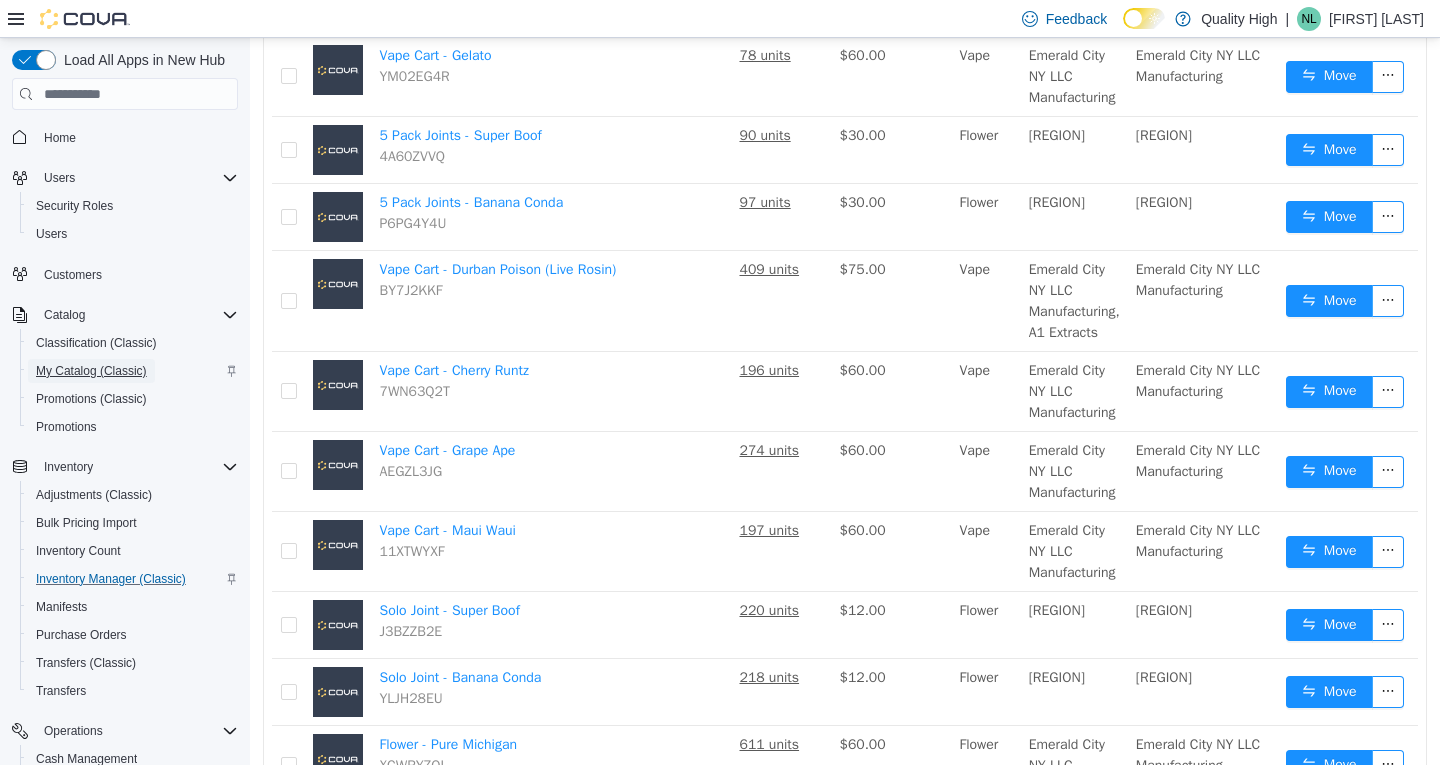 click on "My Catalog (Classic)" at bounding box center [91, 371] 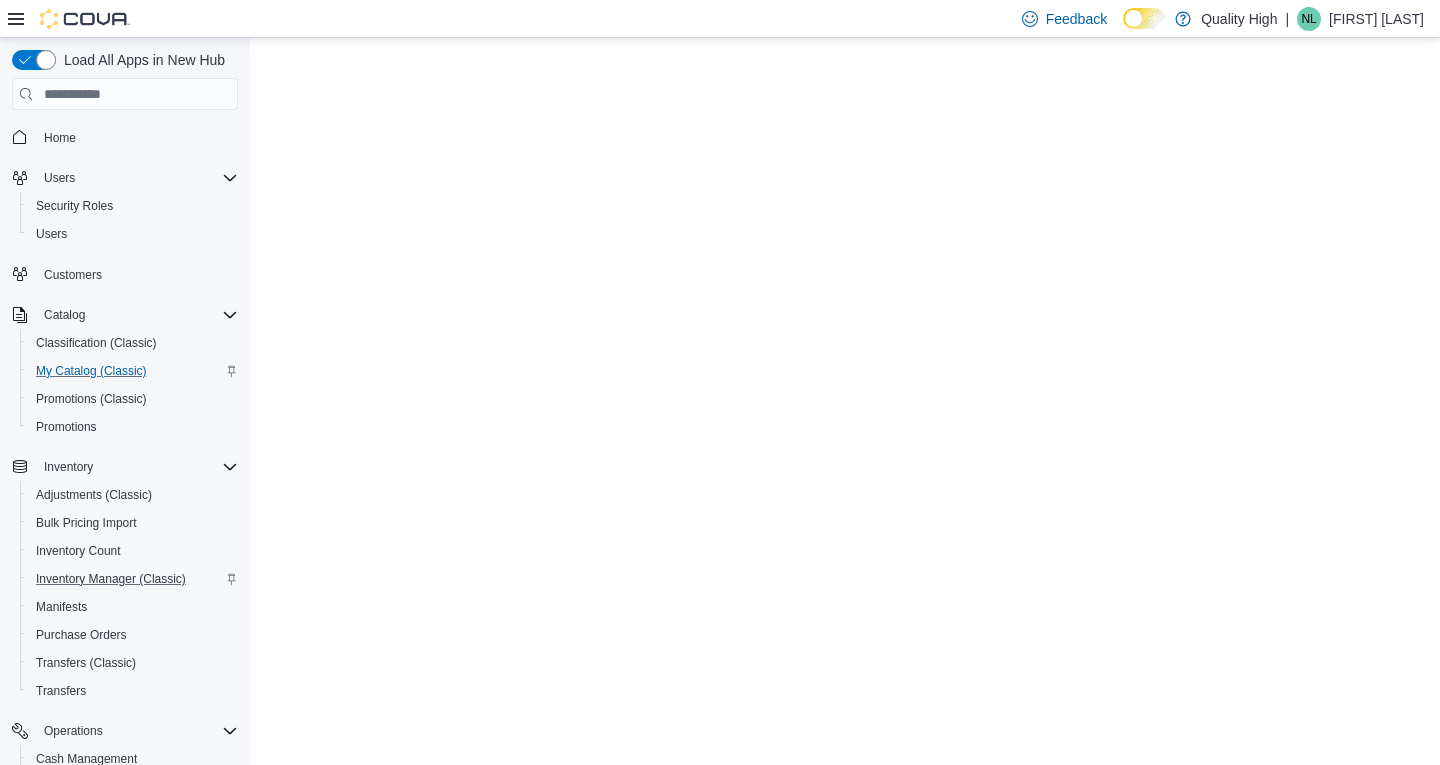 scroll, scrollTop: 0, scrollLeft: 0, axis: both 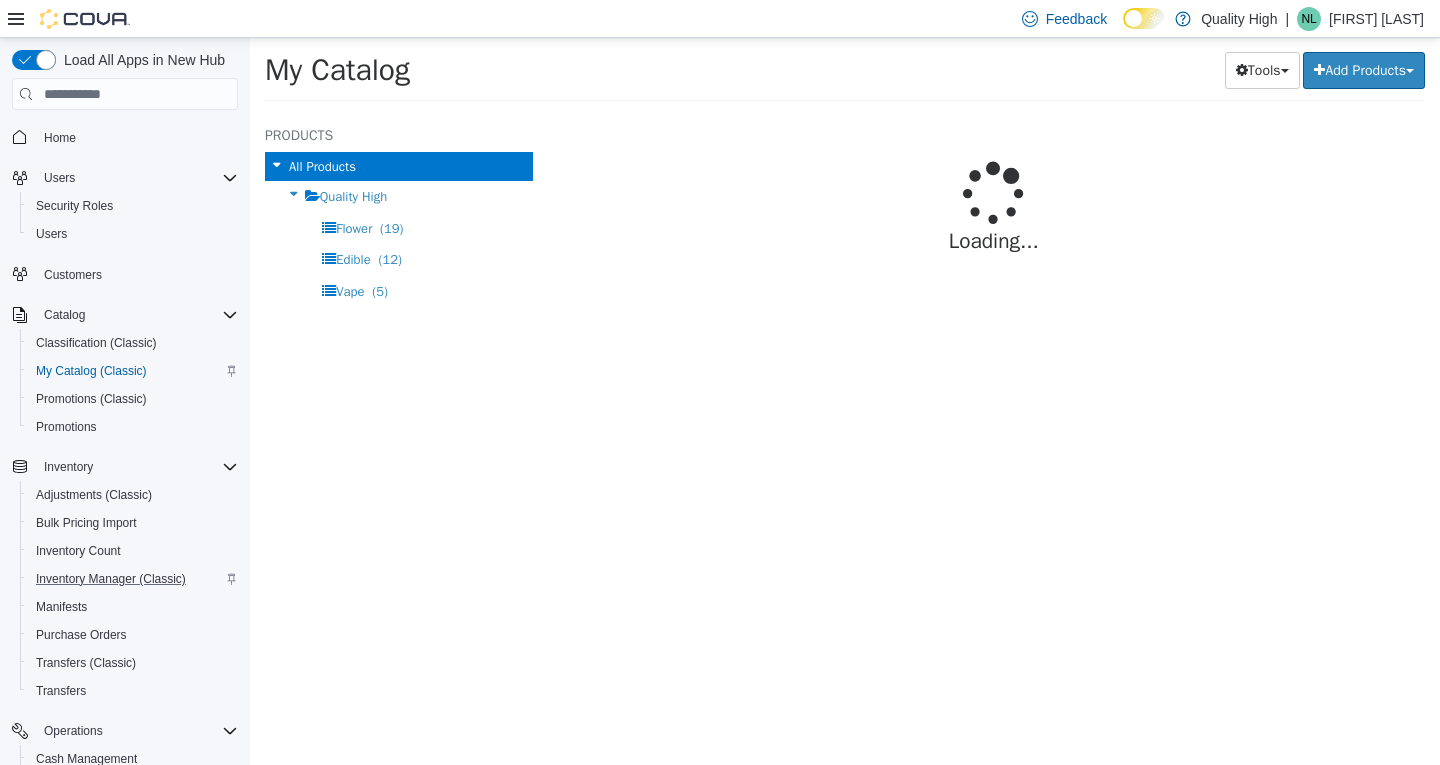 select on "**********" 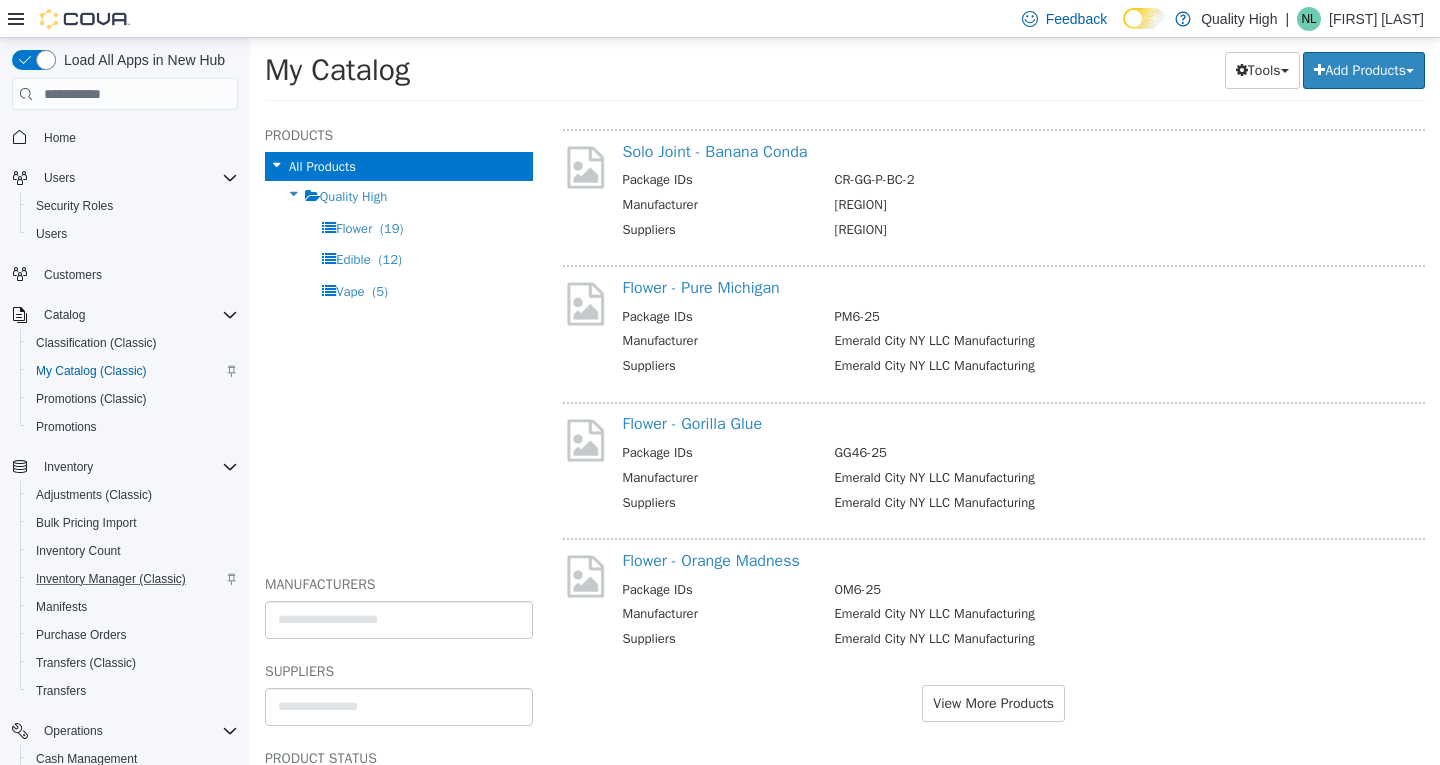 scroll, scrollTop: 2259, scrollLeft: 0, axis: vertical 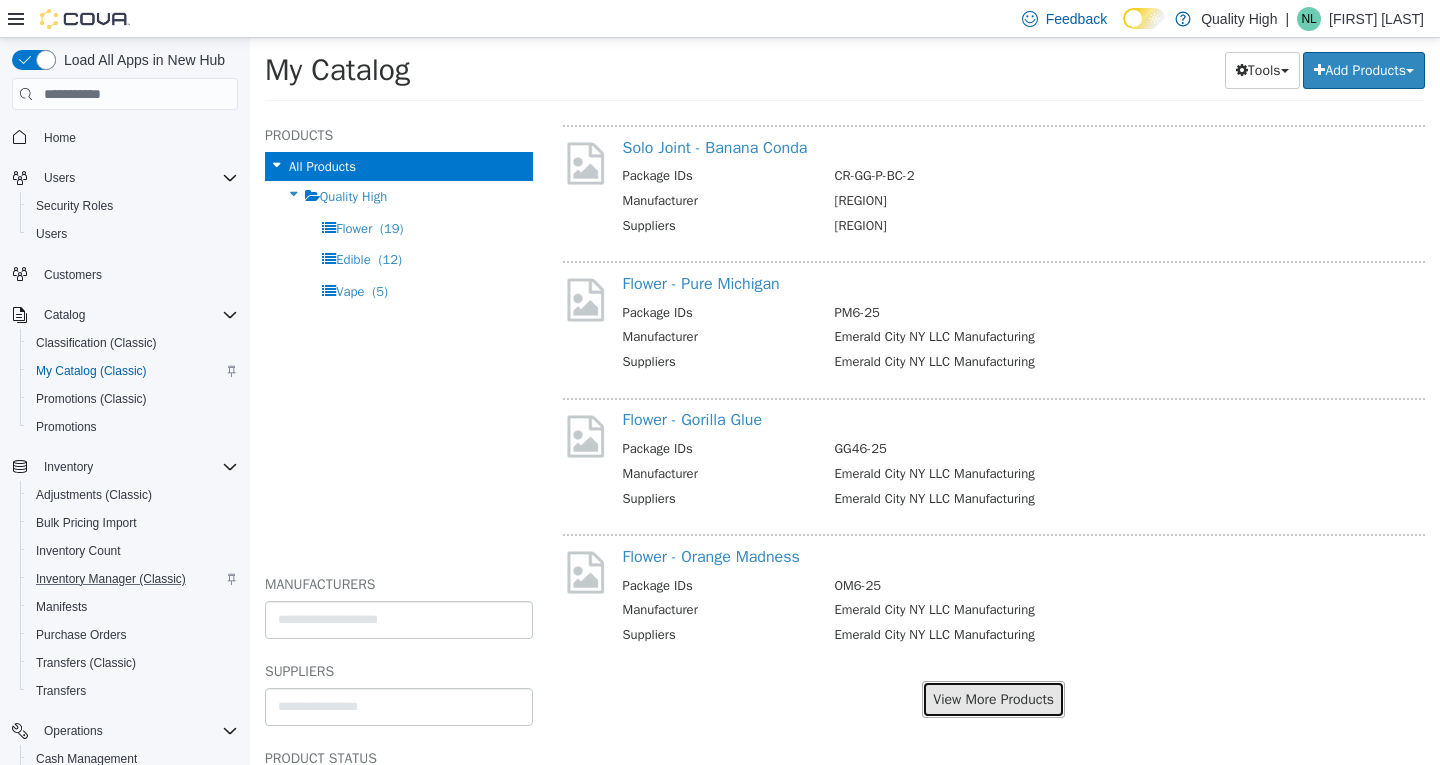 click on "View More Products" at bounding box center (993, 699) 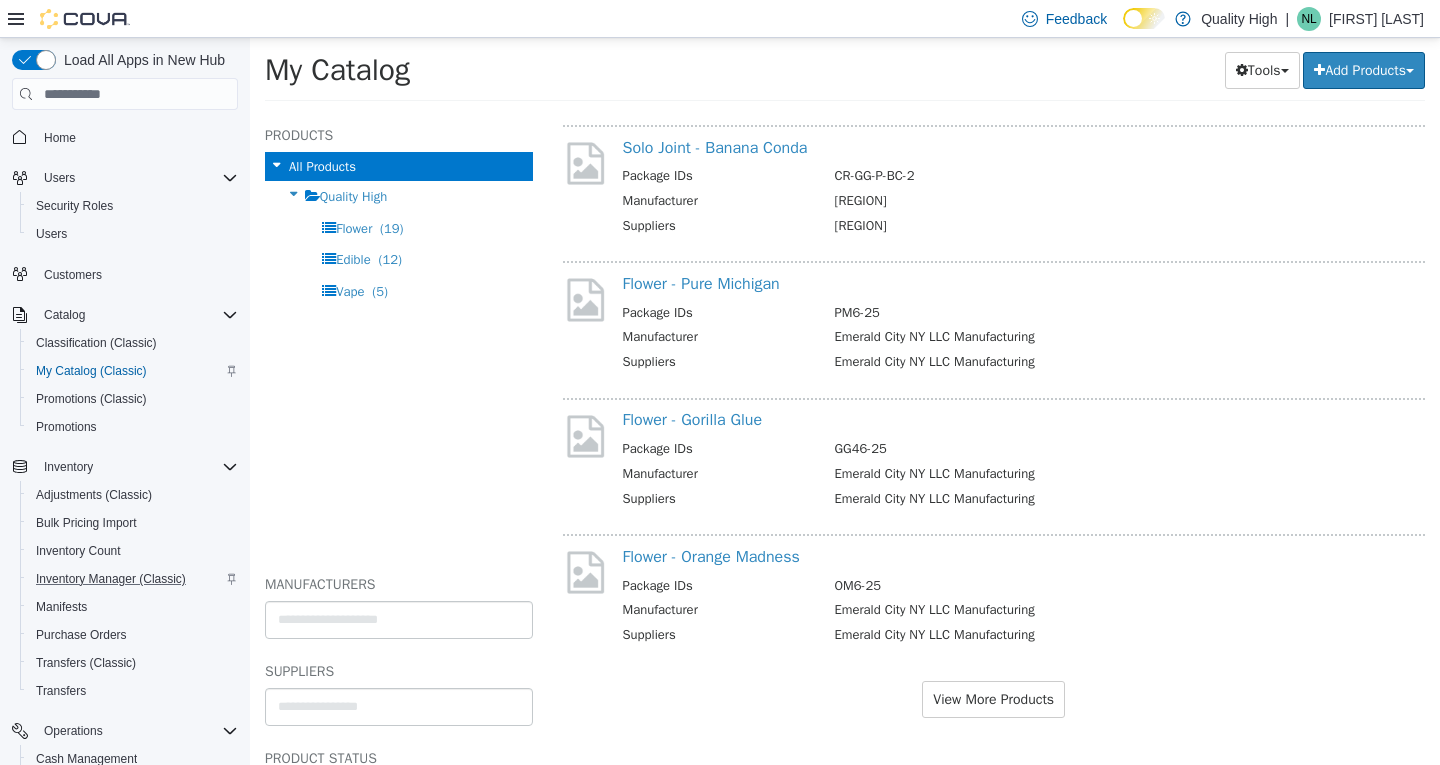 scroll, scrollTop: 2207, scrollLeft: 0, axis: vertical 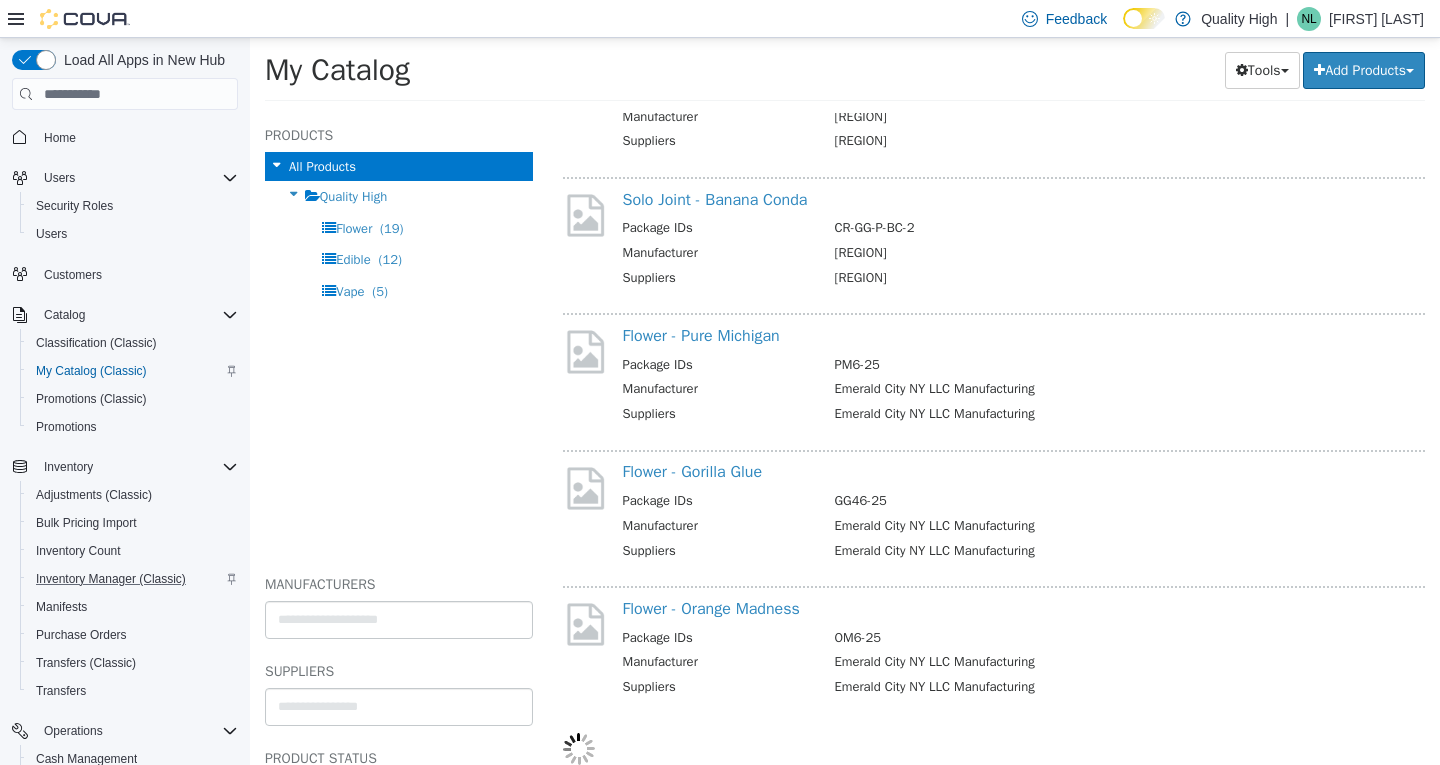 select on "**********" 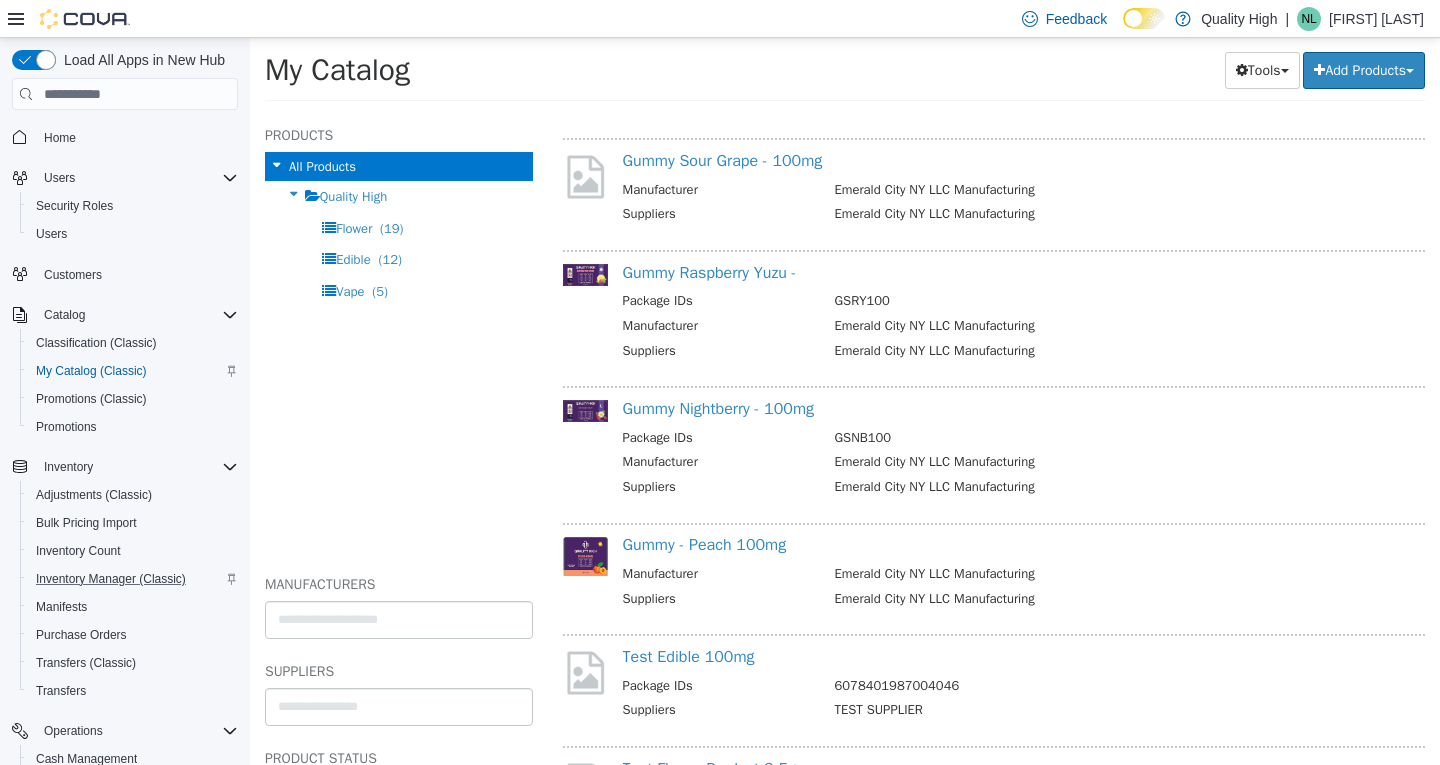 scroll, scrollTop: 3886, scrollLeft: 0, axis: vertical 